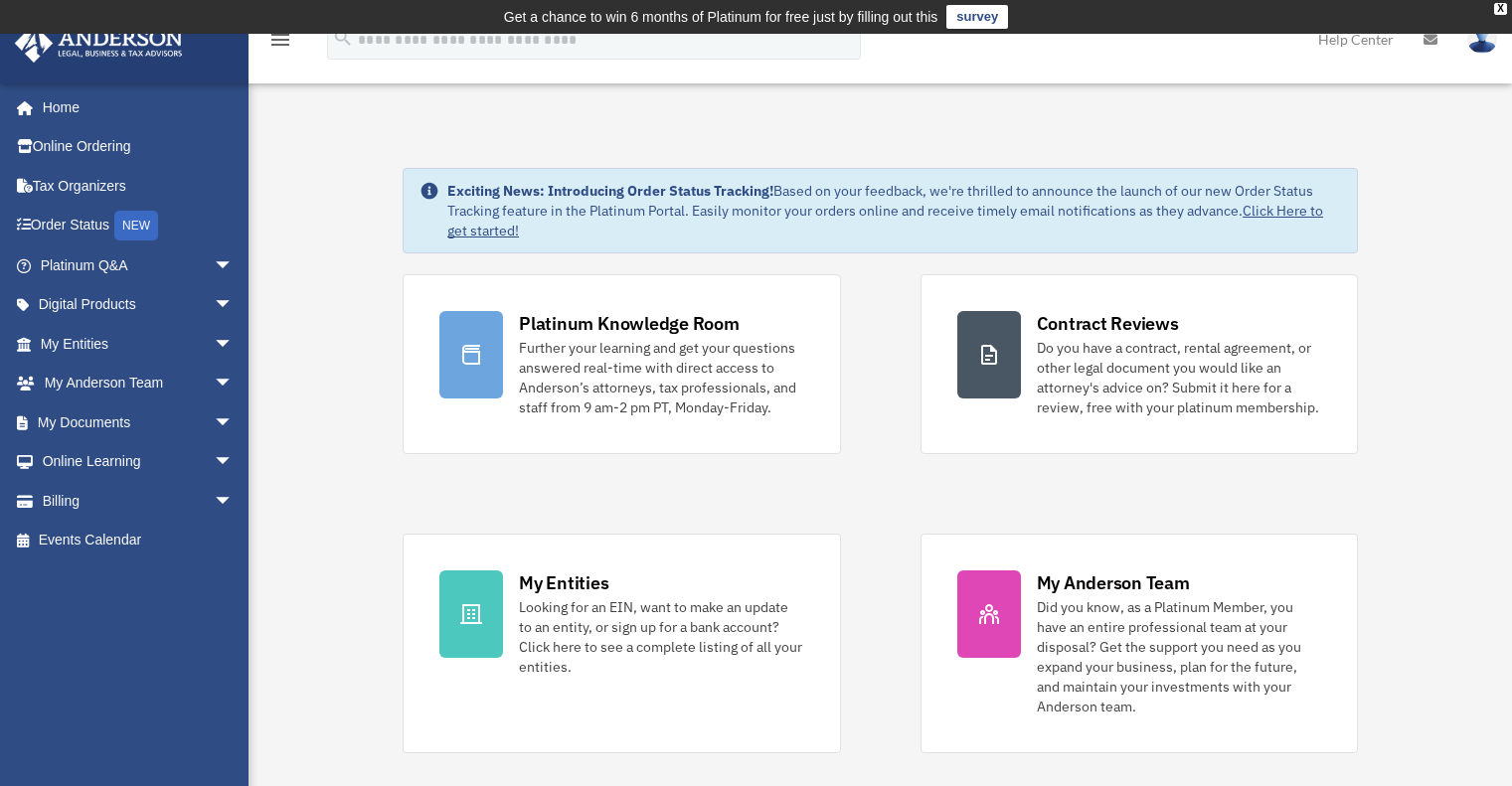 scroll, scrollTop: 0, scrollLeft: 0, axis: both 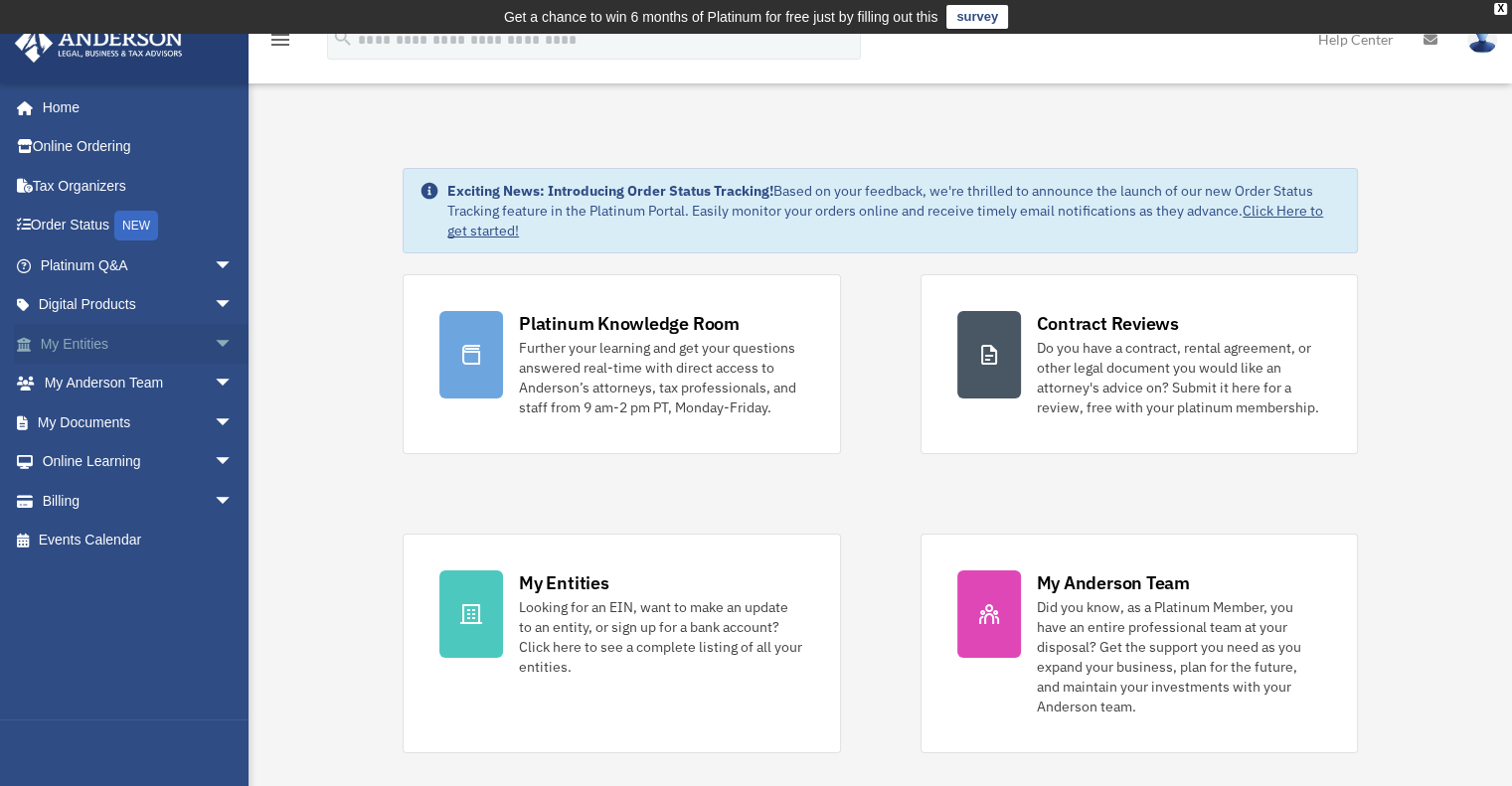 click on "My Entities arrow_drop_down" at bounding box center (138, 344) 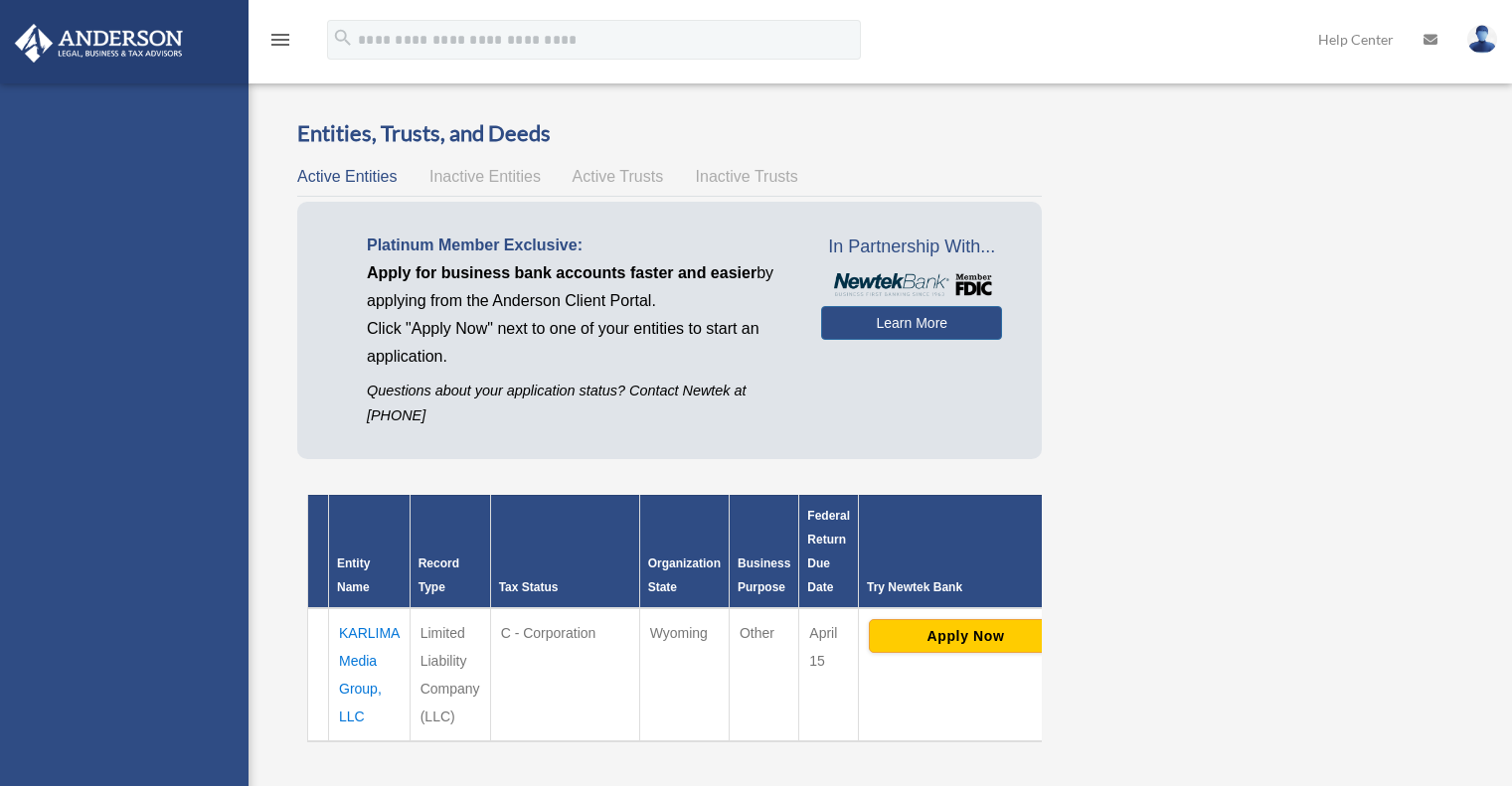 scroll, scrollTop: 0, scrollLeft: 0, axis: both 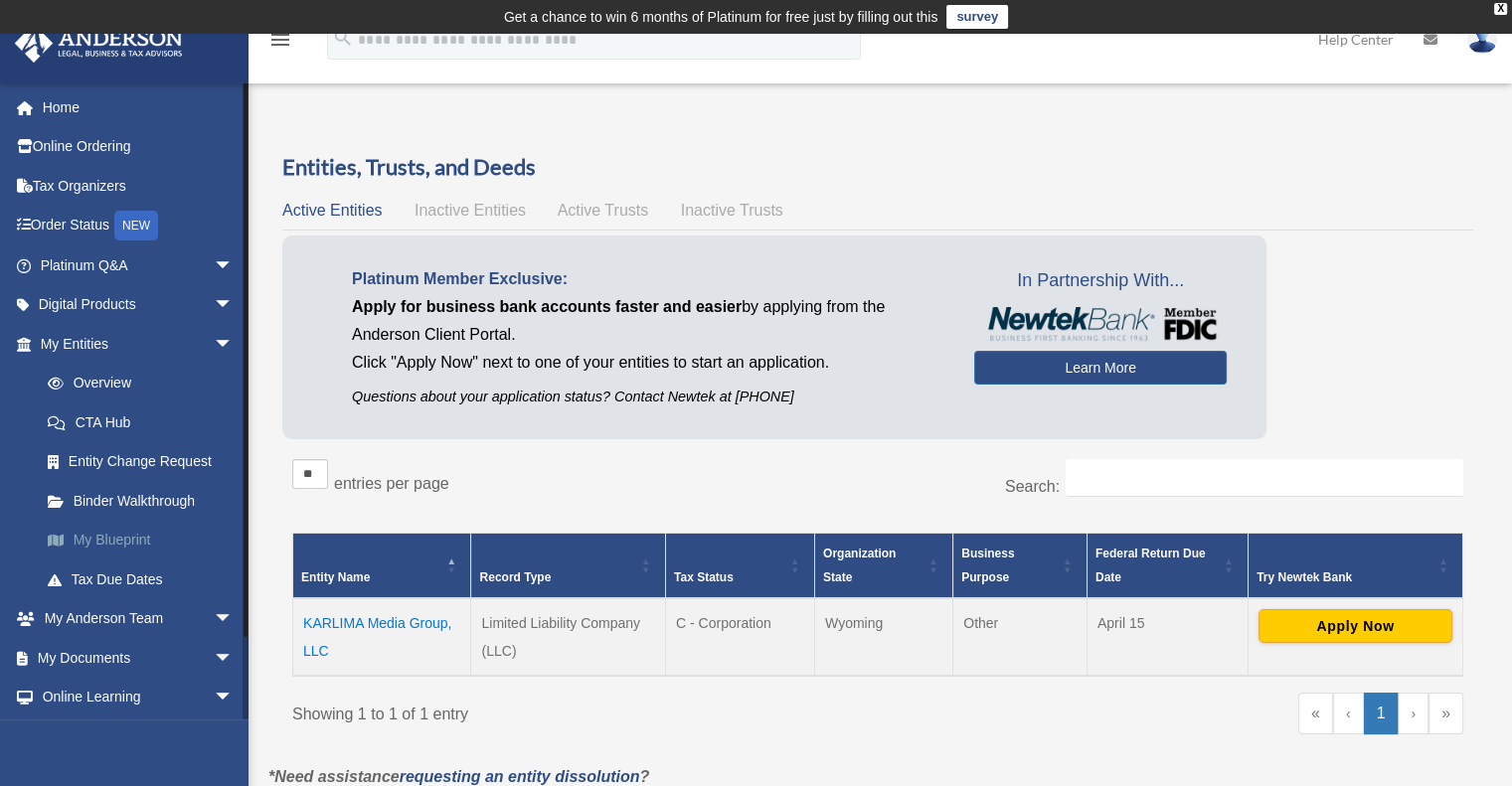 click on "My Blueprint" at bounding box center (145, 541) 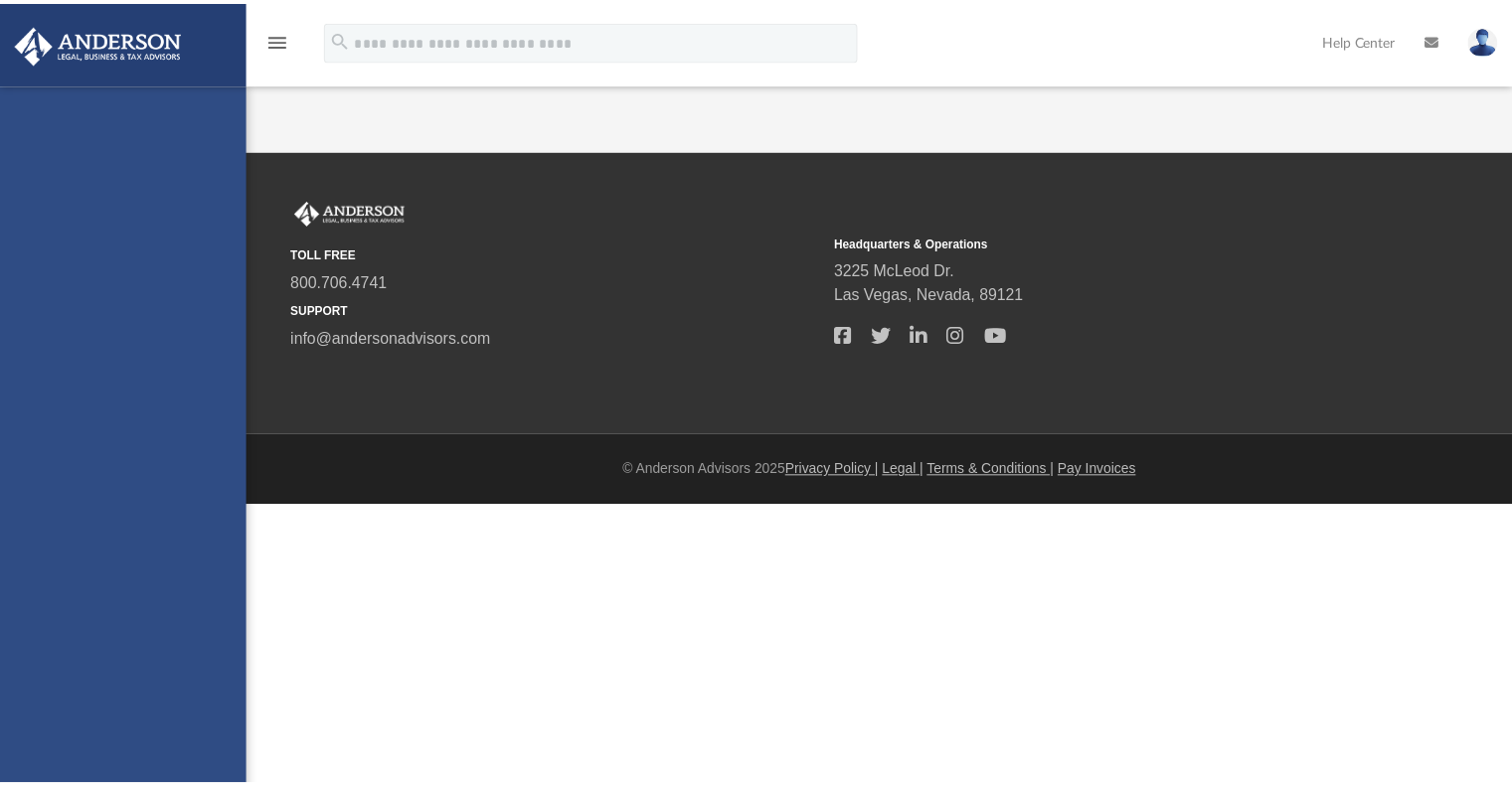 scroll, scrollTop: 0, scrollLeft: 0, axis: both 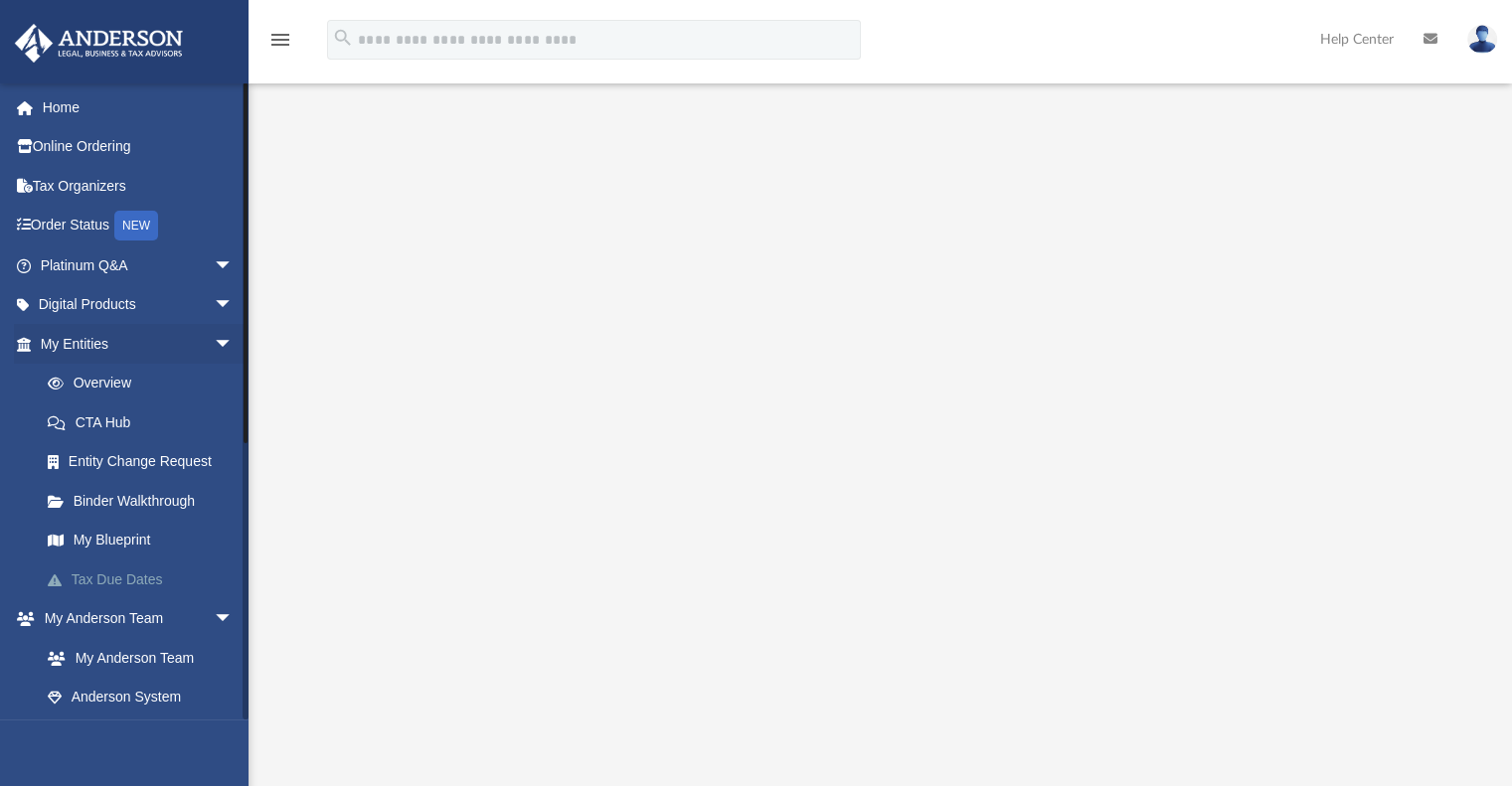 click on "Tax Due Dates" at bounding box center (145, 579) 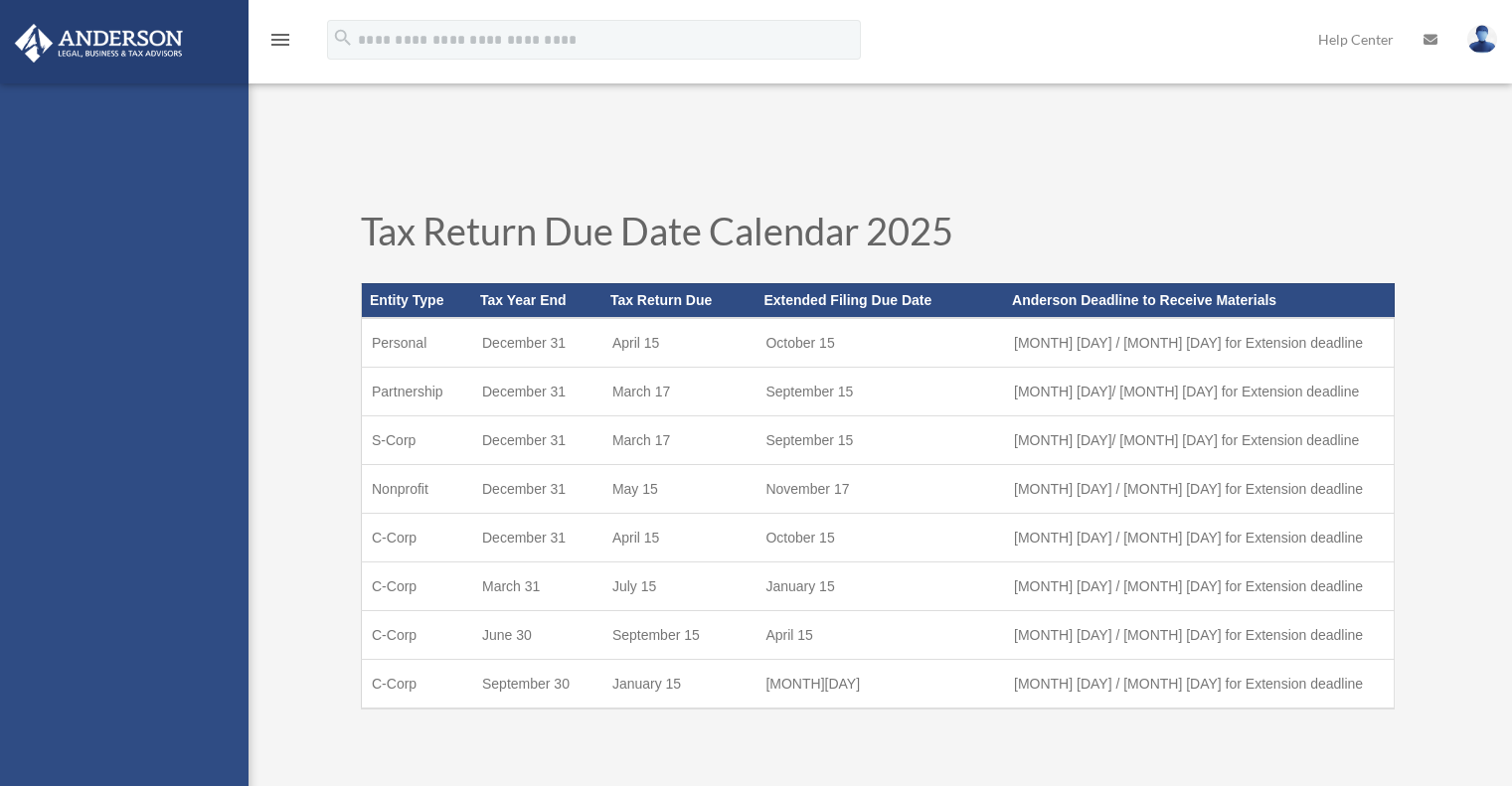scroll, scrollTop: 0, scrollLeft: 0, axis: both 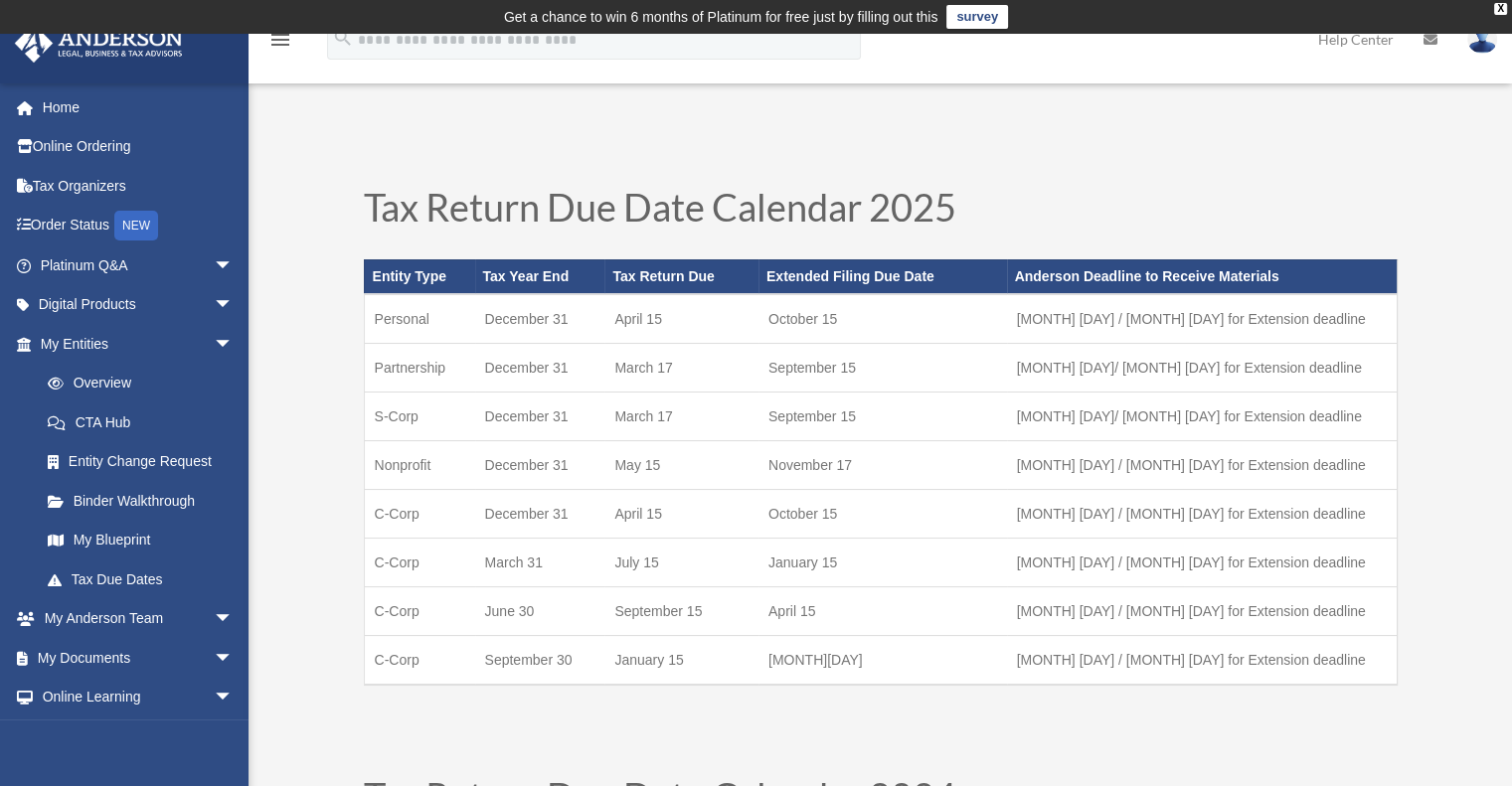 click on "menu" at bounding box center [280, 40] 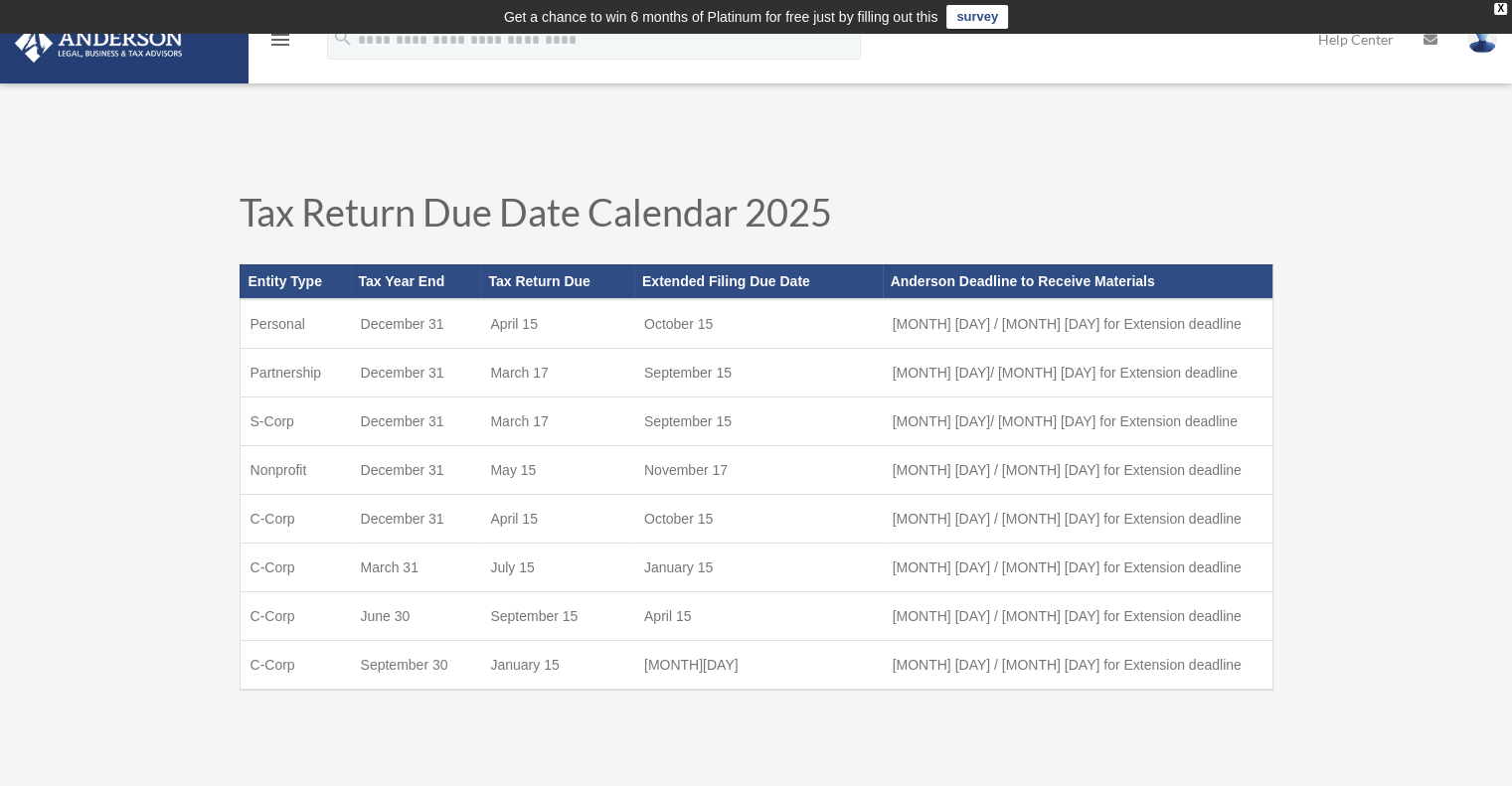click on "menu" at bounding box center (280, 40) 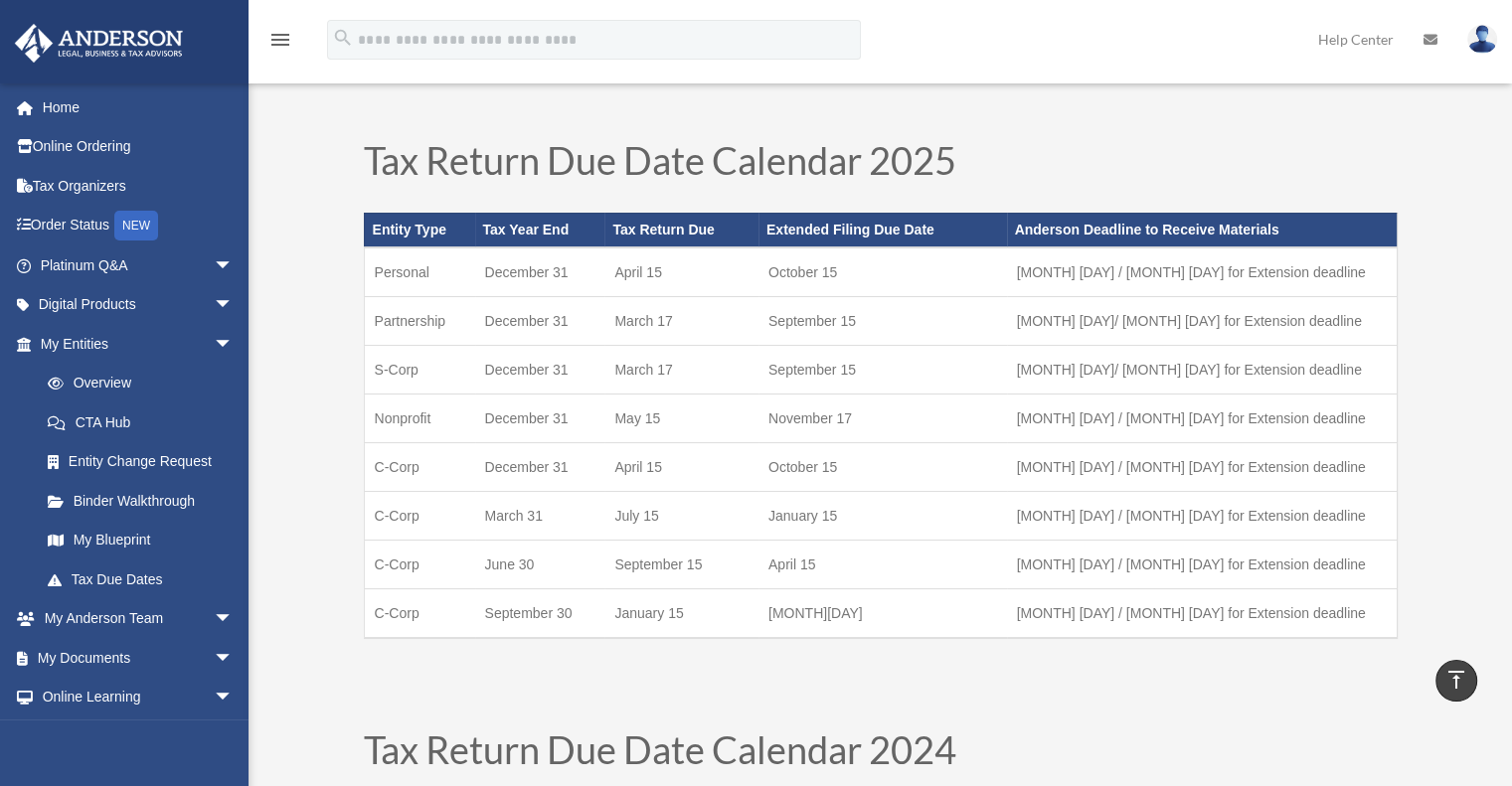 scroll, scrollTop: 0, scrollLeft: 0, axis: both 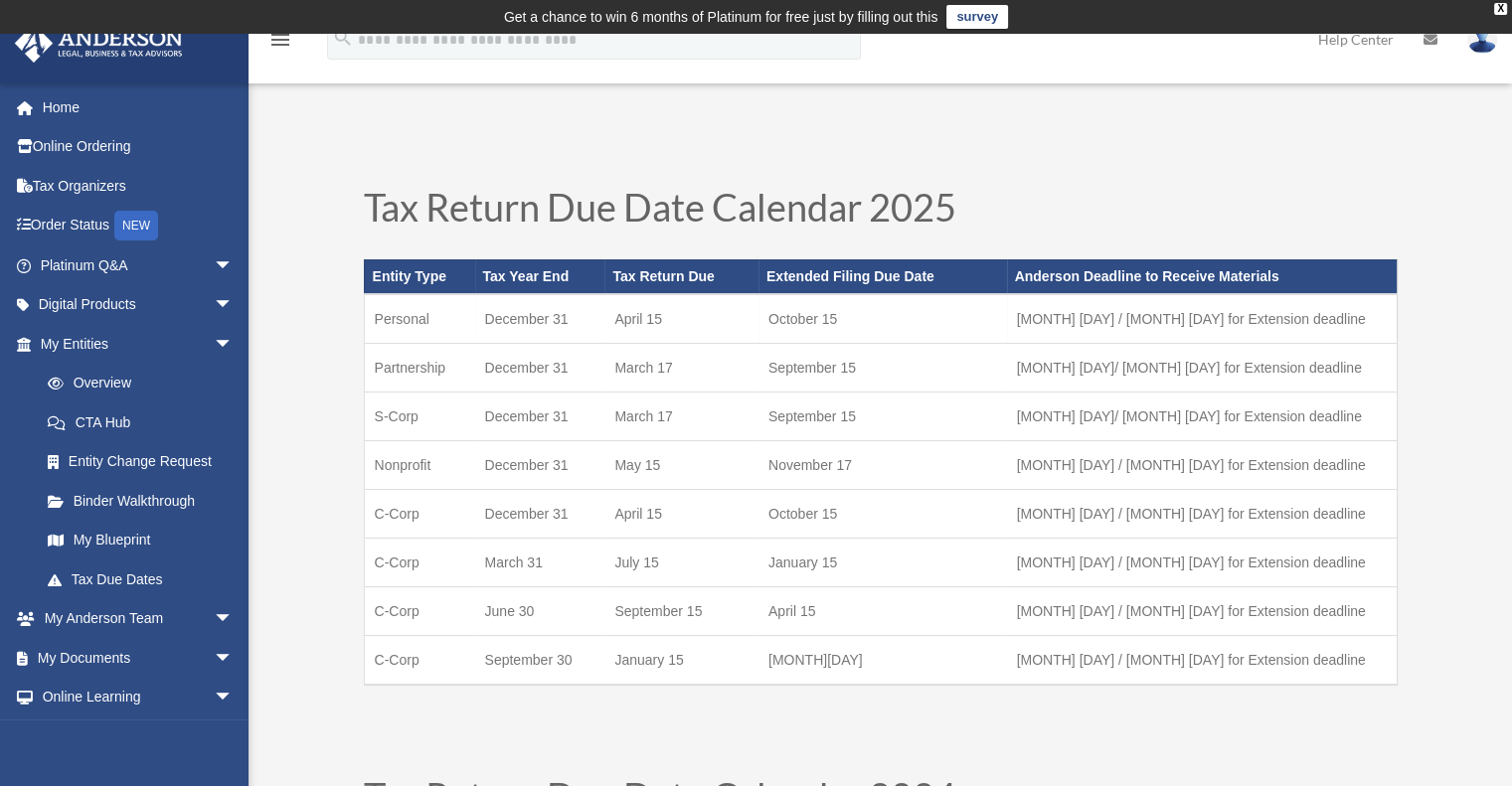 click on "December 31" at bounding box center (540, 319) 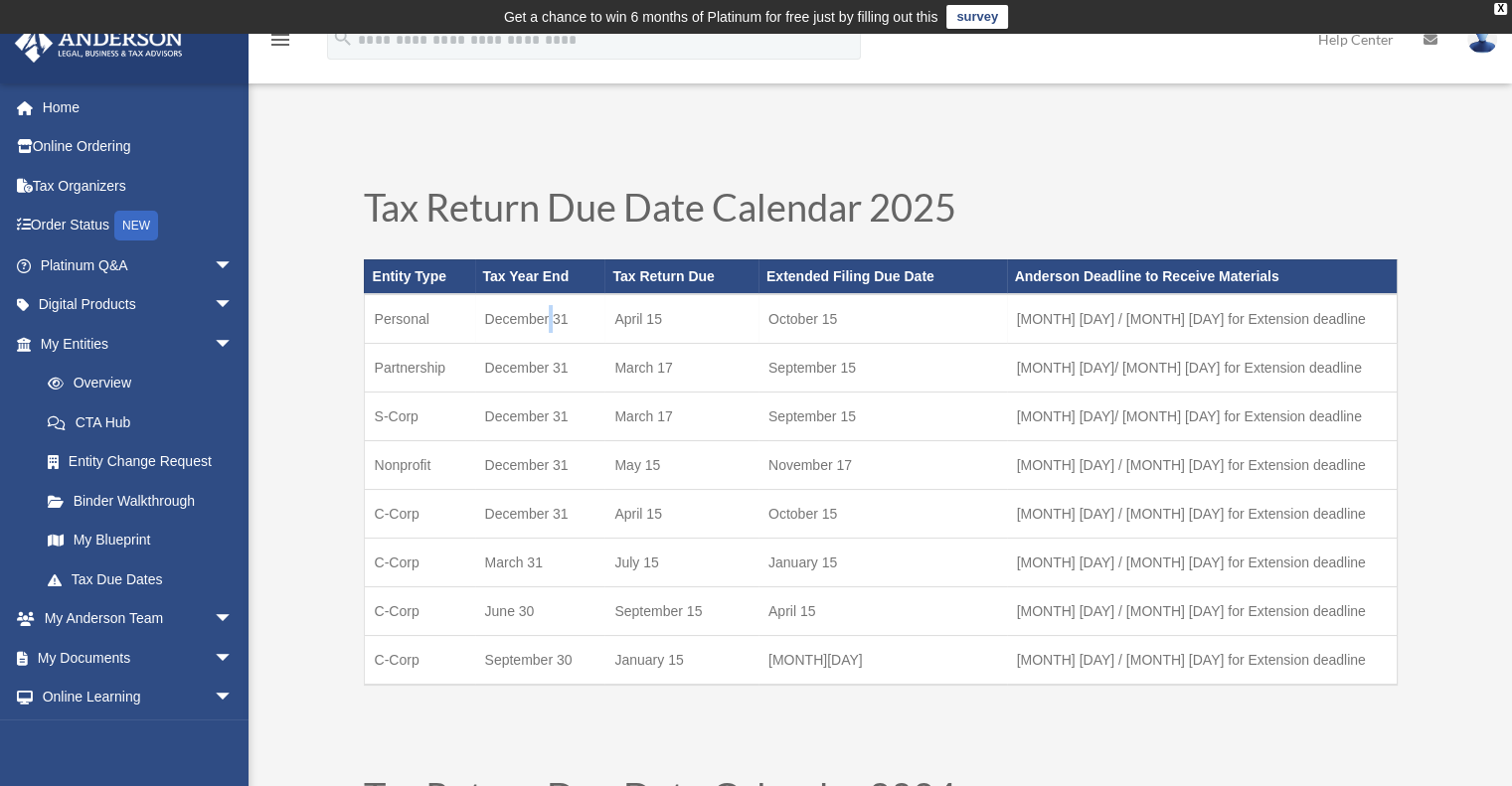 click on "December 31" at bounding box center [540, 319] 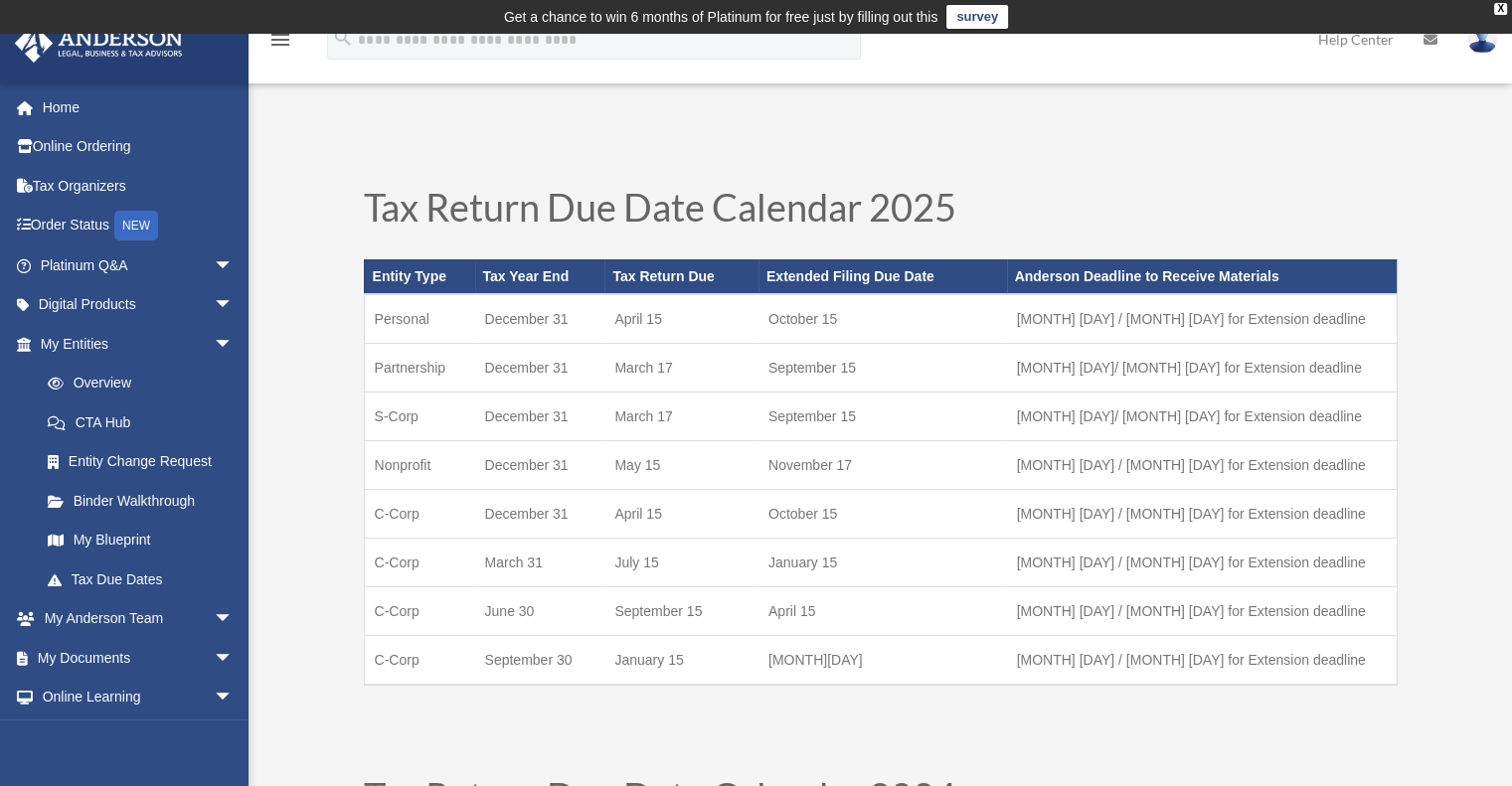 click on "Entity Type
Tax Year End
Tax Return Due
Extended Filing Due Date
Anderson Deadline to Receive Materials
Personal
December 31
April 15
October 15
March 1 / August 1 for Extension deadline
Partnership
December 31
March 17
September 15
Feb 1/ July 1 for Extension deadline
S-Corp
December 31
March 17
September 15
Feb 1/ July 1 for Extension deadline
Nonprofit
December 31
May 15
November 17
March 1 / September 2 for Extension deadline
C-Corp
December 31
April 15
October 15
Feb 1 / July 1 for Extension deadline
C-Corp
March 31
July 15
January 15
May 1 / Nov 1 for Extension deadline
C-Corp
June 30
September 15
April 15
July 1 / Feb 1 for Extension deadline
C-Corp
September 30
January 15
July15
Nov 1 / May 1 for Extension deadline" at bounding box center [881, 486] 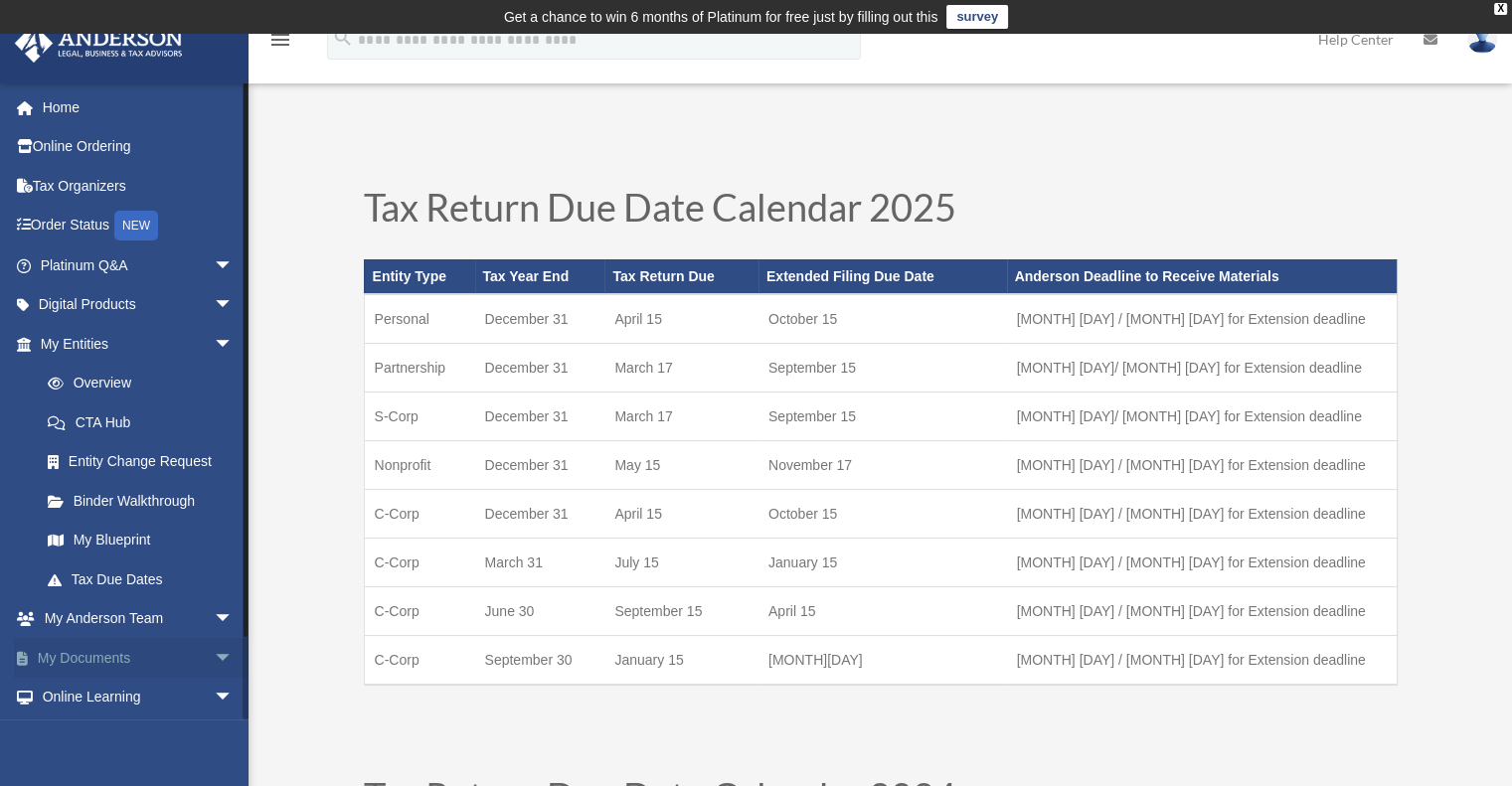 click on "My Documents arrow_drop_down" at bounding box center [138, 658] 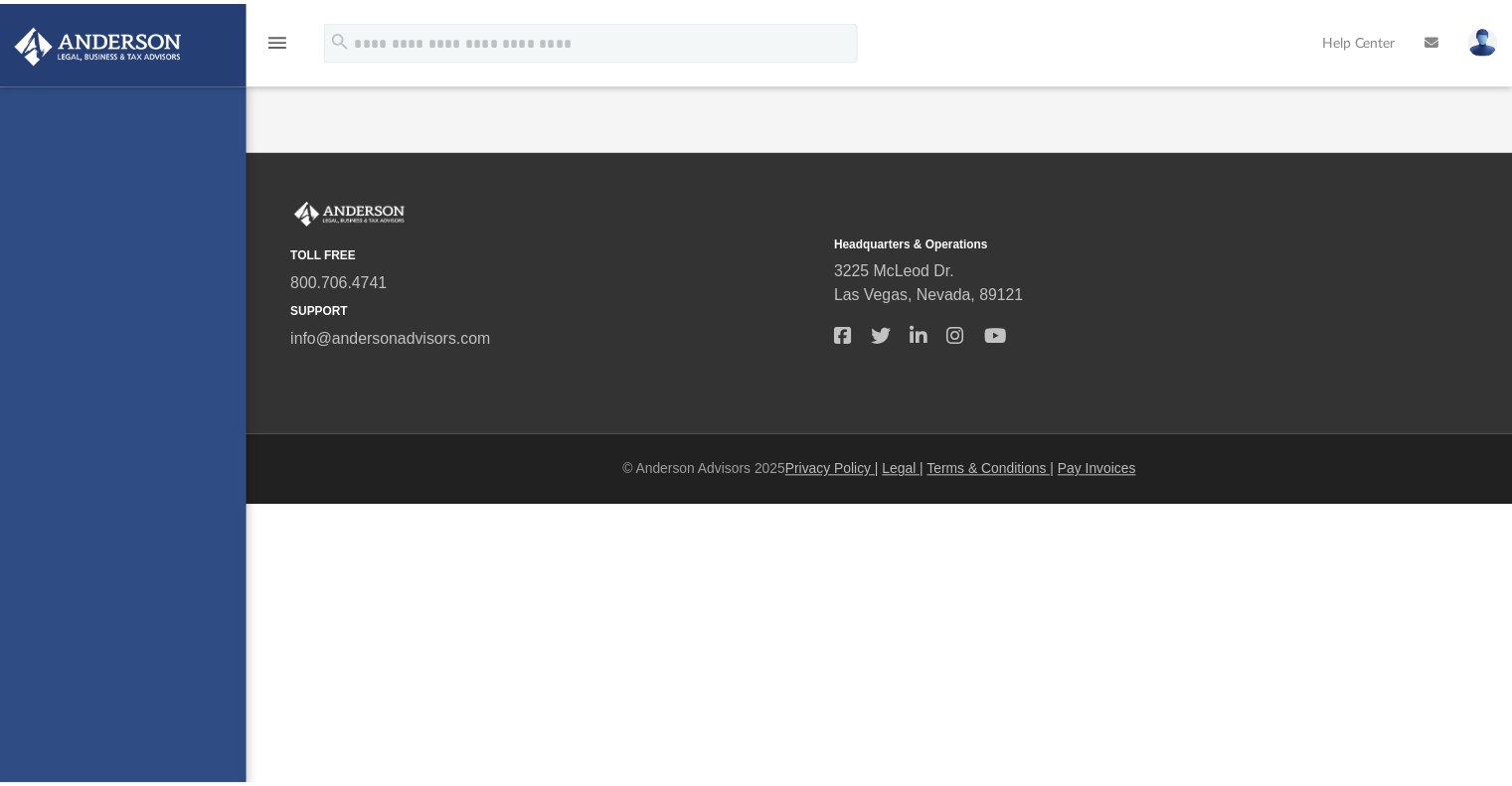 scroll, scrollTop: 0, scrollLeft: 0, axis: both 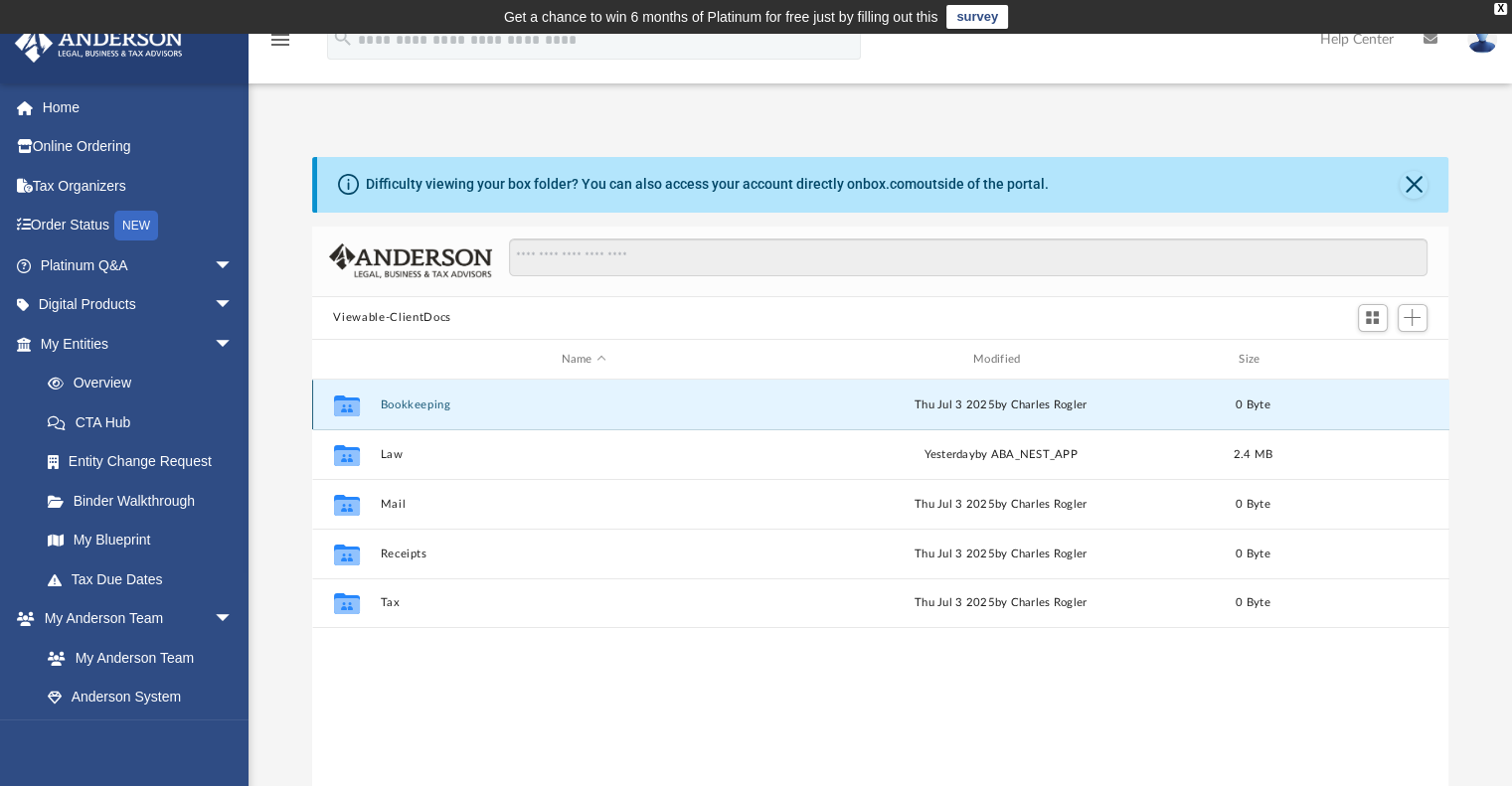 click on "Bookkeeping" at bounding box center (584, 404) 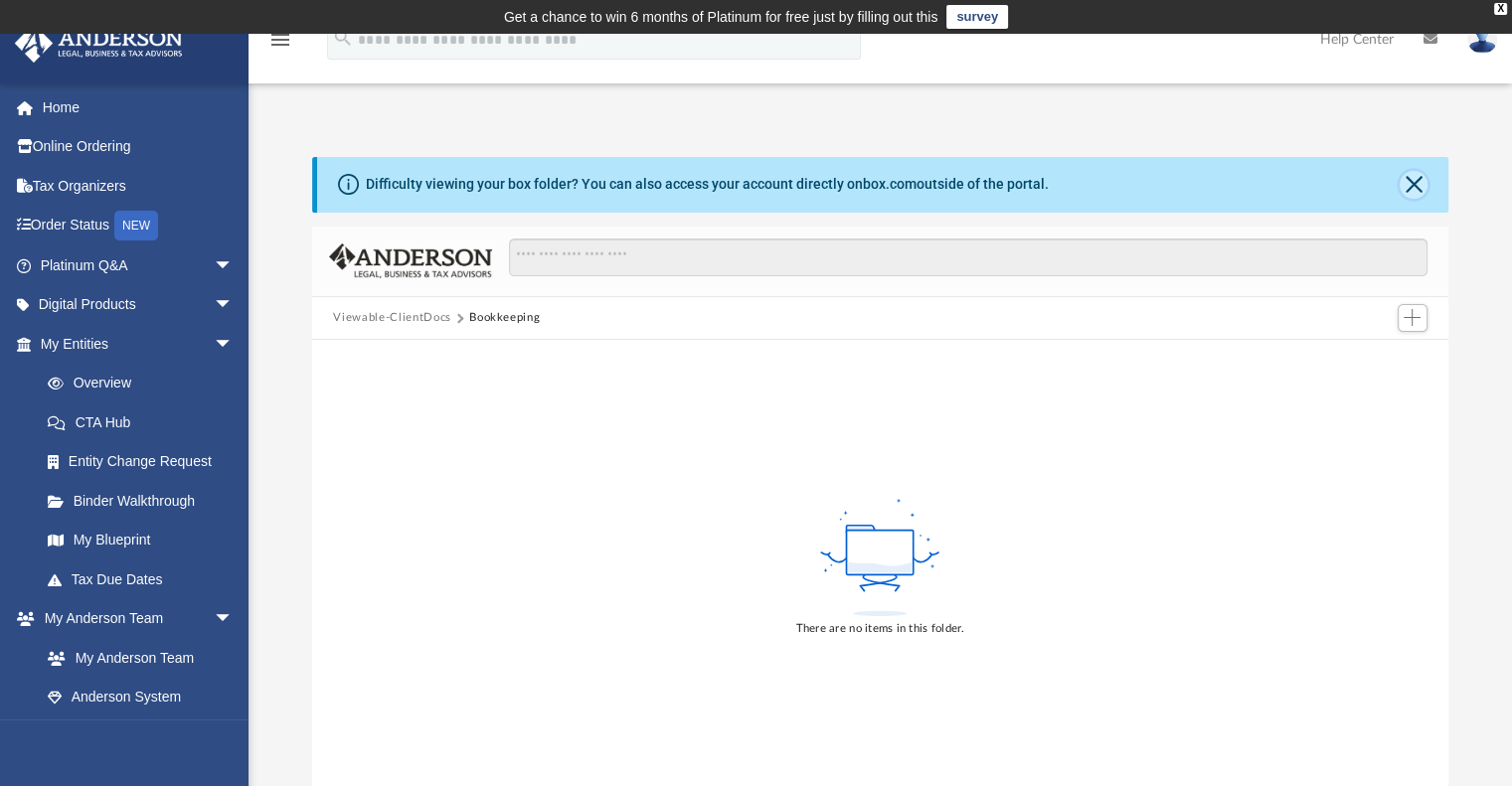click 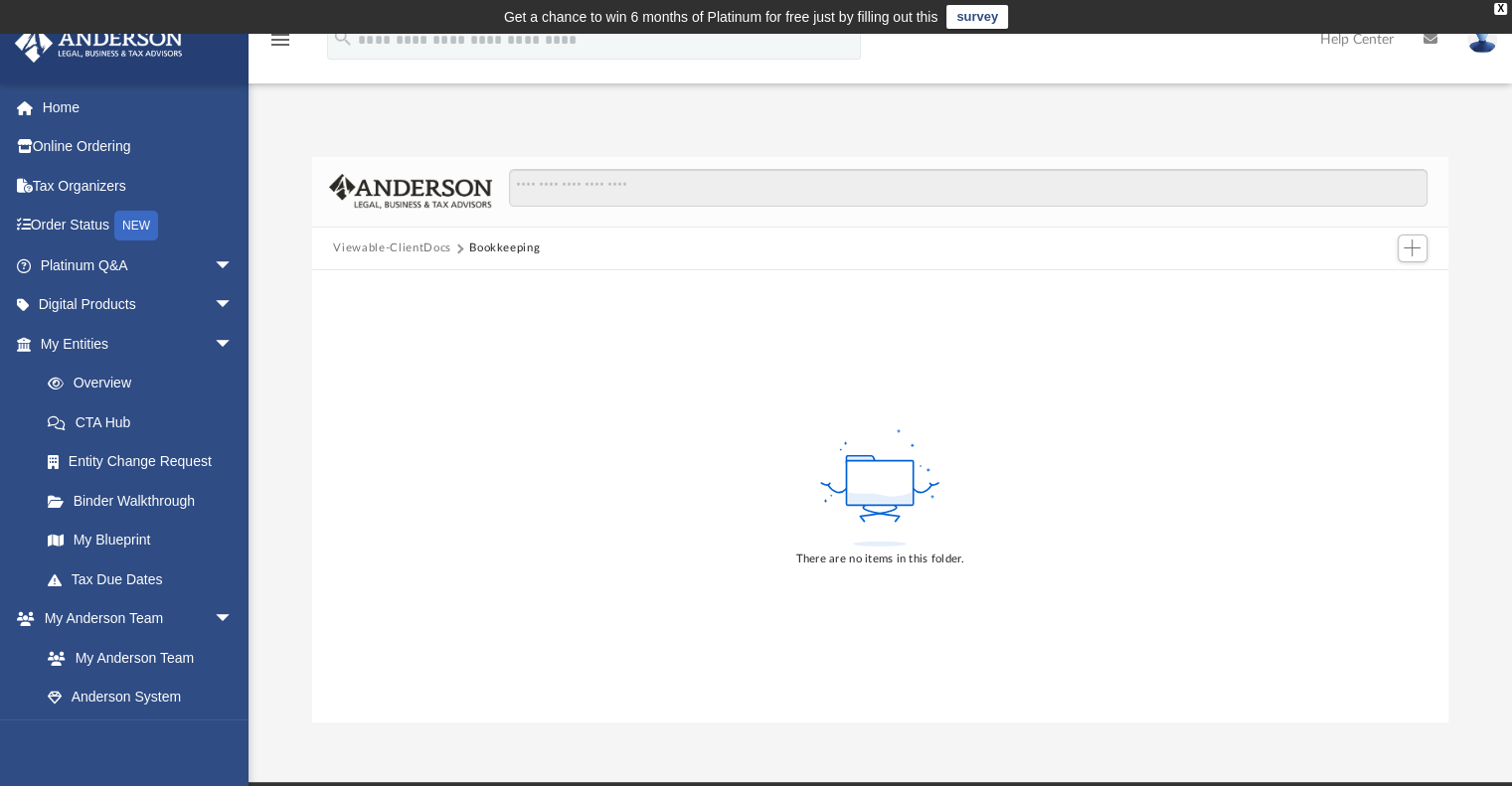 click on "Viewable-ClientDocs" at bounding box center (392, 248) 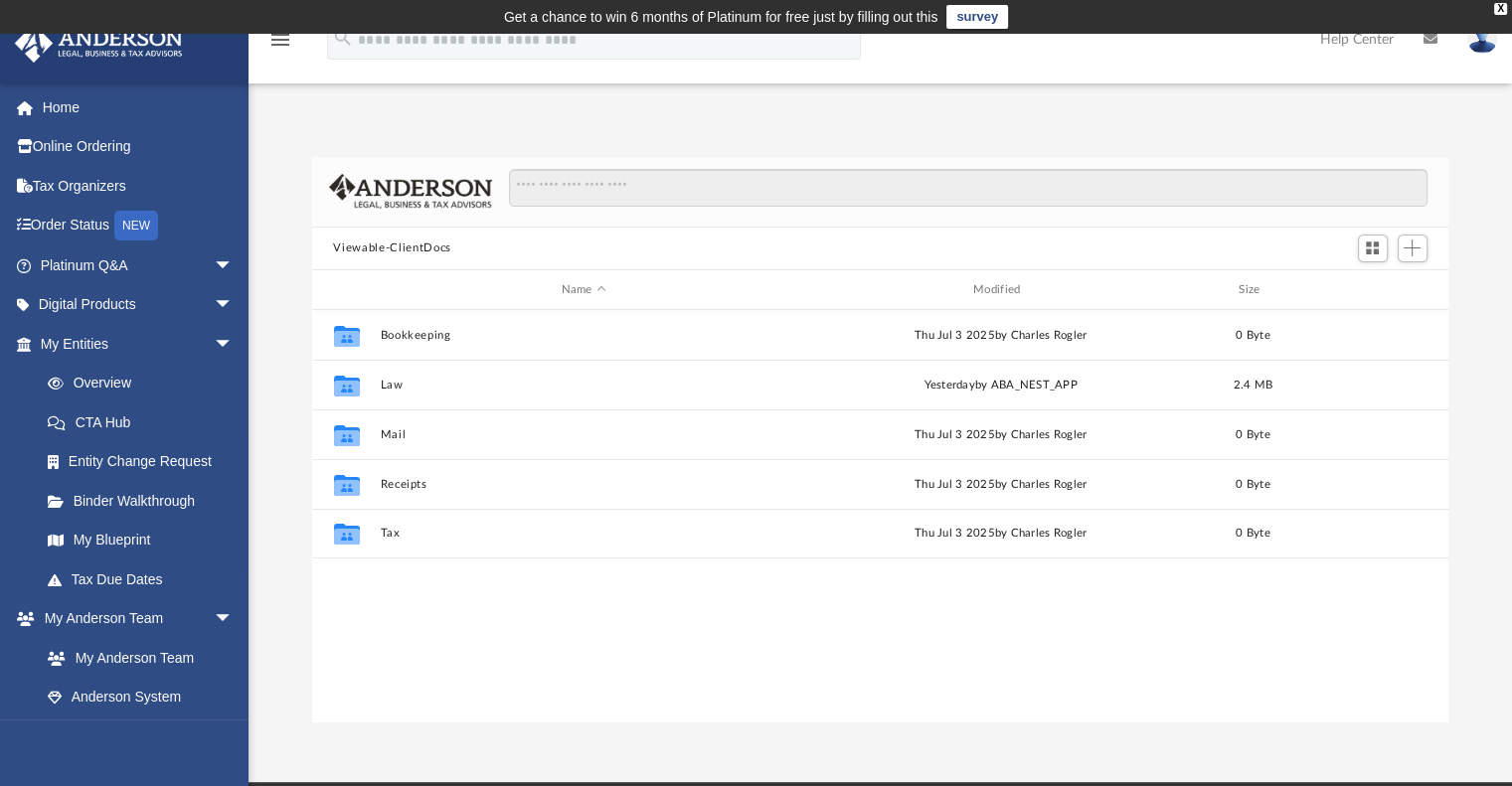 scroll, scrollTop: 16, scrollLeft: 16, axis: both 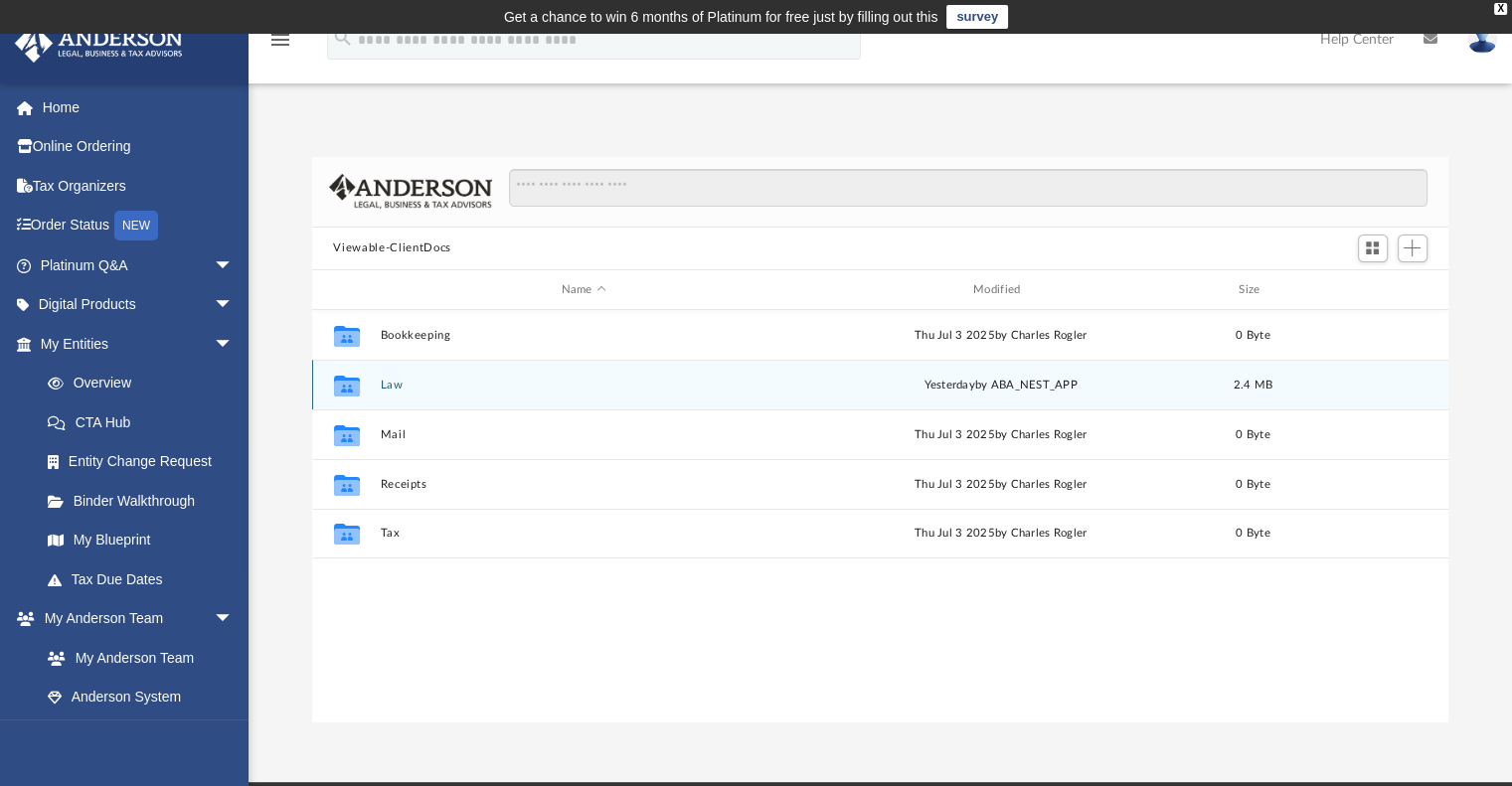 click on "Collaborated Folder" at bounding box center [346, 386] 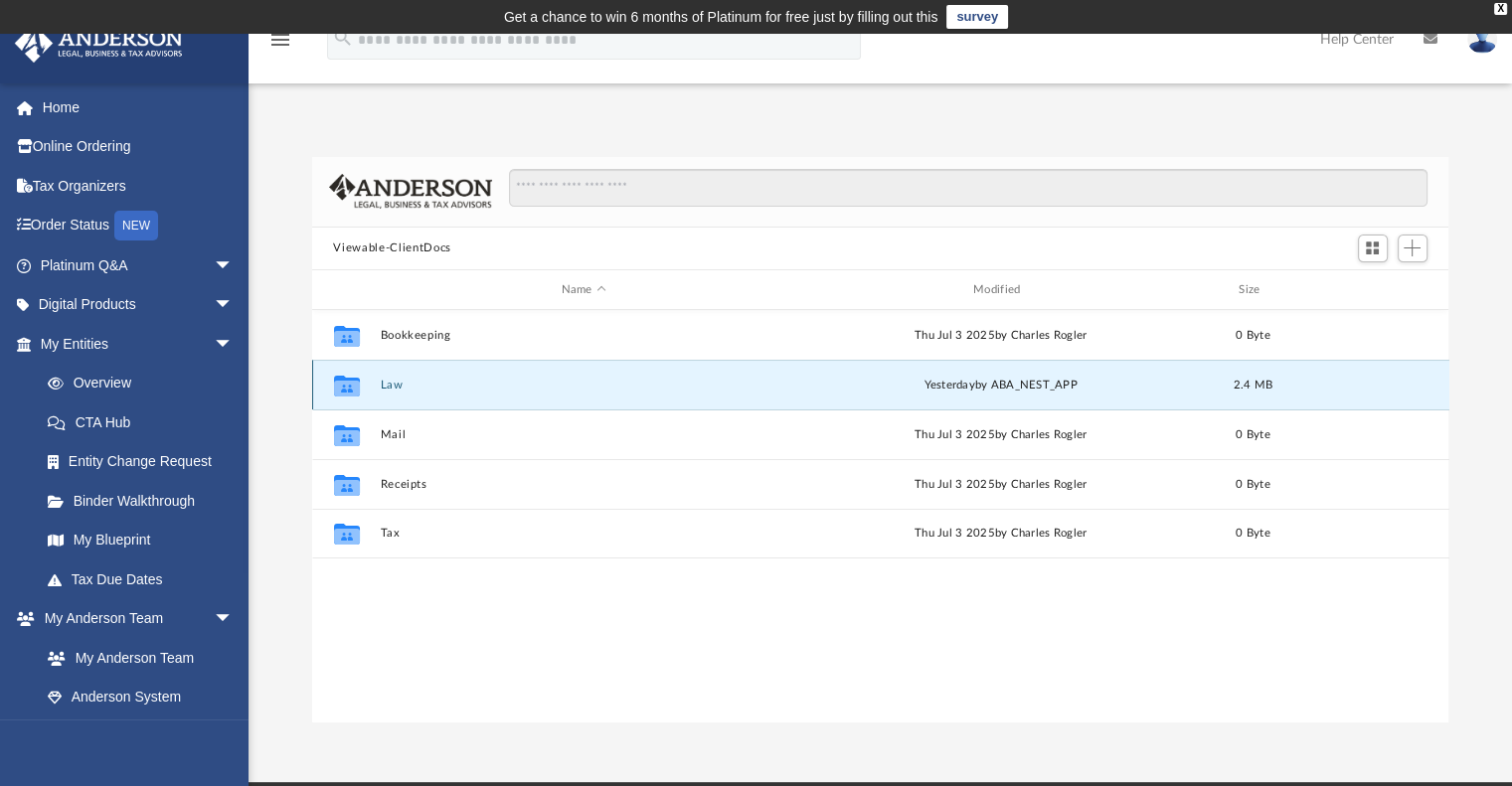 click on "Law" at bounding box center [584, 385] 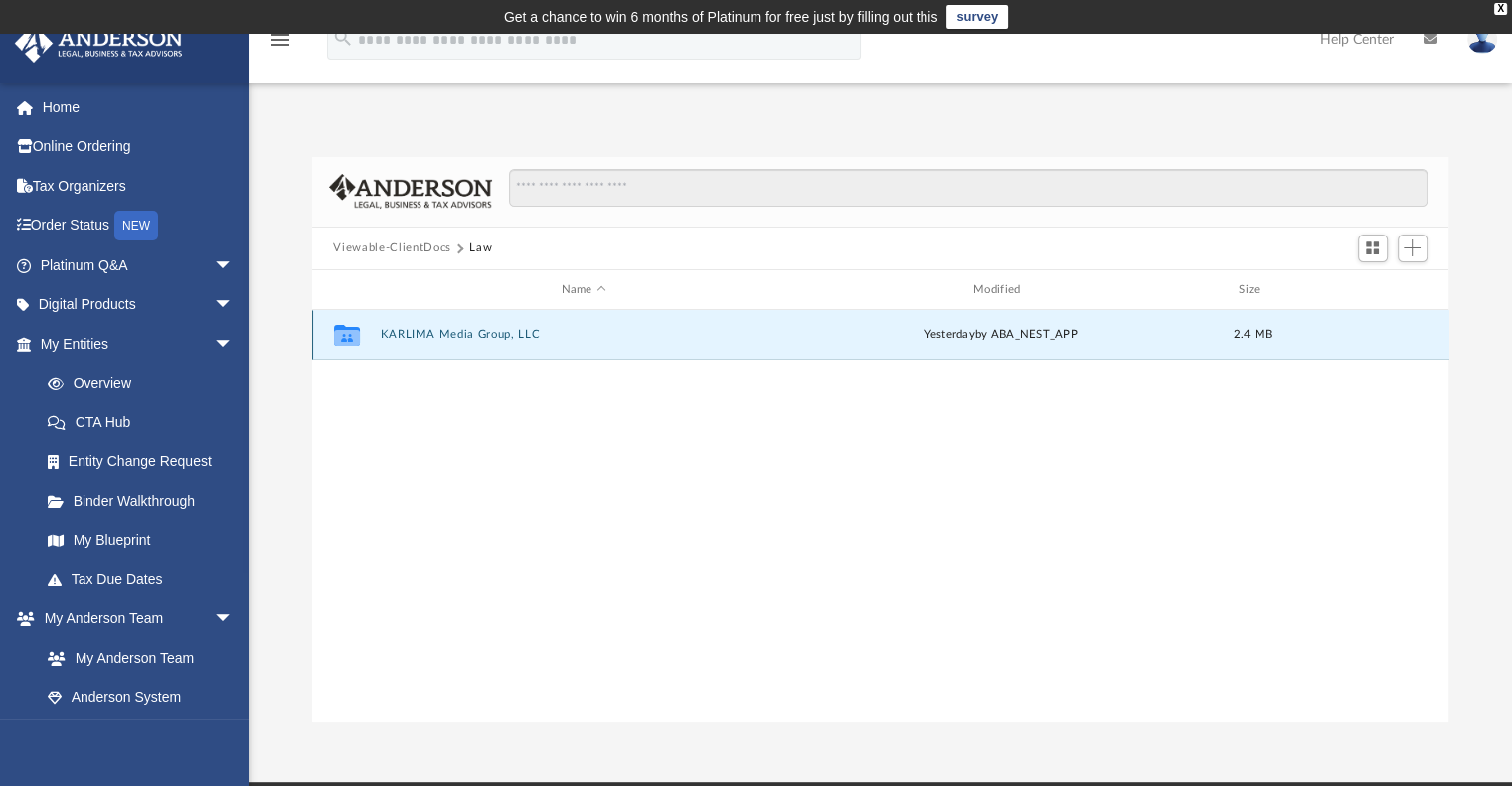 click on "KARLIMA Media Group, LLC" at bounding box center [584, 335] 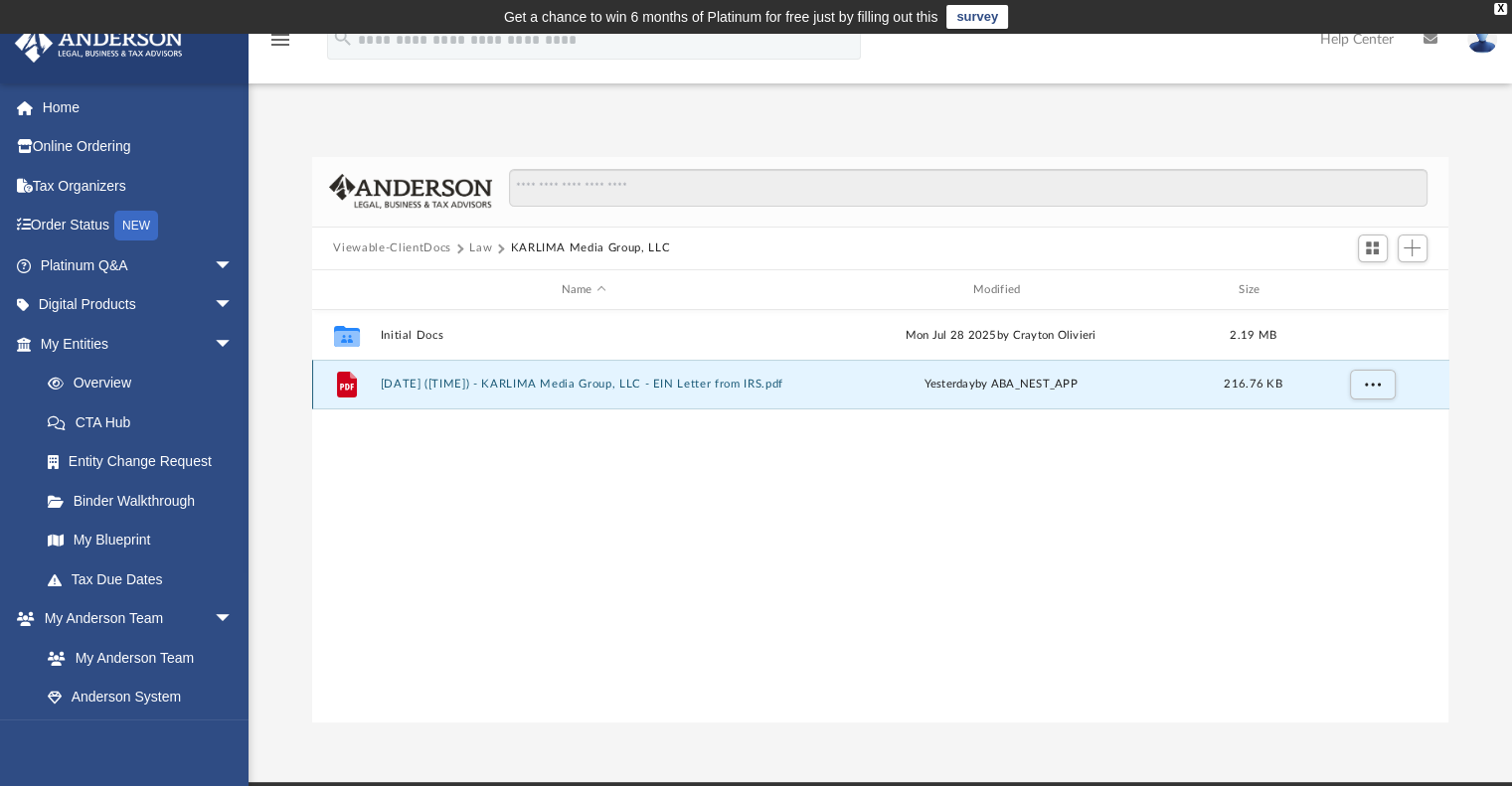 click on "2025.08.04 (07:35:32) - KARLIMA Media Group, LLC - EIN Letter from IRS.pdf" at bounding box center (584, 385) 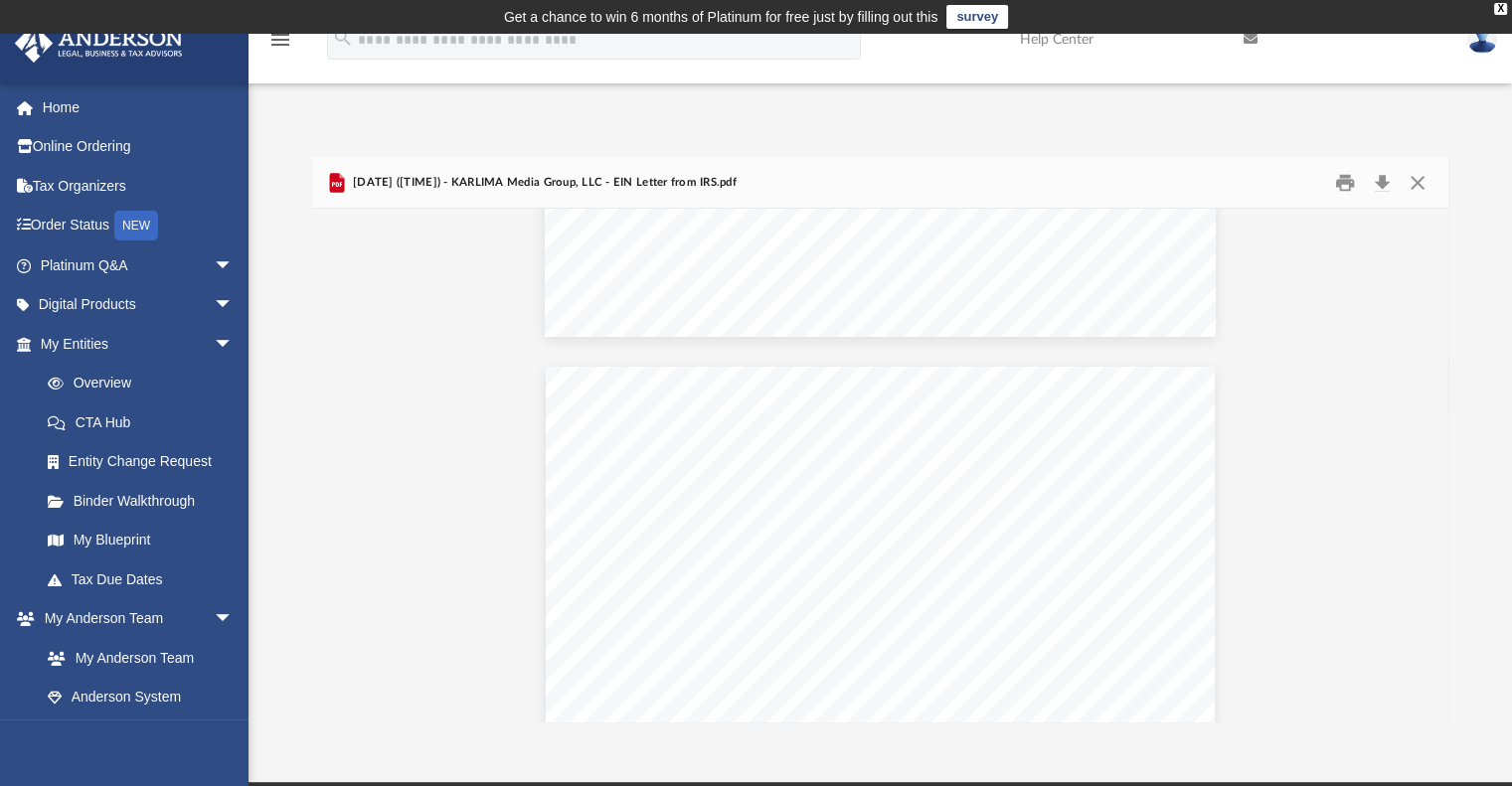 scroll, scrollTop: 0, scrollLeft: 0, axis: both 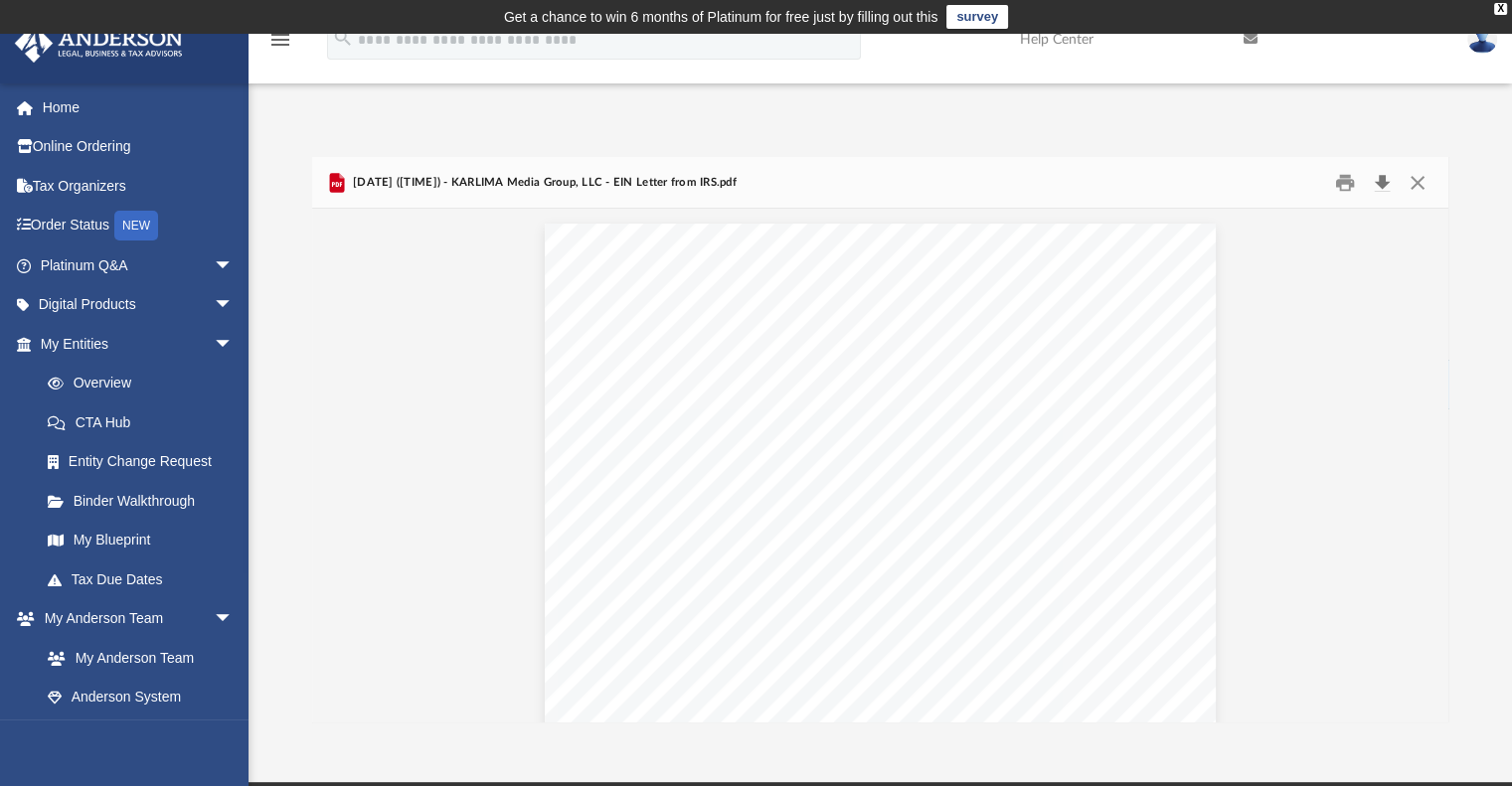 click at bounding box center [1383, 182] 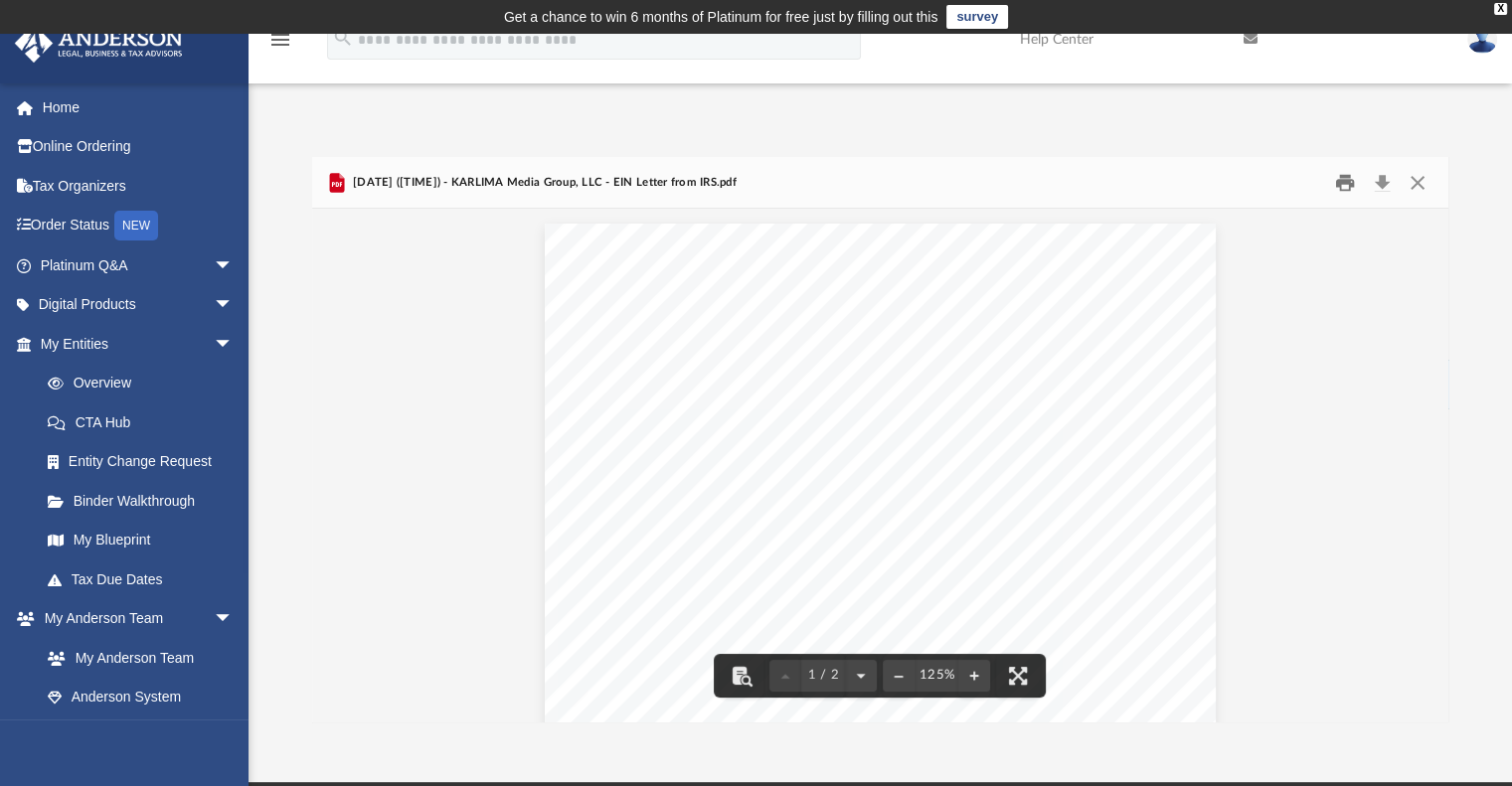 click at bounding box center [1345, 182] 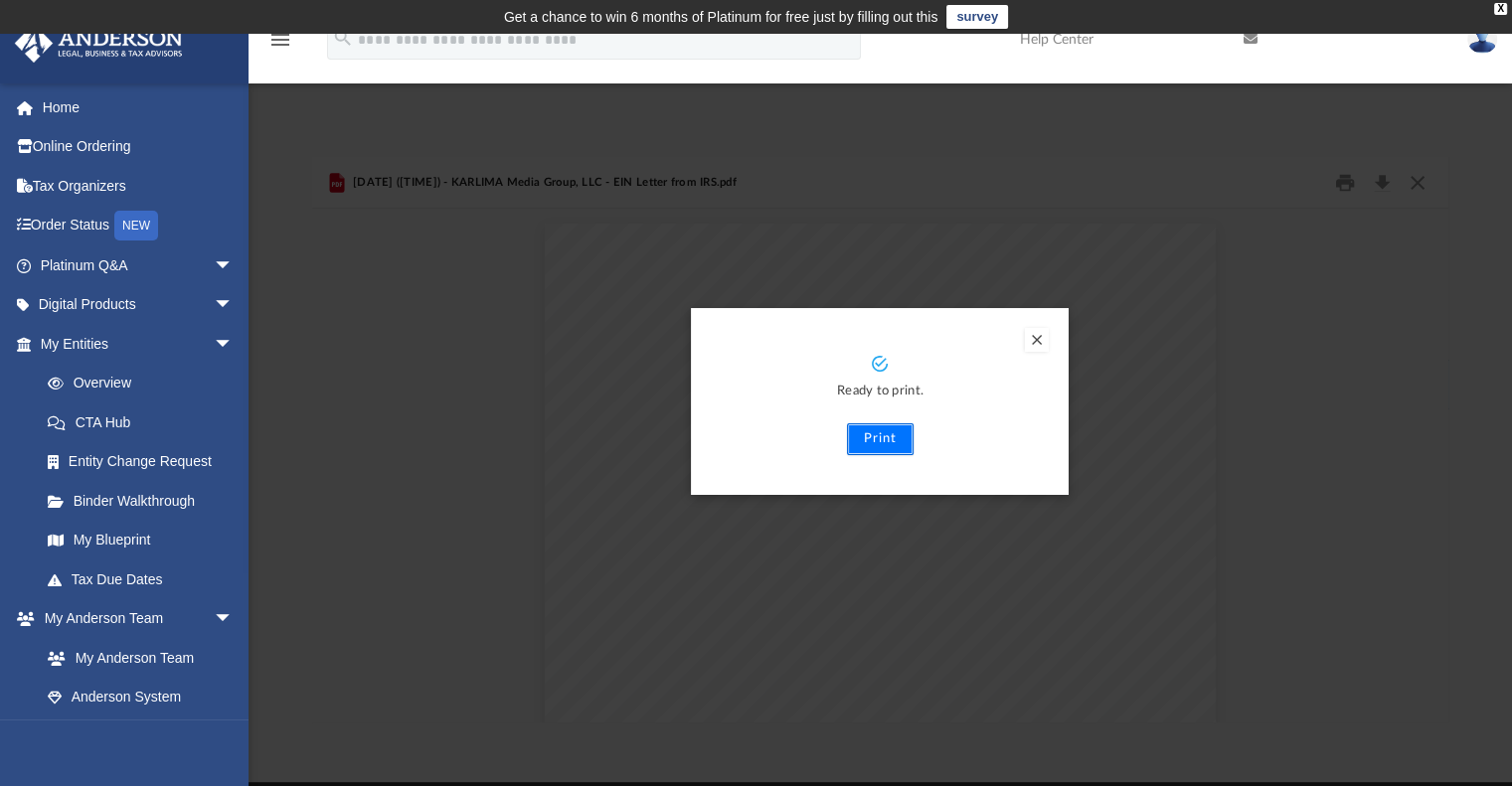 click on "Print" at bounding box center [880, 439] 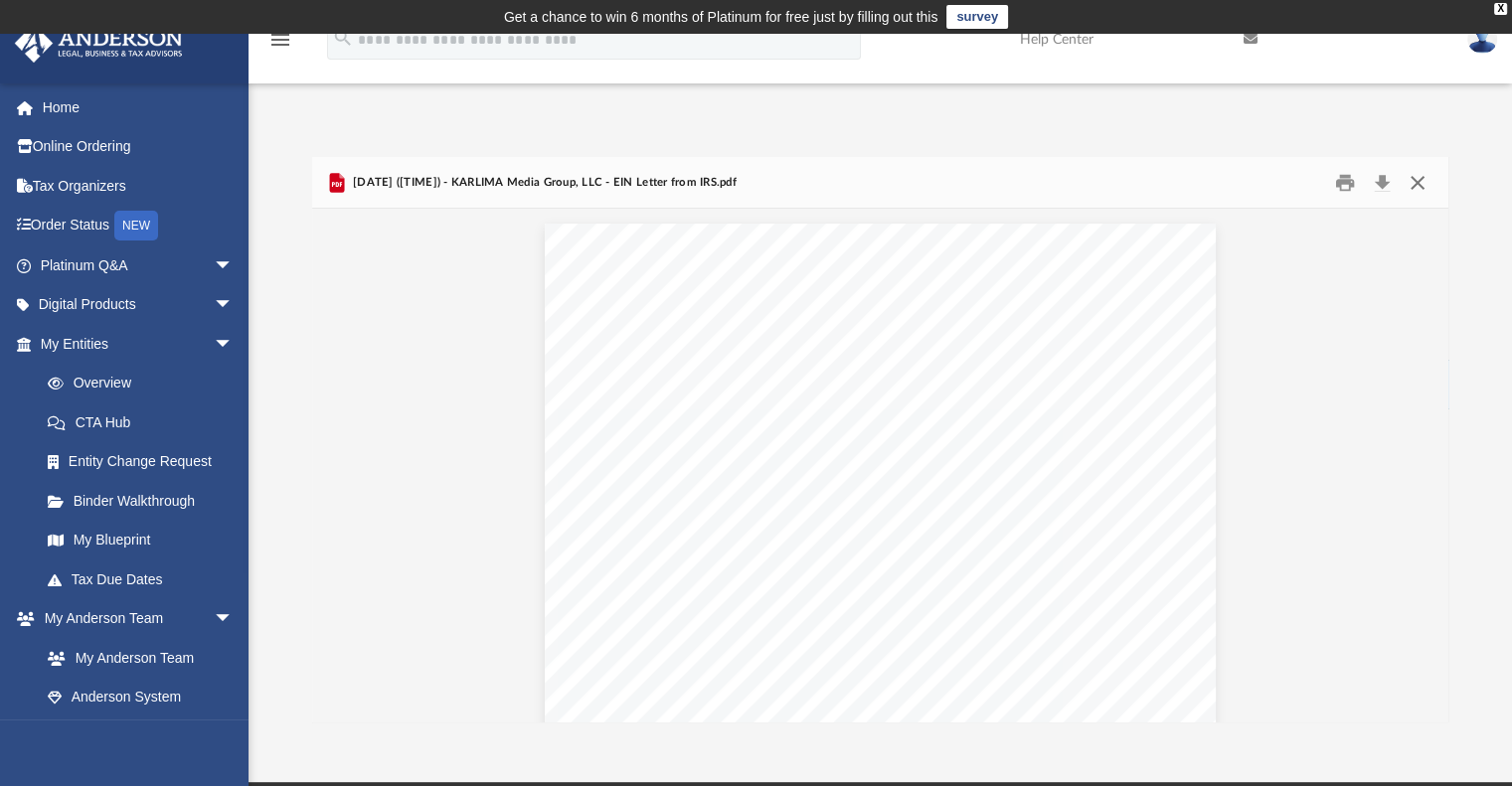 click at bounding box center [1418, 182] 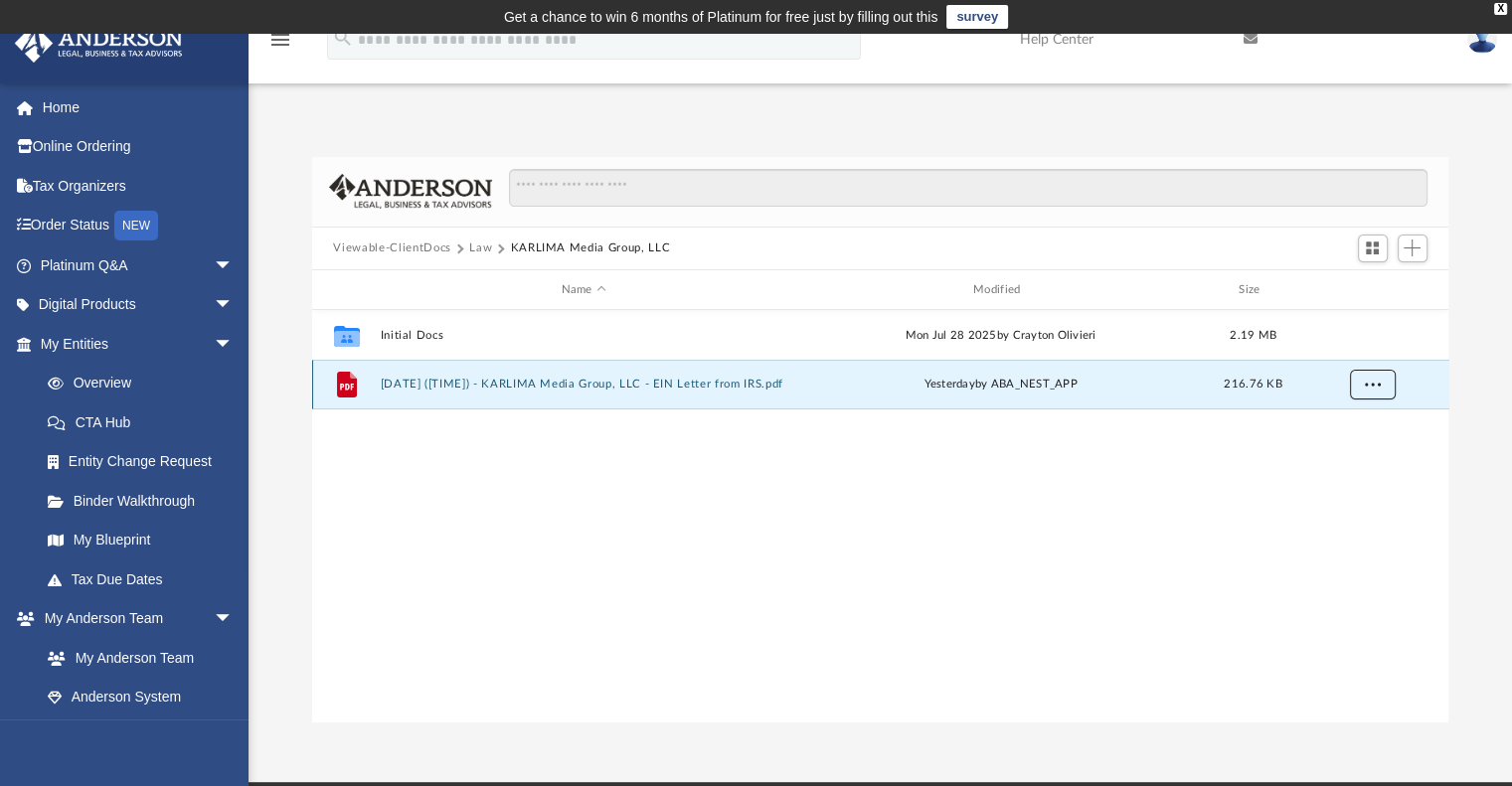 click at bounding box center (1372, 384) 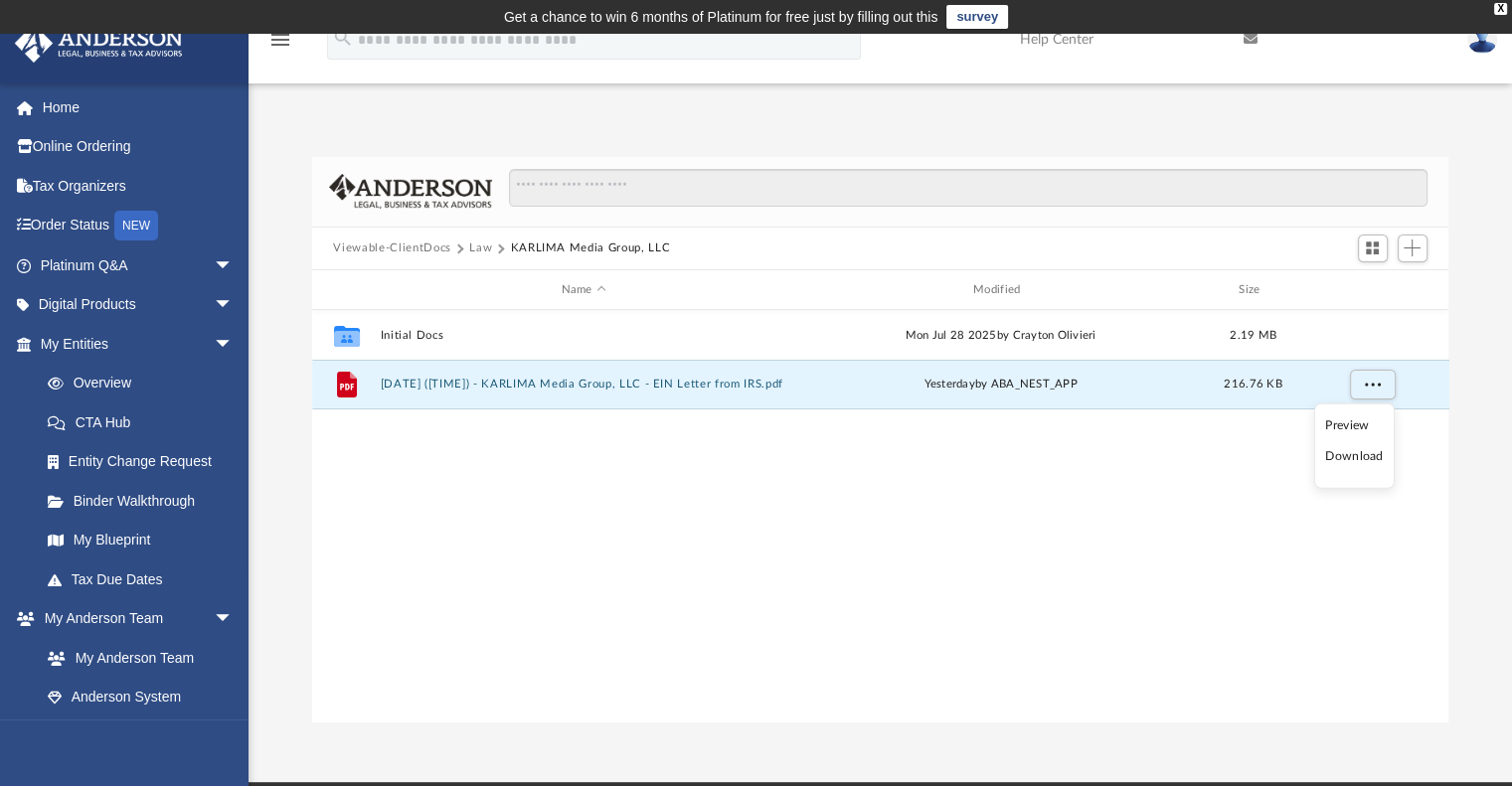 click on "Collaborated Folder Initial Docs Mon Jul 28 2025  by Crayton Olivieri 2.19 MB File 2025.08.04 (07:35:32) - KARLIMA Media Group, LLC - EIN Letter from IRS.pdf yesterday  by ABA_NEST_APP 216.76 KB" at bounding box center (881, 516) 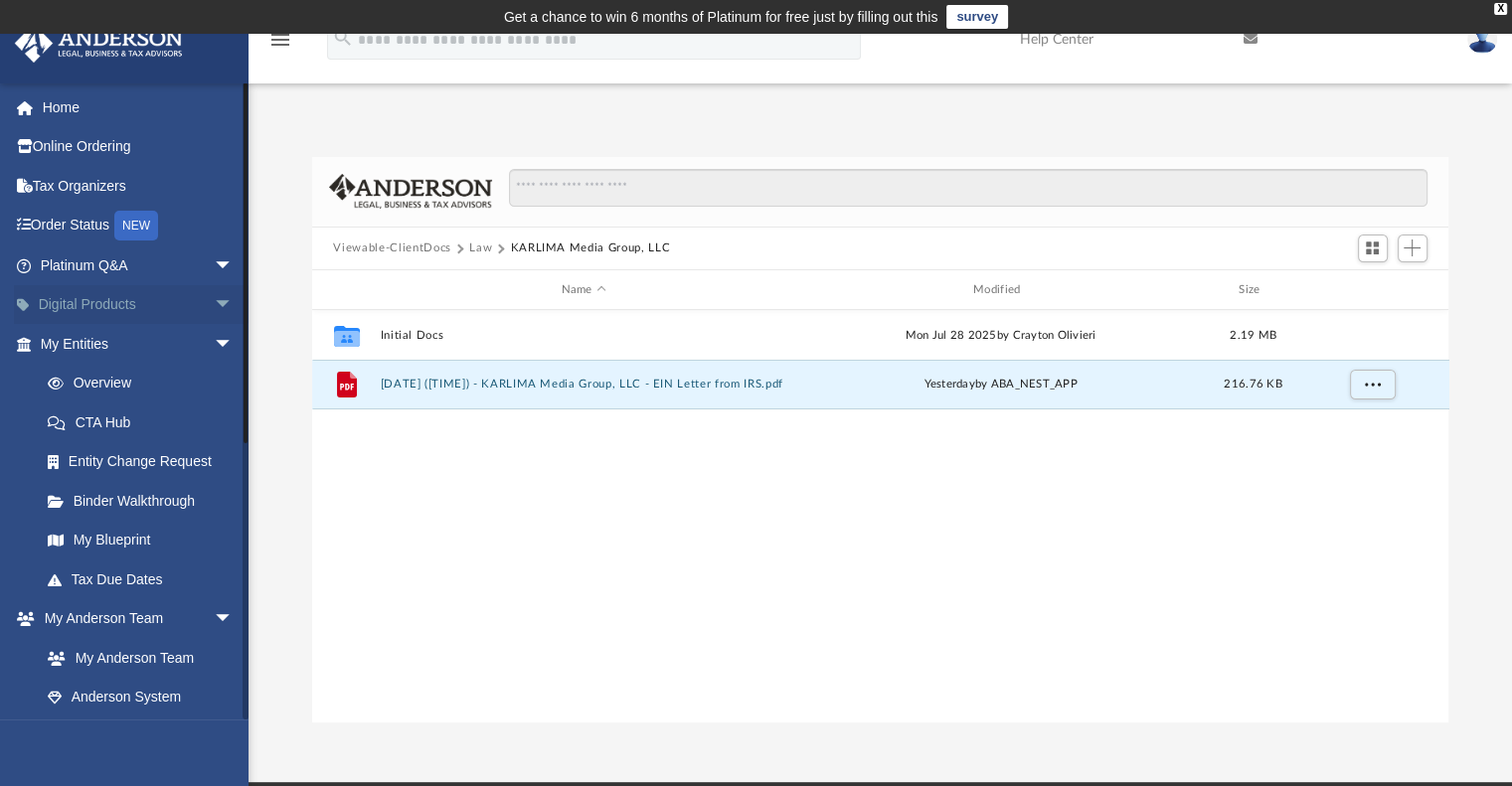 click on "arrow_drop_down" at bounding box center [234, 305] 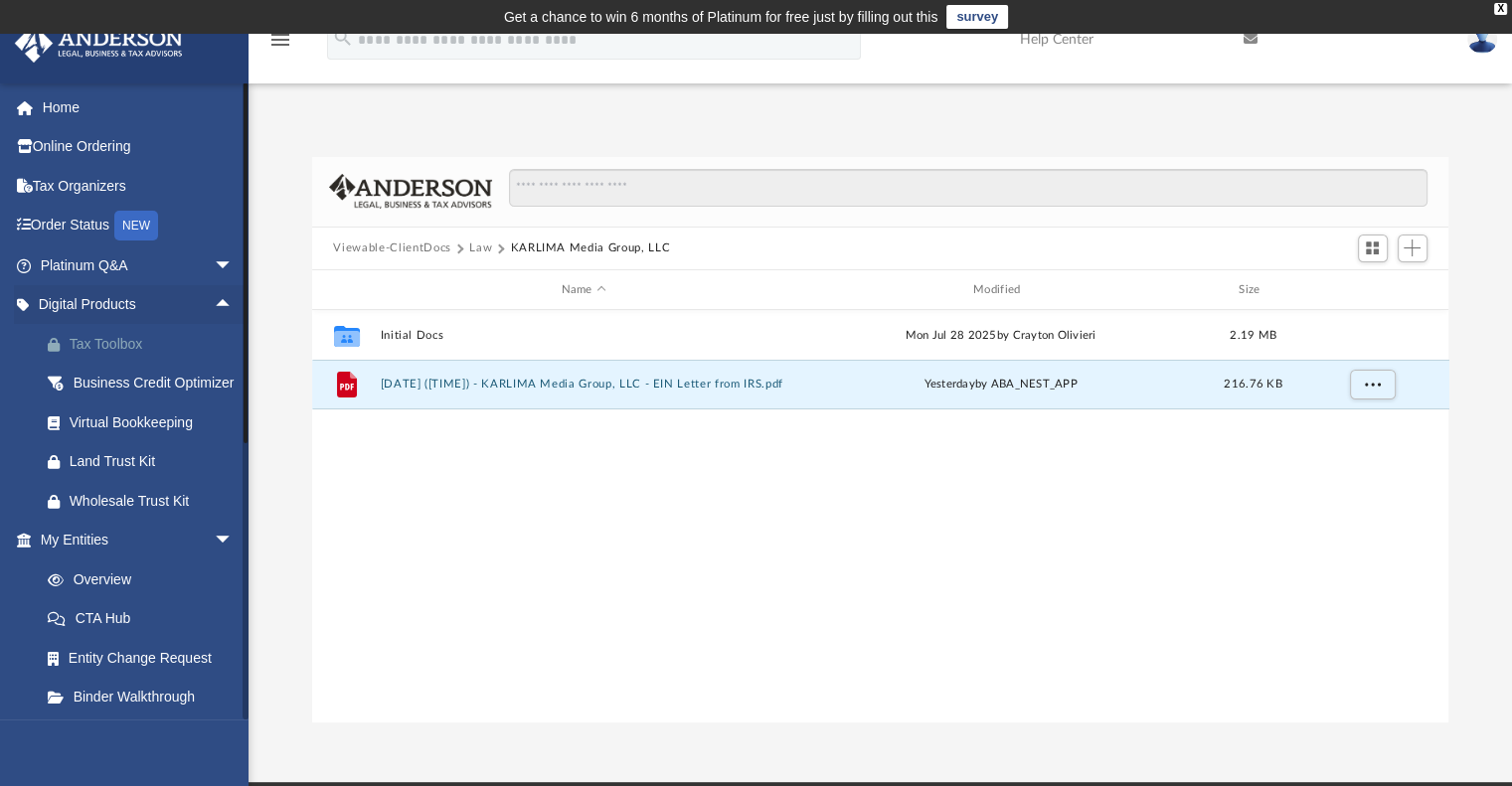click on "Tax Toolbox" at bounding box center (154, 344) 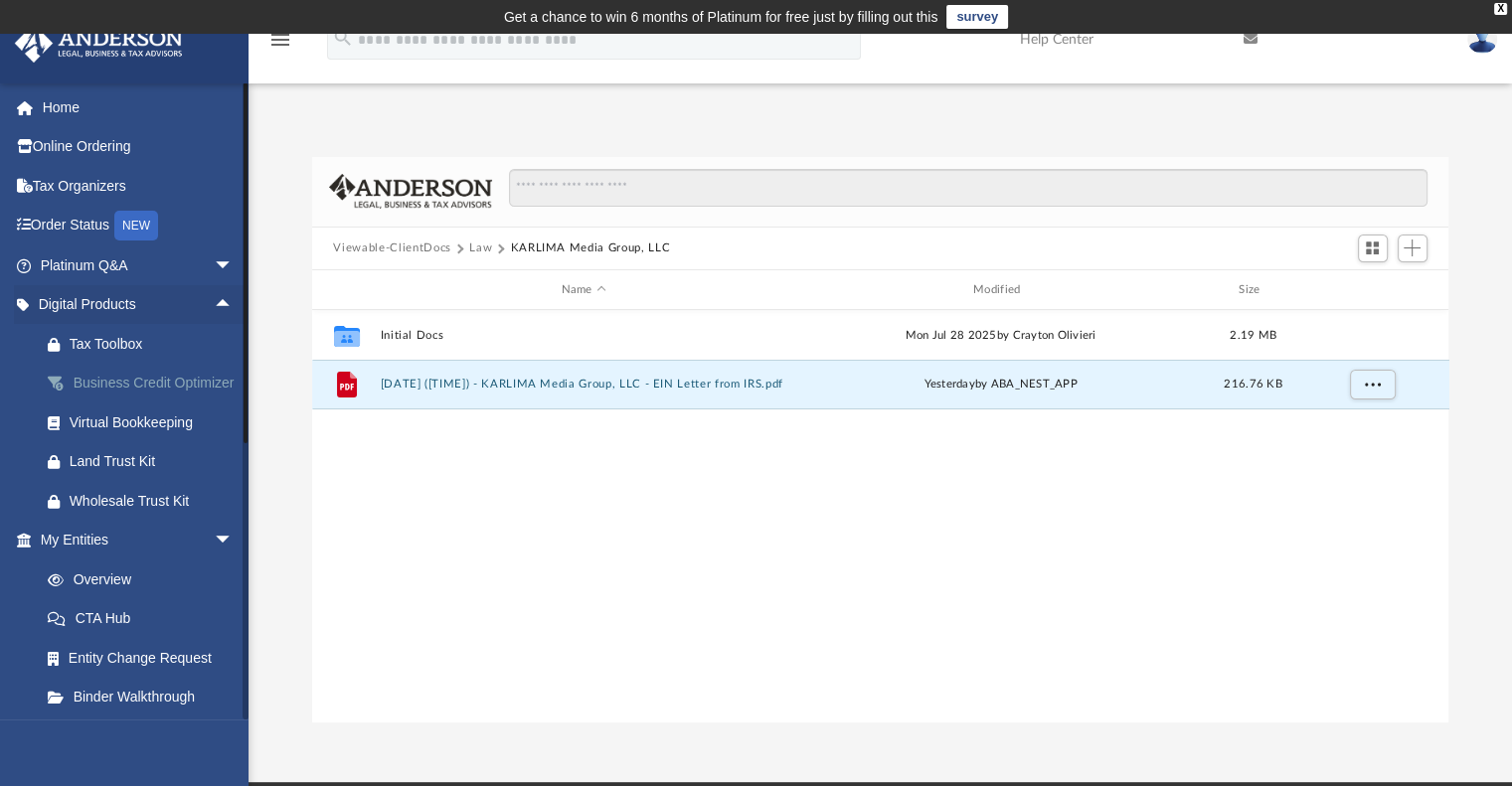 click on "Business Credit Optimizer" at bounding box center [154, 383] 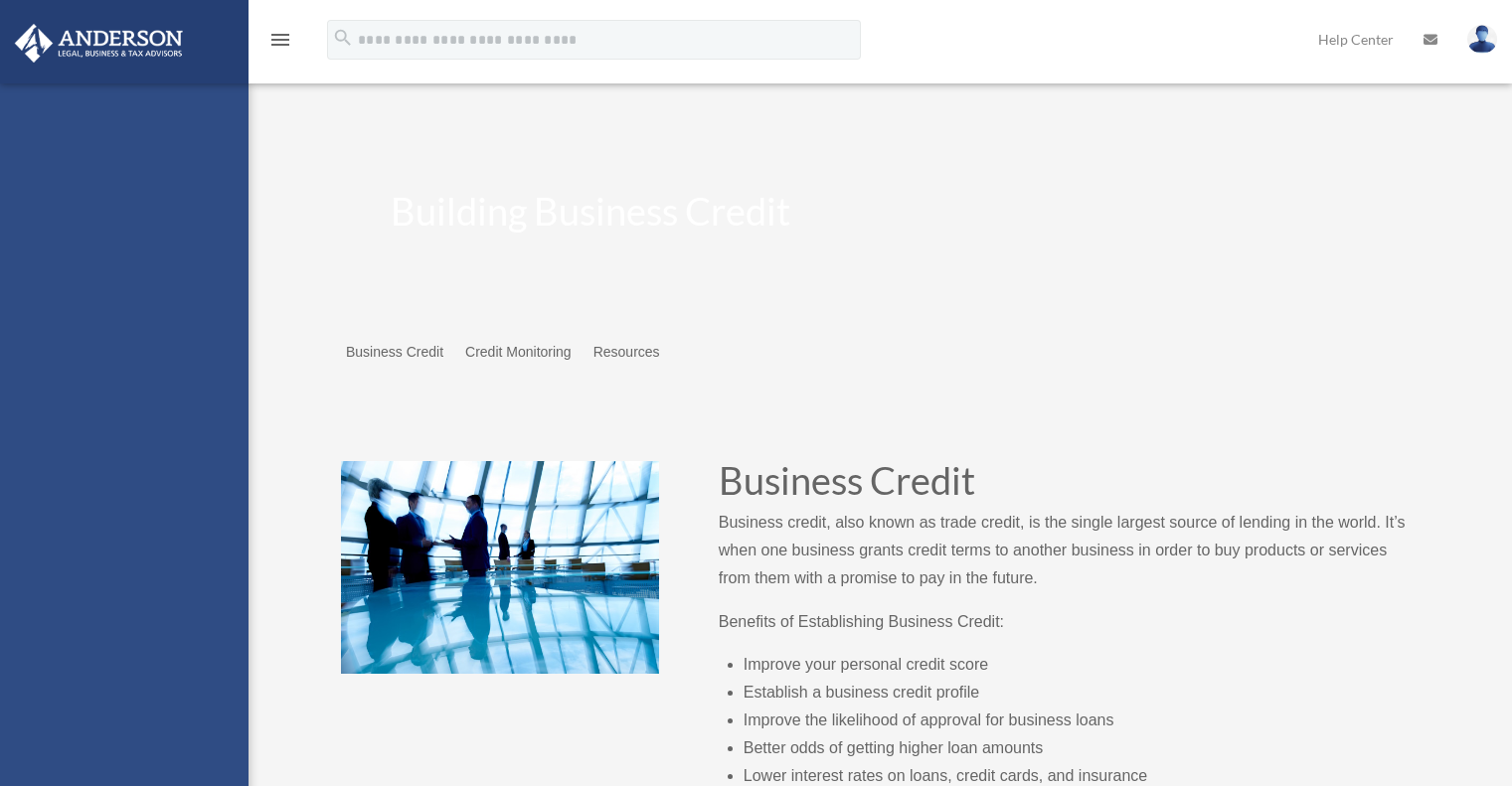 scroll, scrollTop: 0, scrollLeft: 0, axis: both 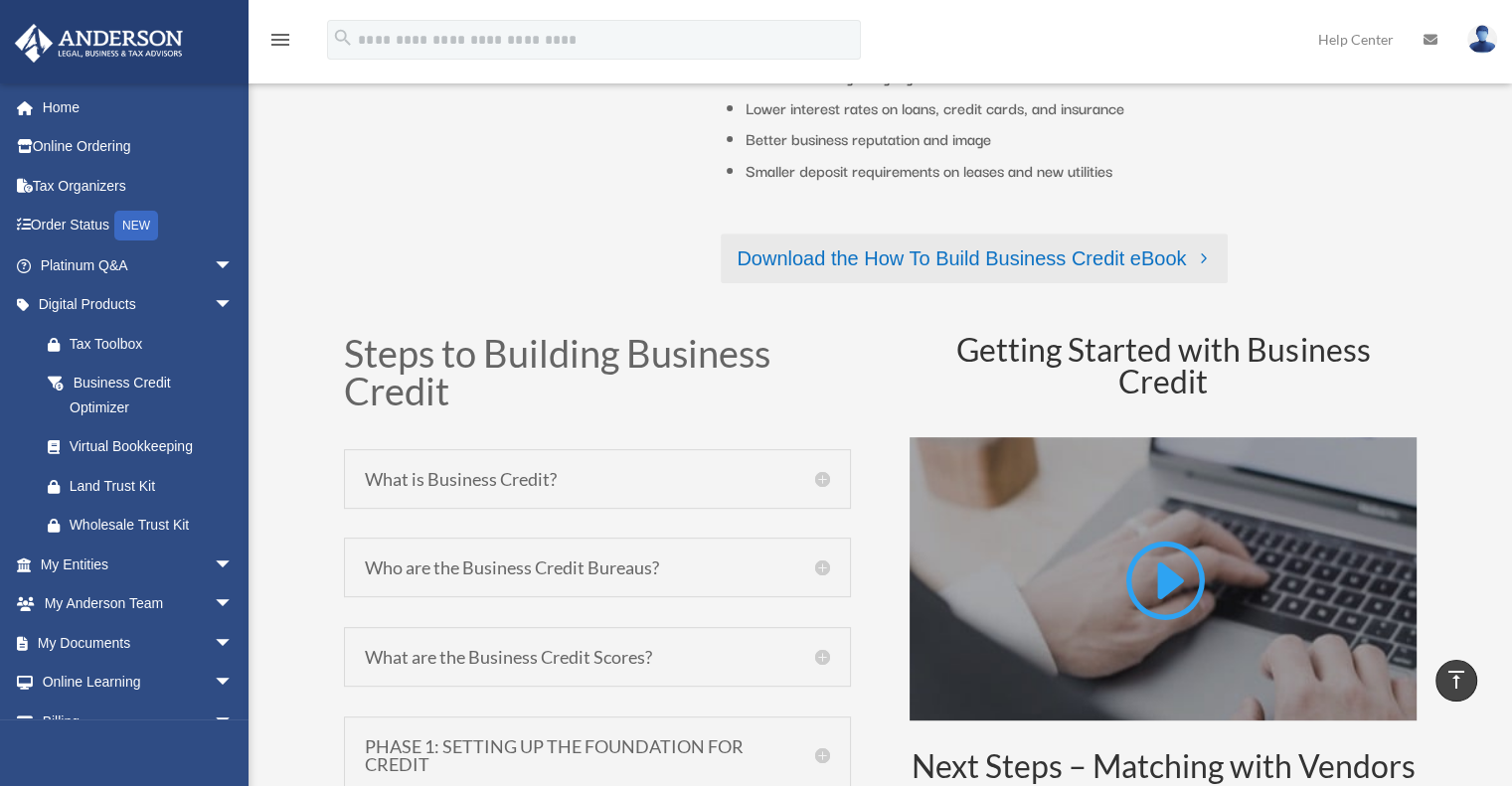 click on "Download the How To Build Business Credit eBook" at bounding box center [974, 258] 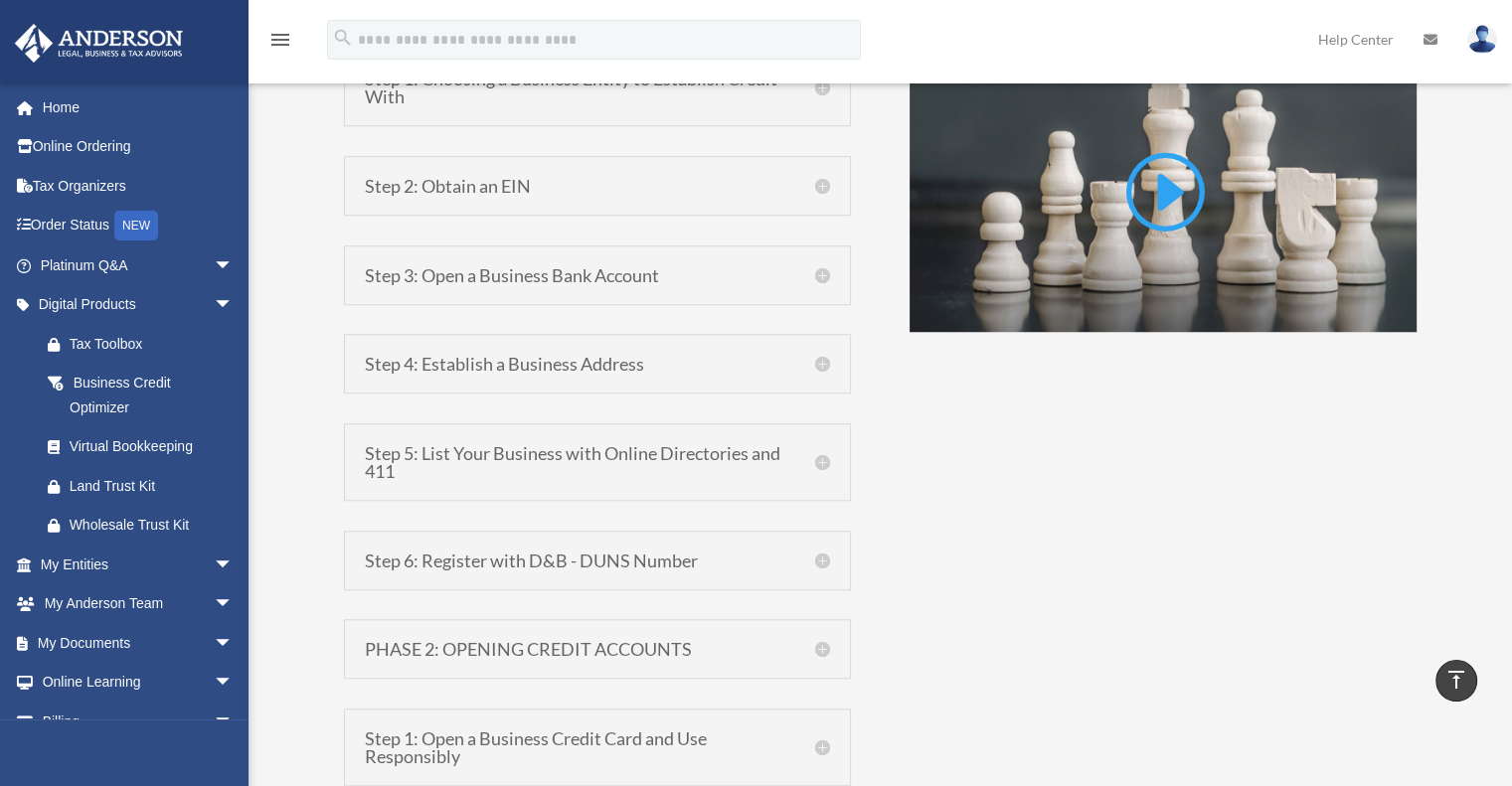 scroll, scrollTop: 1512, scrollLeft: 0, axis: vertical 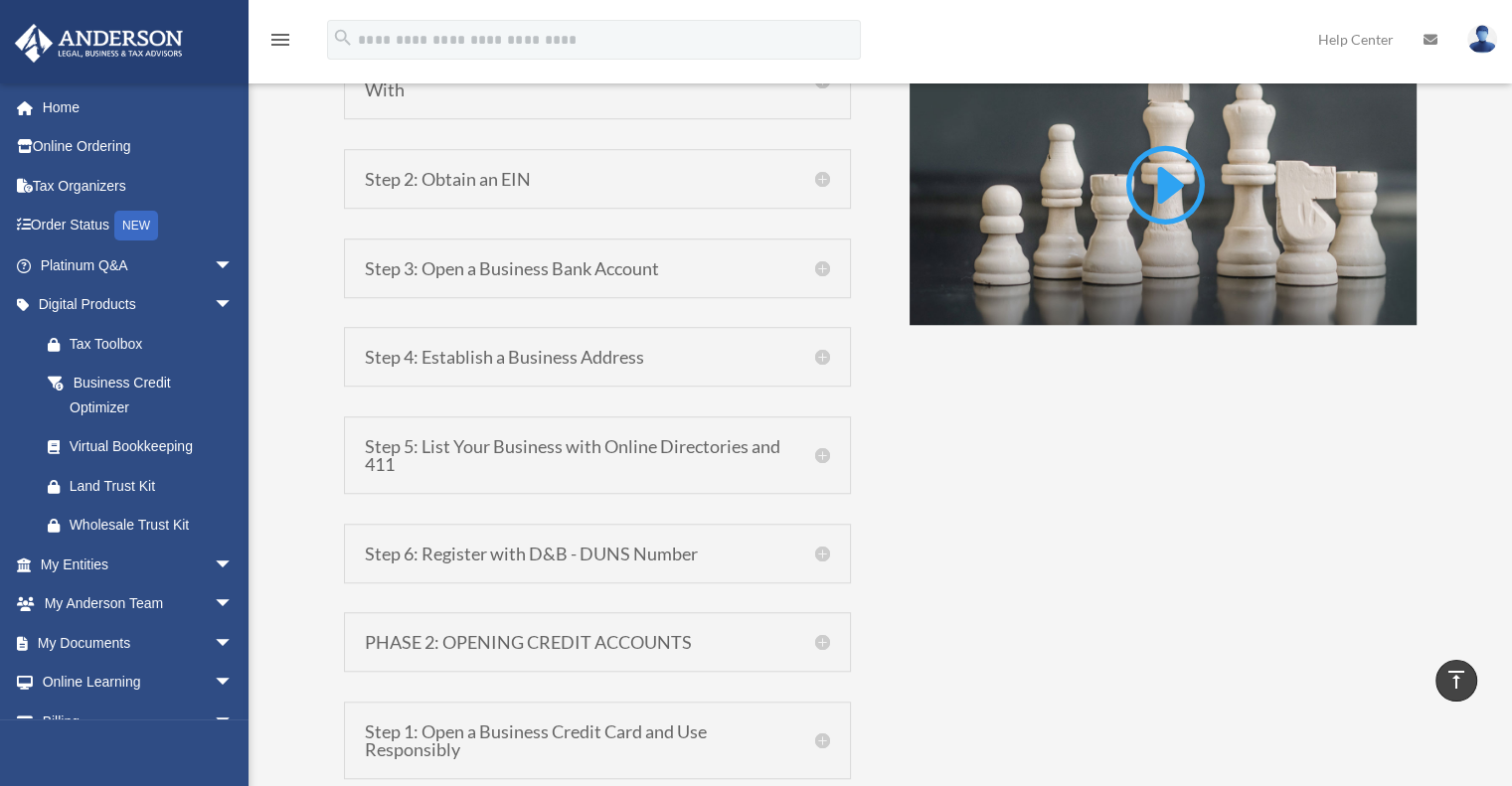 click on "Step 2: Obtain an EIN" at bounding box center [597, 179] 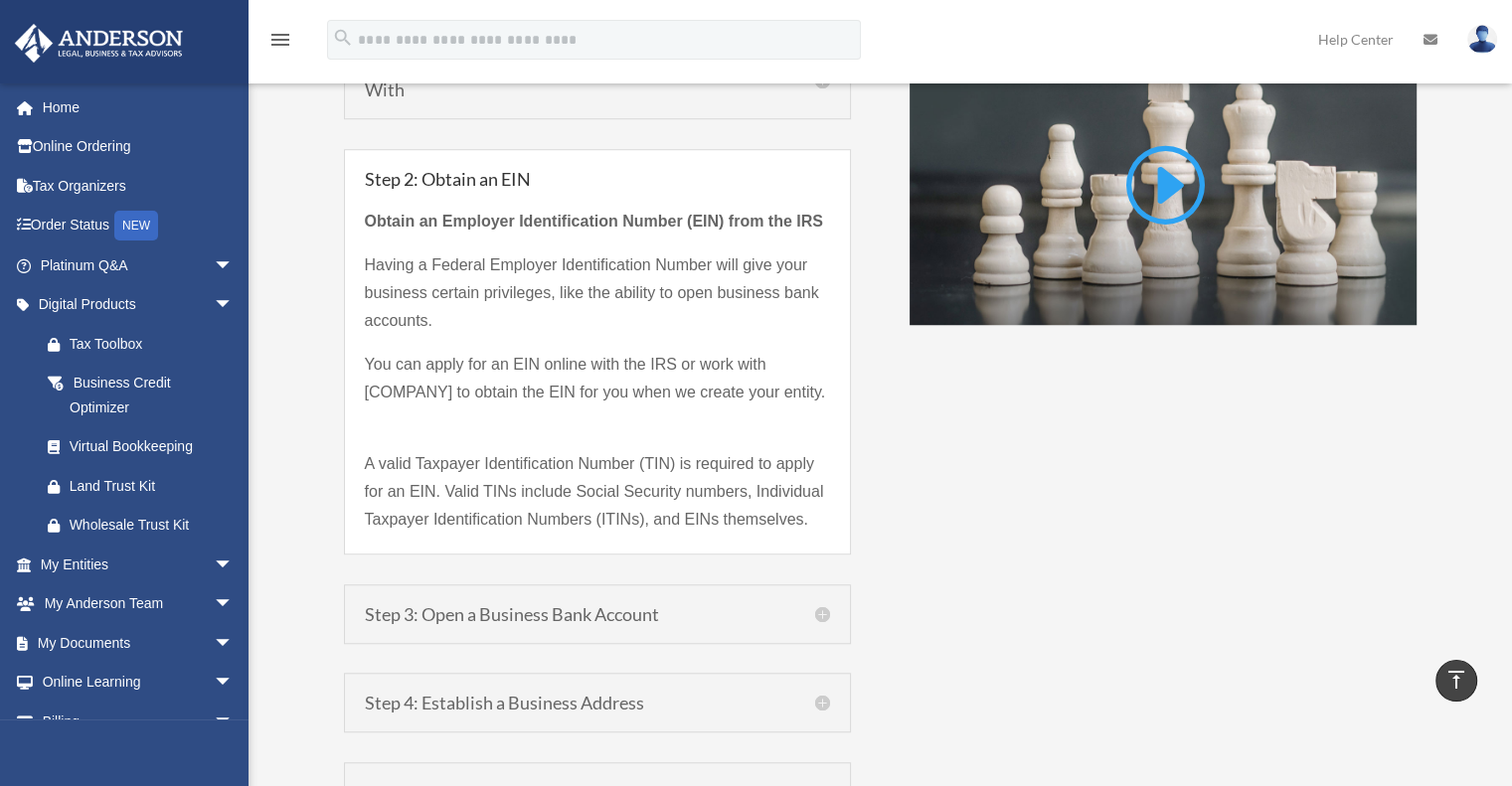 click on "Step 3: Open a Business Bank Account" at bounding box center (597, 614) 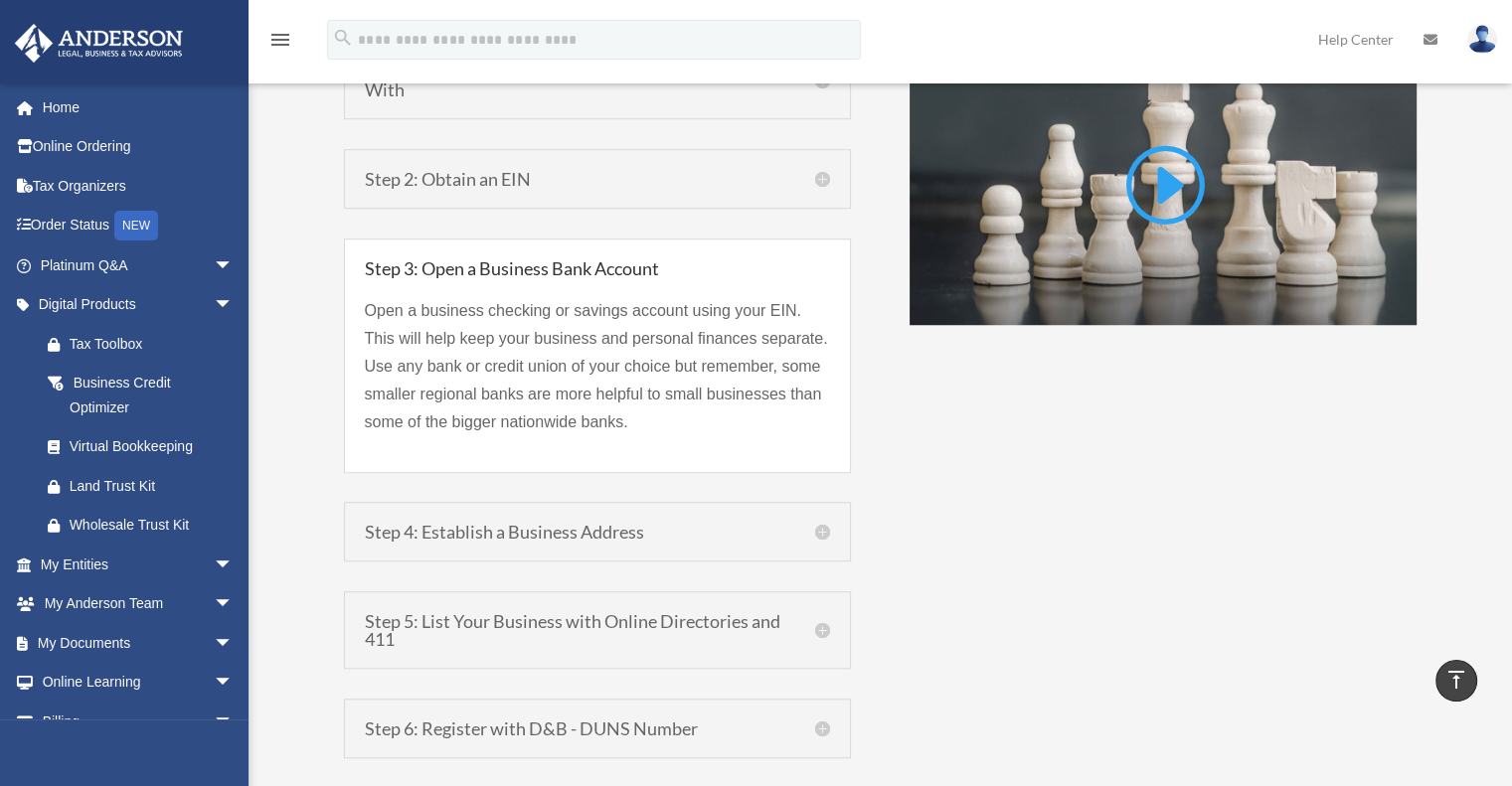 click on "Step 4: Establish a Business Address" at bounding box center [597, 532] 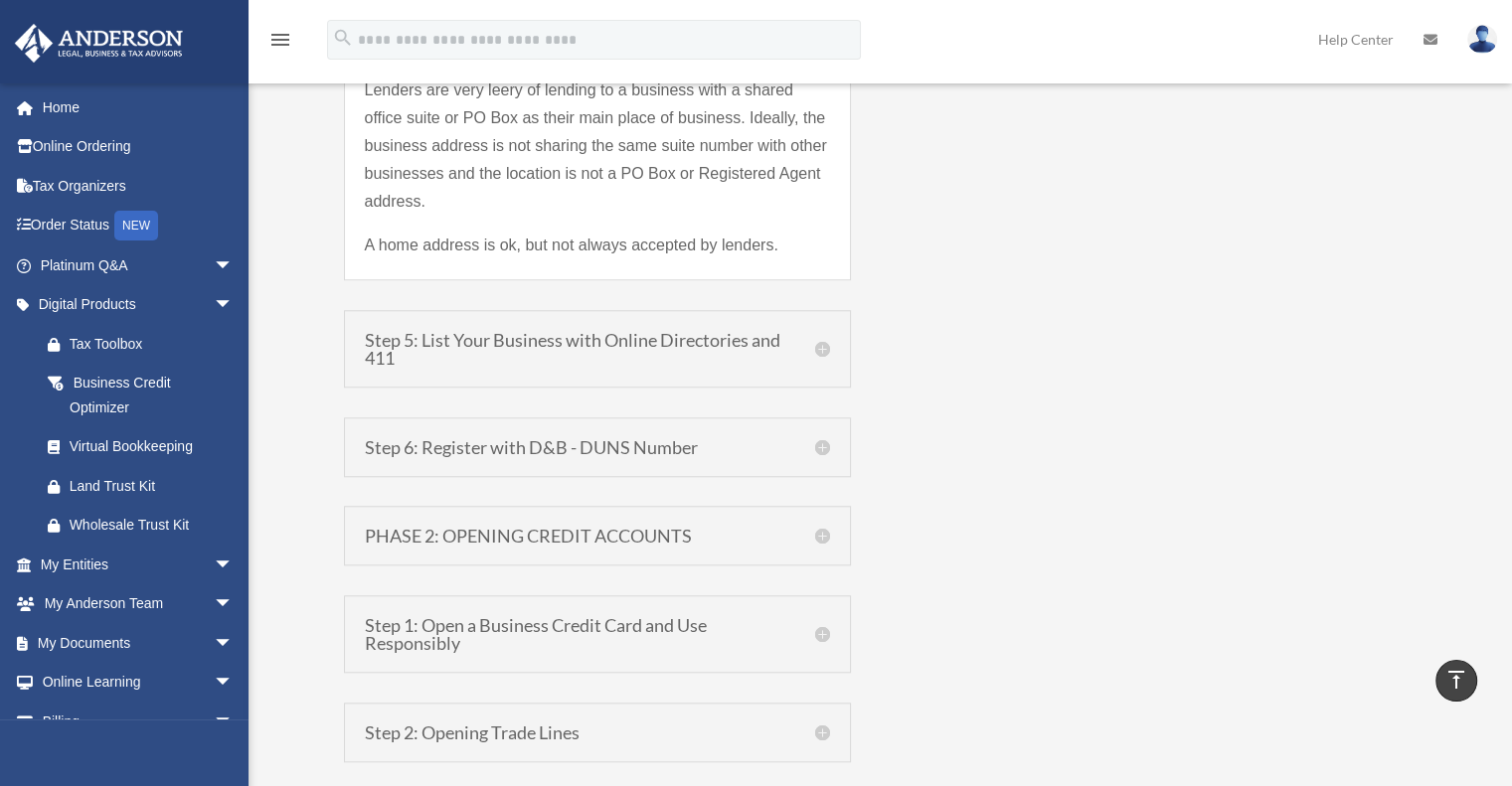 scroll, scrollTop: 1801, scrollLeft: 0, axis: vertical 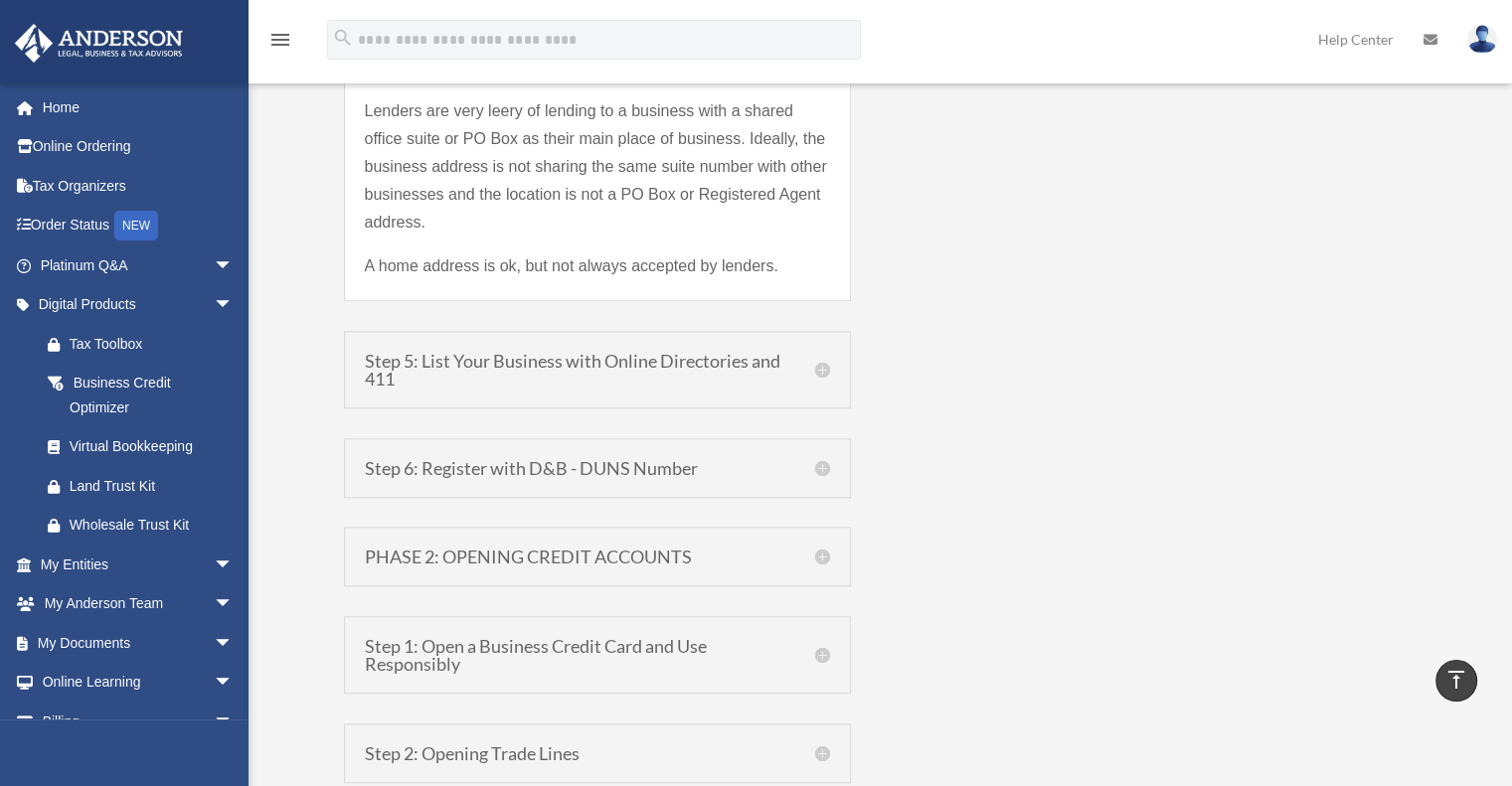 click on "Step 5: List Your Business with Online Directories and 411" at bounding box center [597, 370] 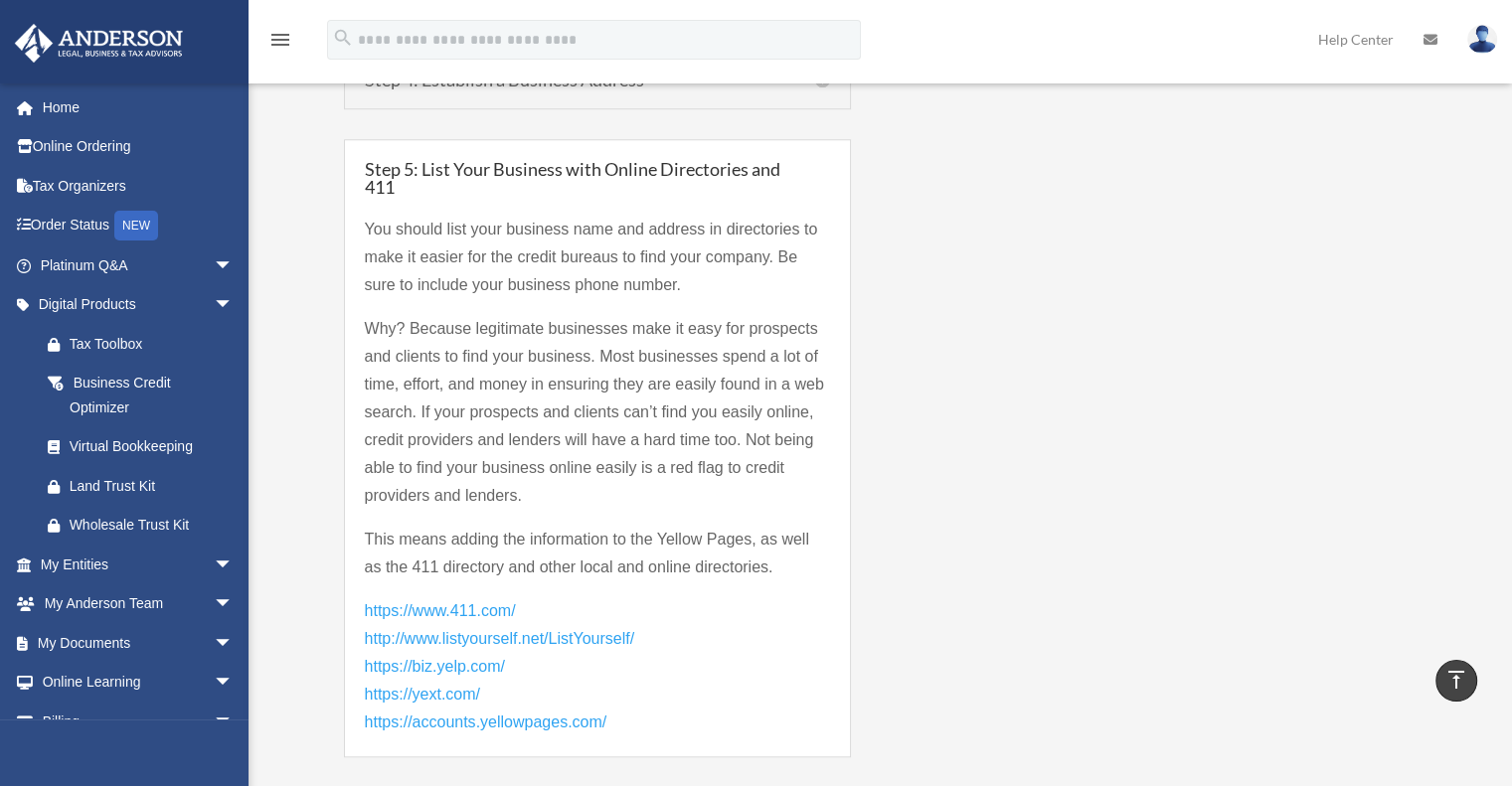 scroll, scrollTop: 1786, scrollLeft: 0, axis: vertical 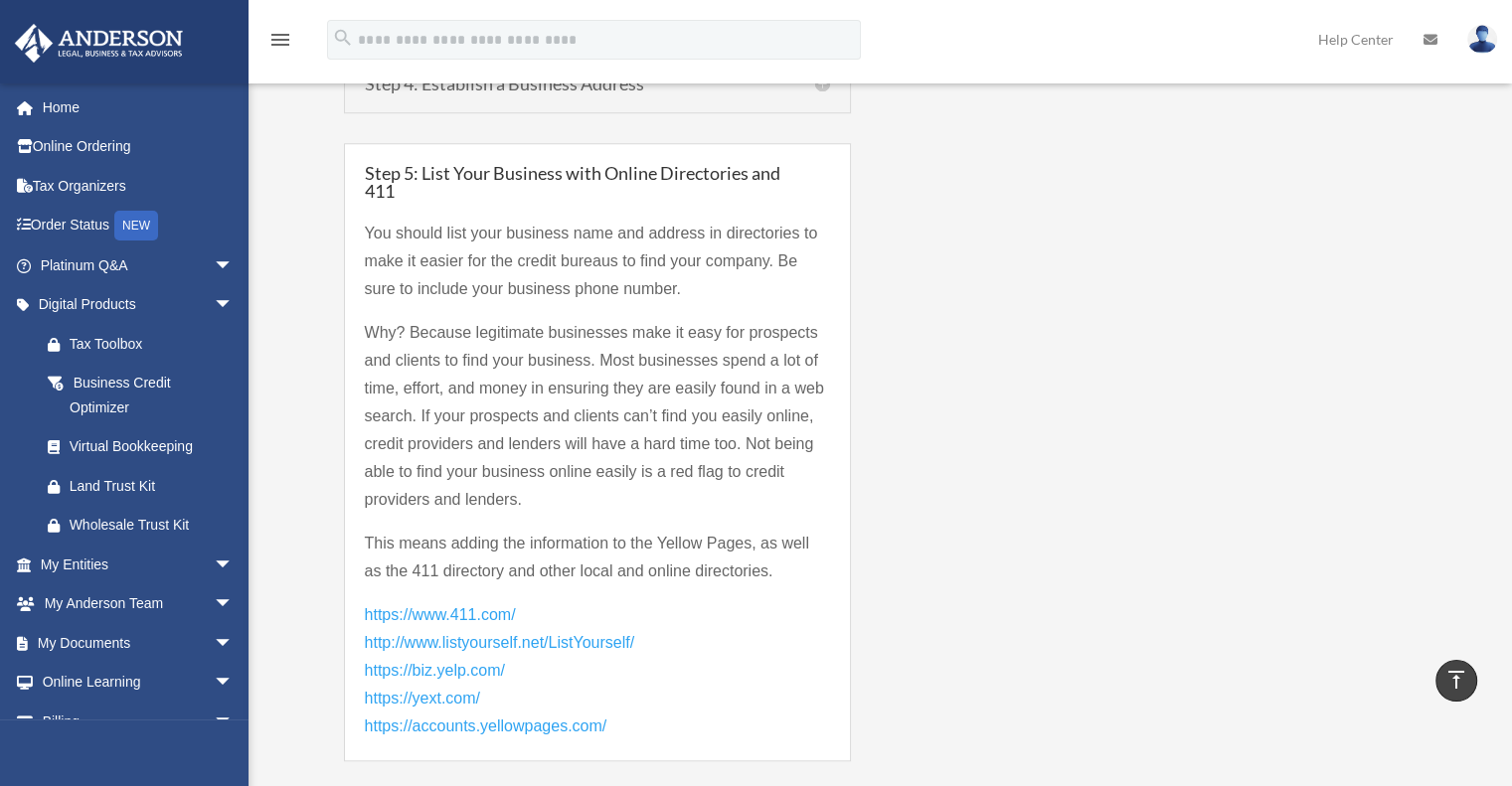 click on "Step 5: List Your Business with Online Directories and 411" at bounding box center (597, 182) 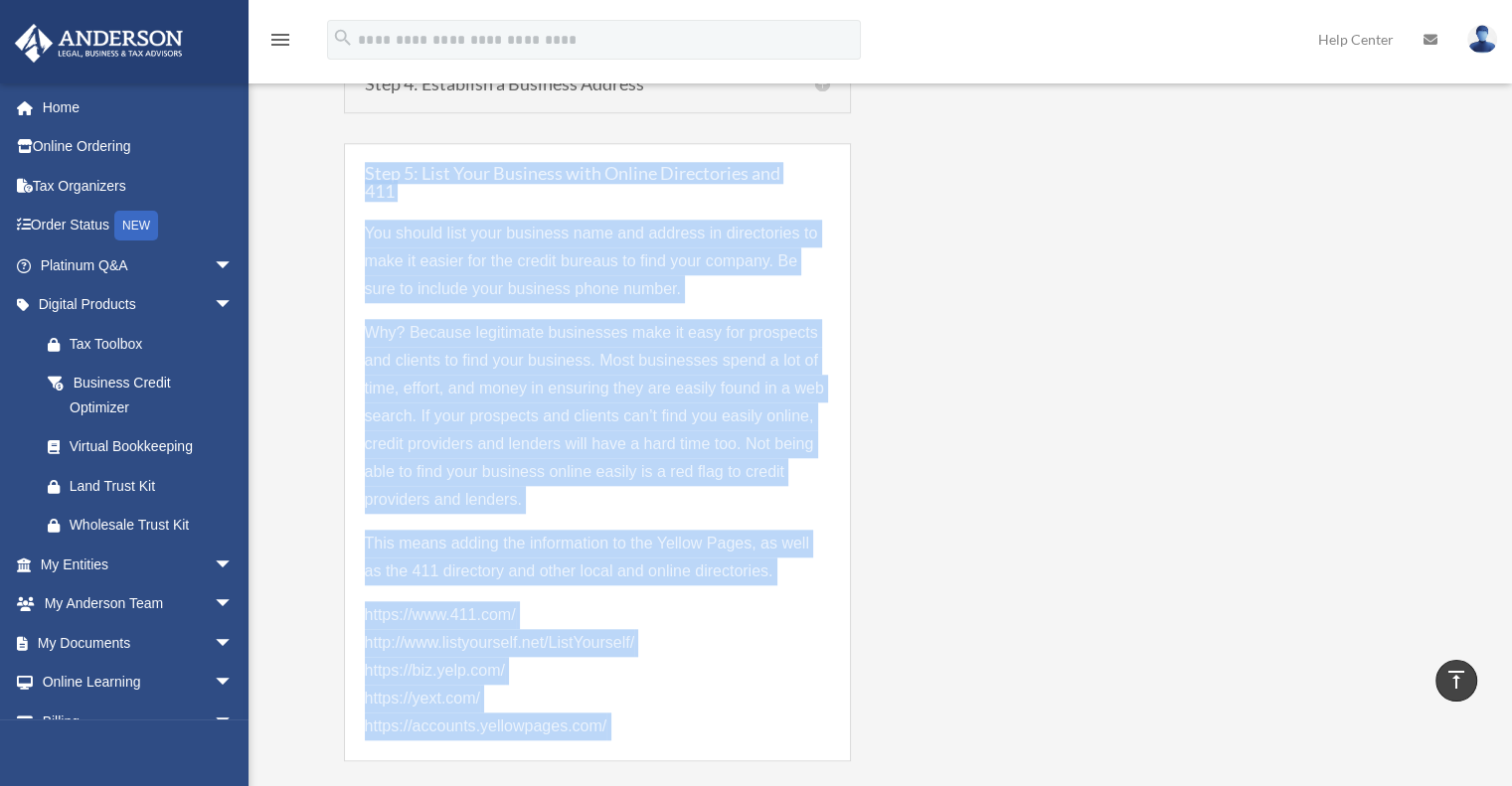 drag, startPoint x: 358, startPoint y: 162, endPoint x: 712, endPoint y: 721, distance: 661.6623 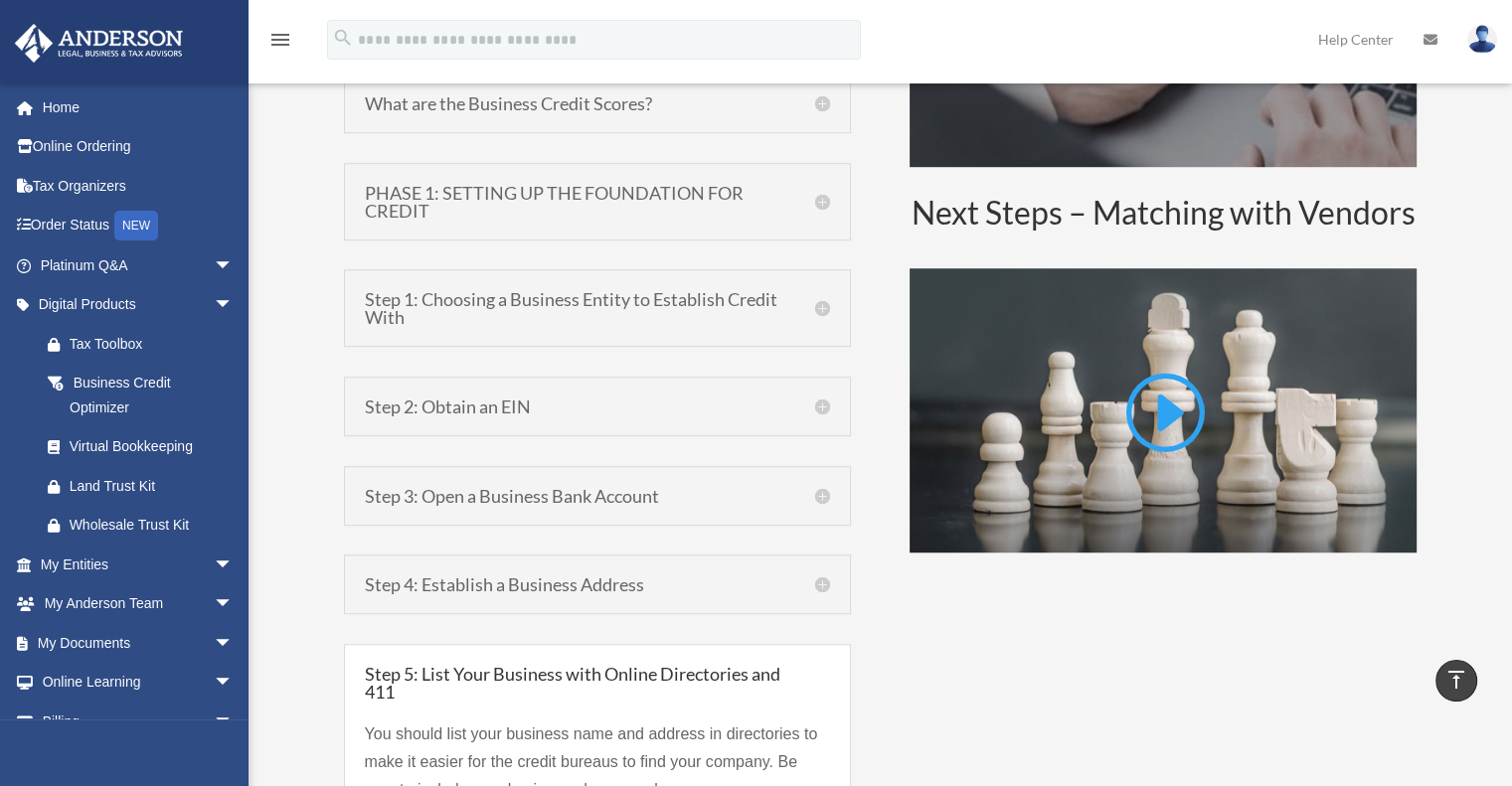 scroll, scrollTop: 1292, scrollLeft: 0, axis: vertical 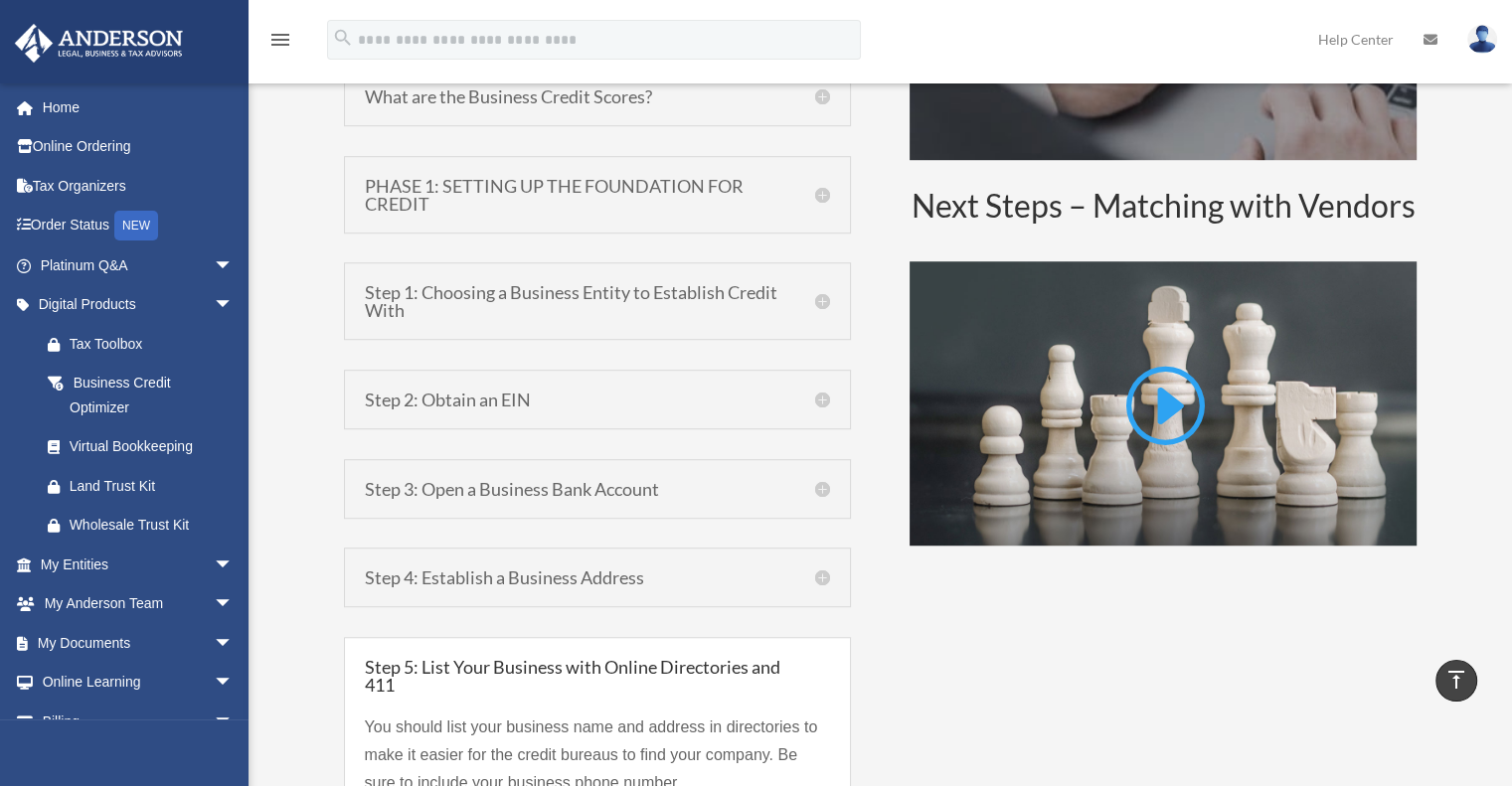 click on "Step 1: Choosing a Business Entity to Establish Credit With" at bounding box center (597, 301) 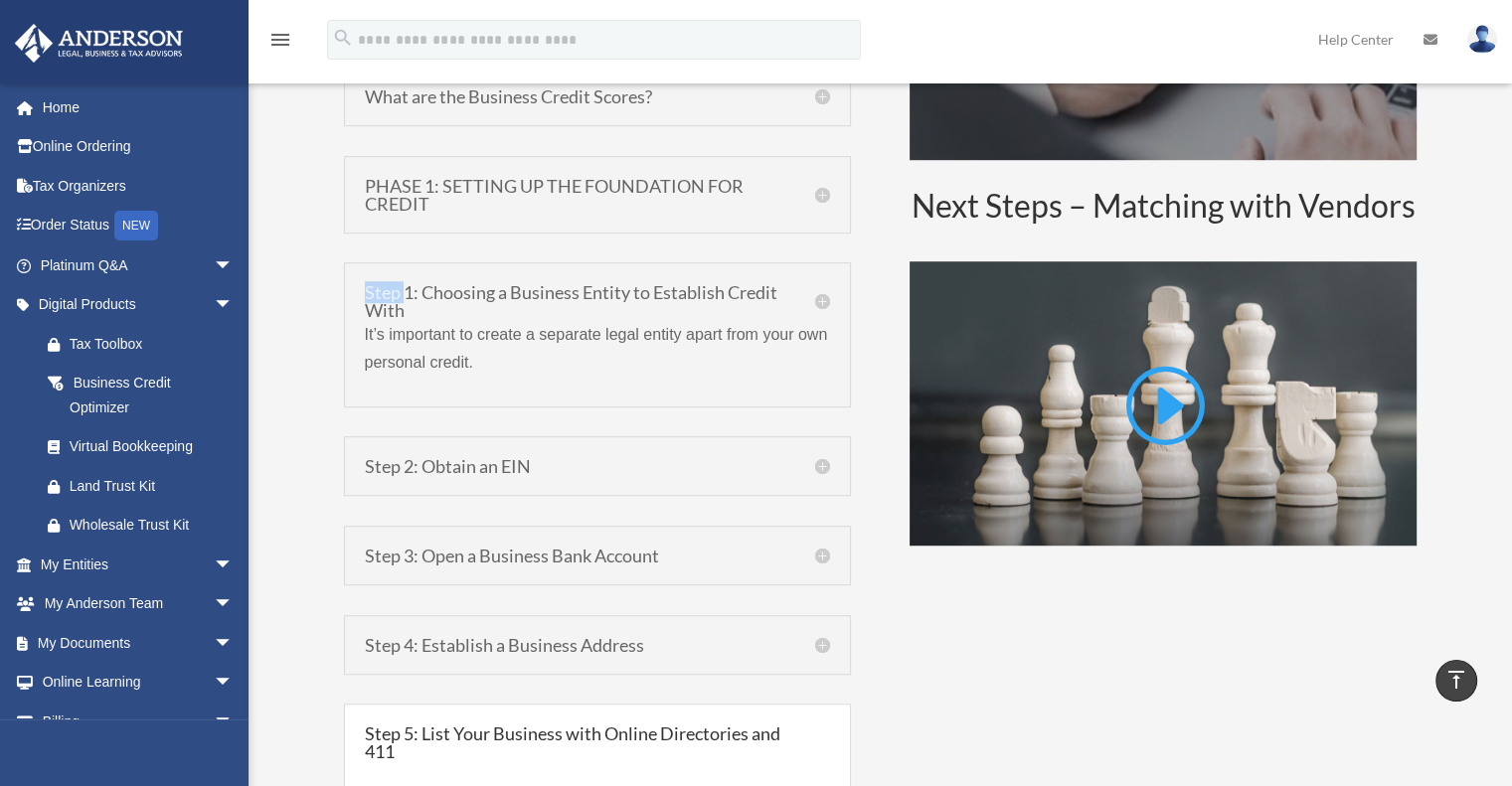 click on "Step 1: Choosing a Business Entity to Establish Credit With" at bounding box center [597, 301] 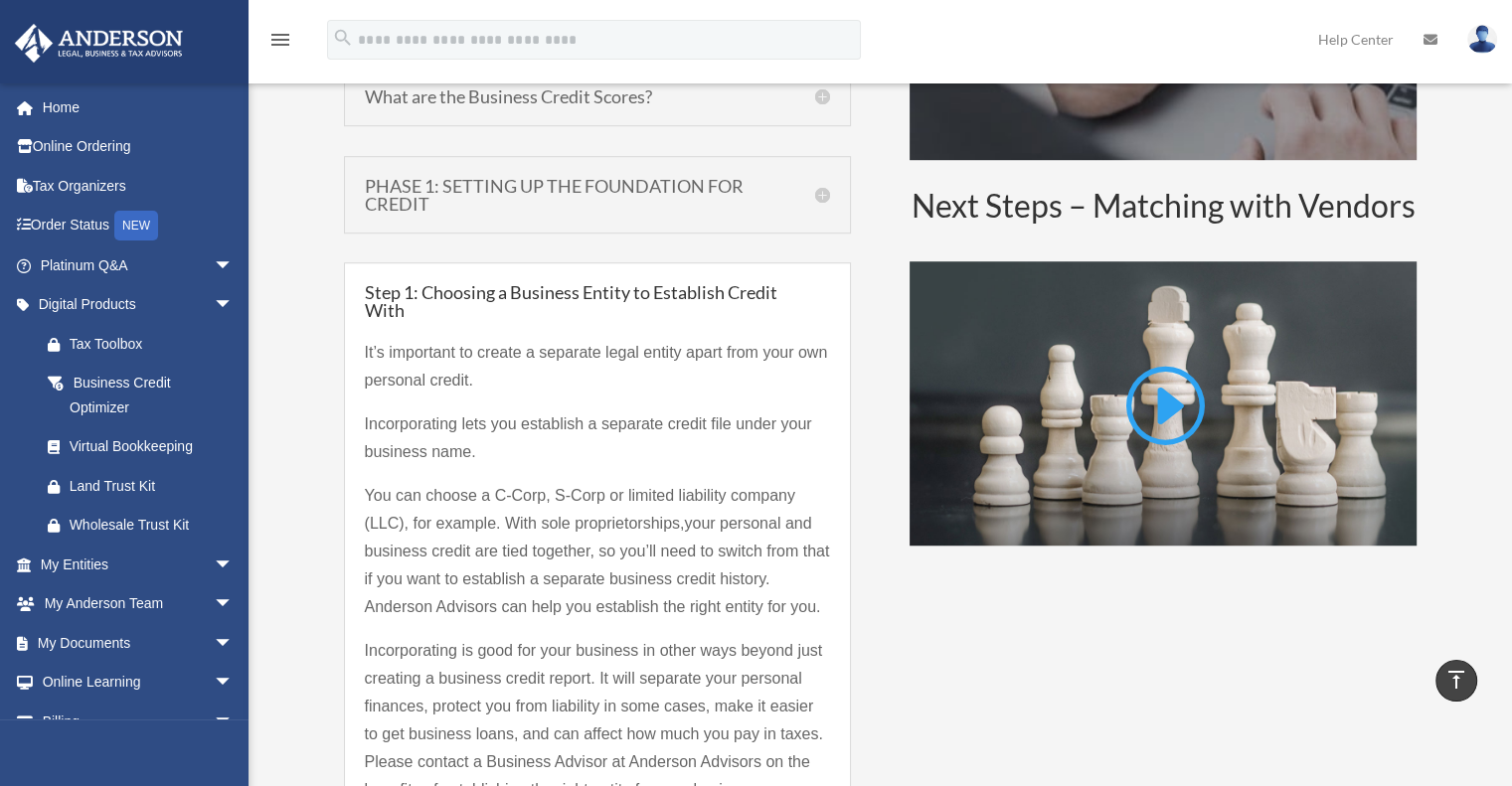 click on "Step 1: Choosing a Business Entity to Establish Credit With" at bounding box center (597, 301) 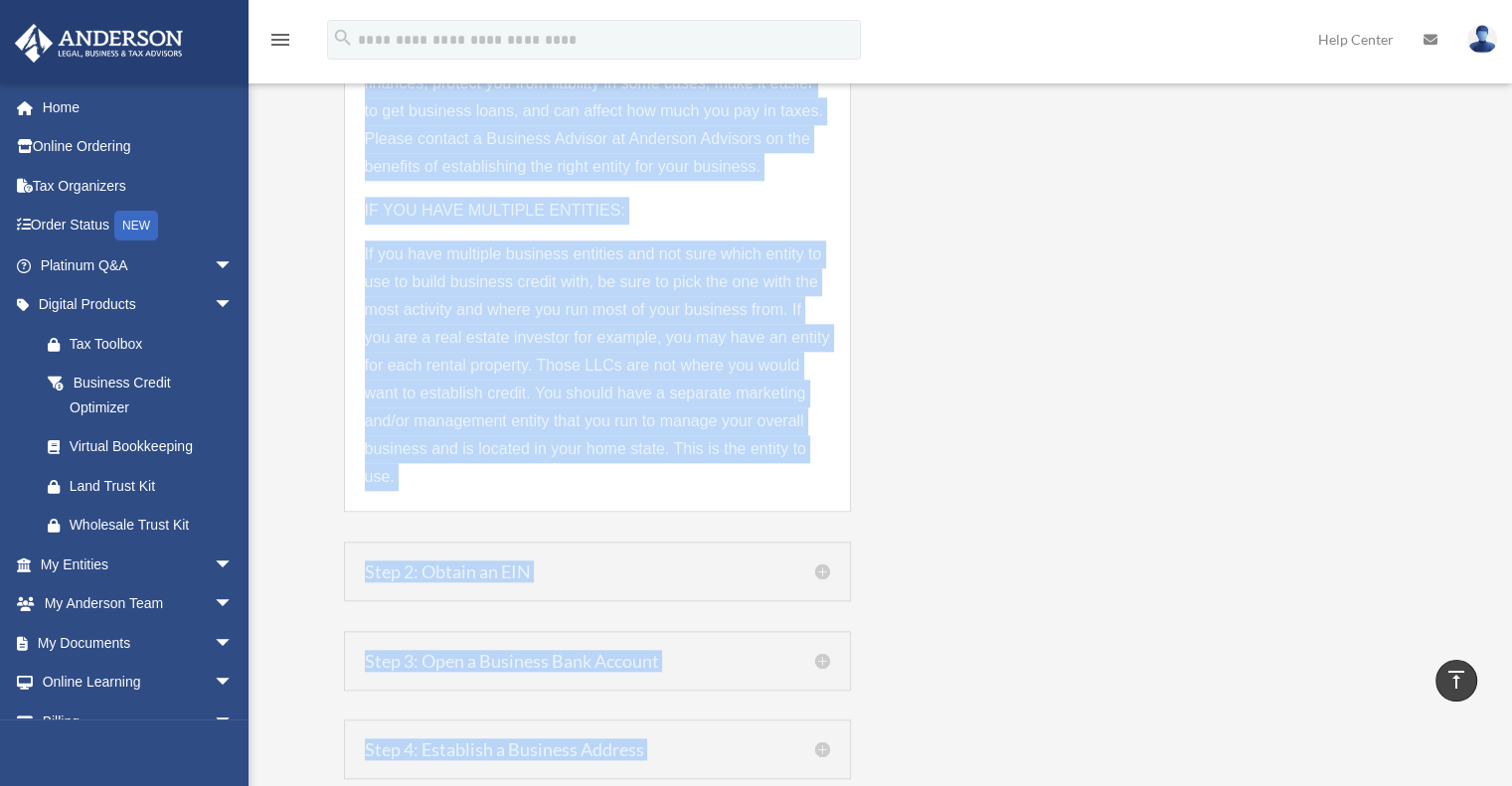 scroll, scrollTop: 2164, scrollLeft: 0, axis: vertical 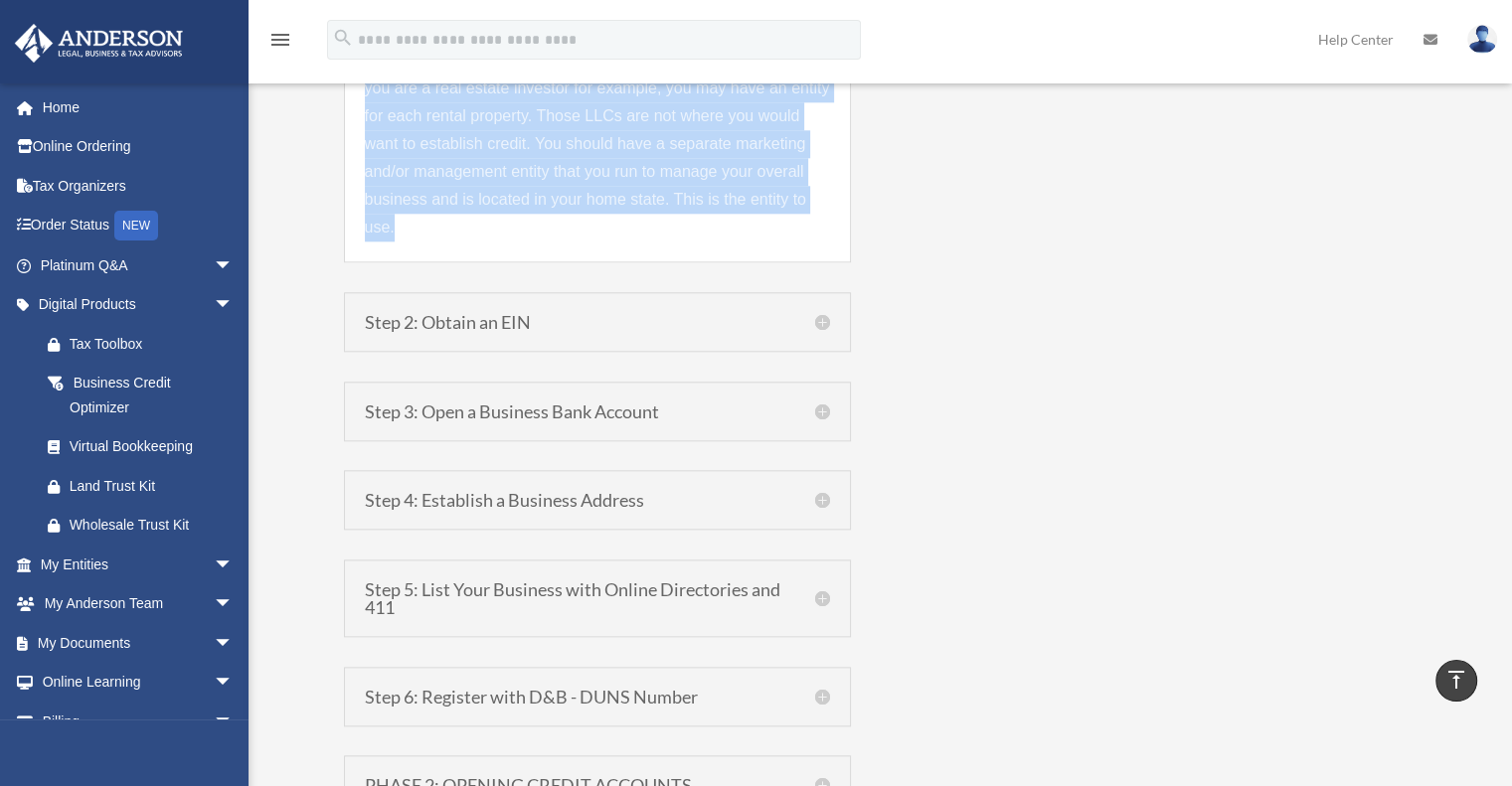 drag, startPoint x: 365, startPoint y: 284, endPoint x: 601, endPoint y: 236, distance: 240.8319 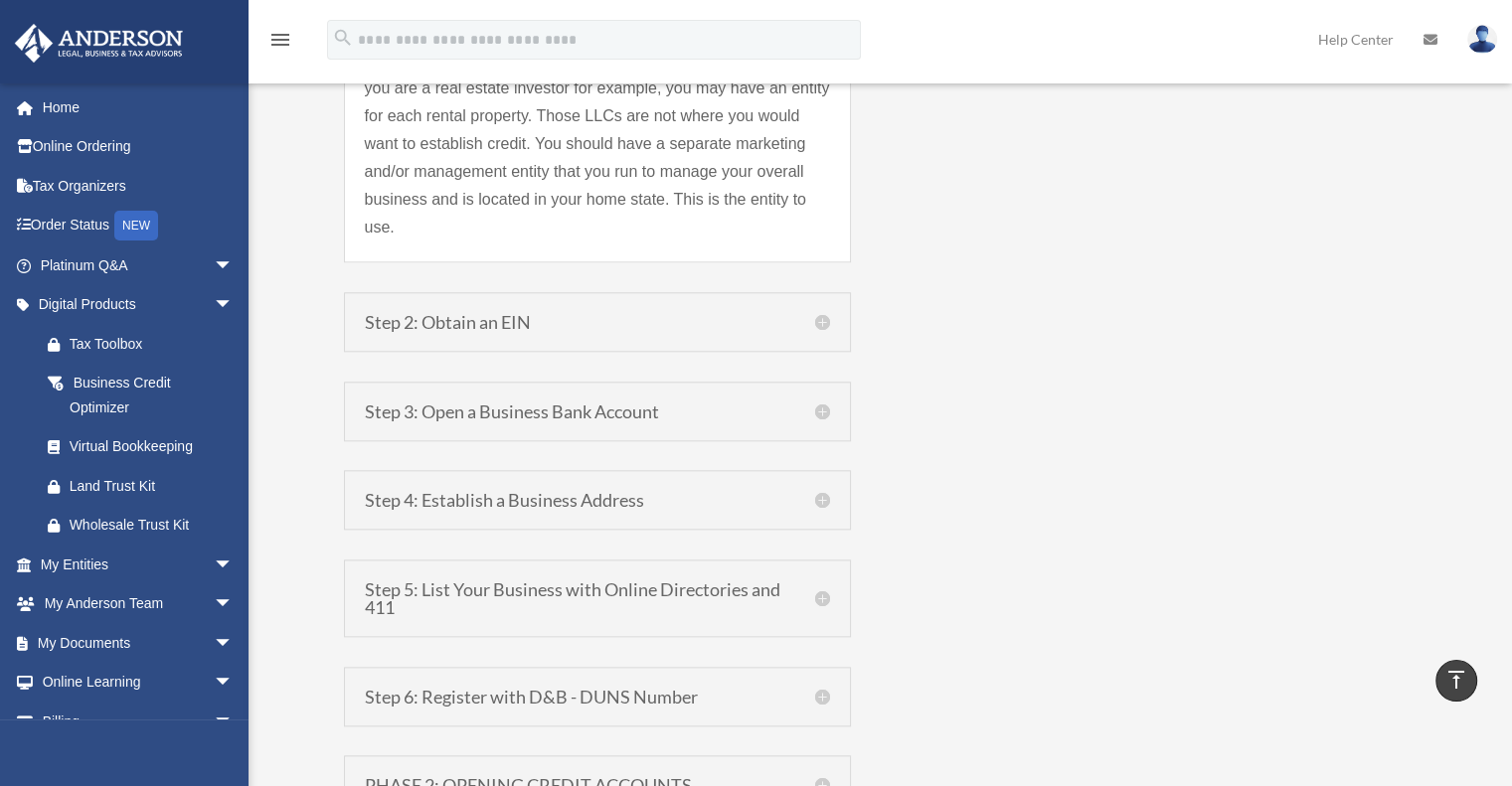 click on "Step 2: Obtain an EIN" at bounding box center [597, 322] 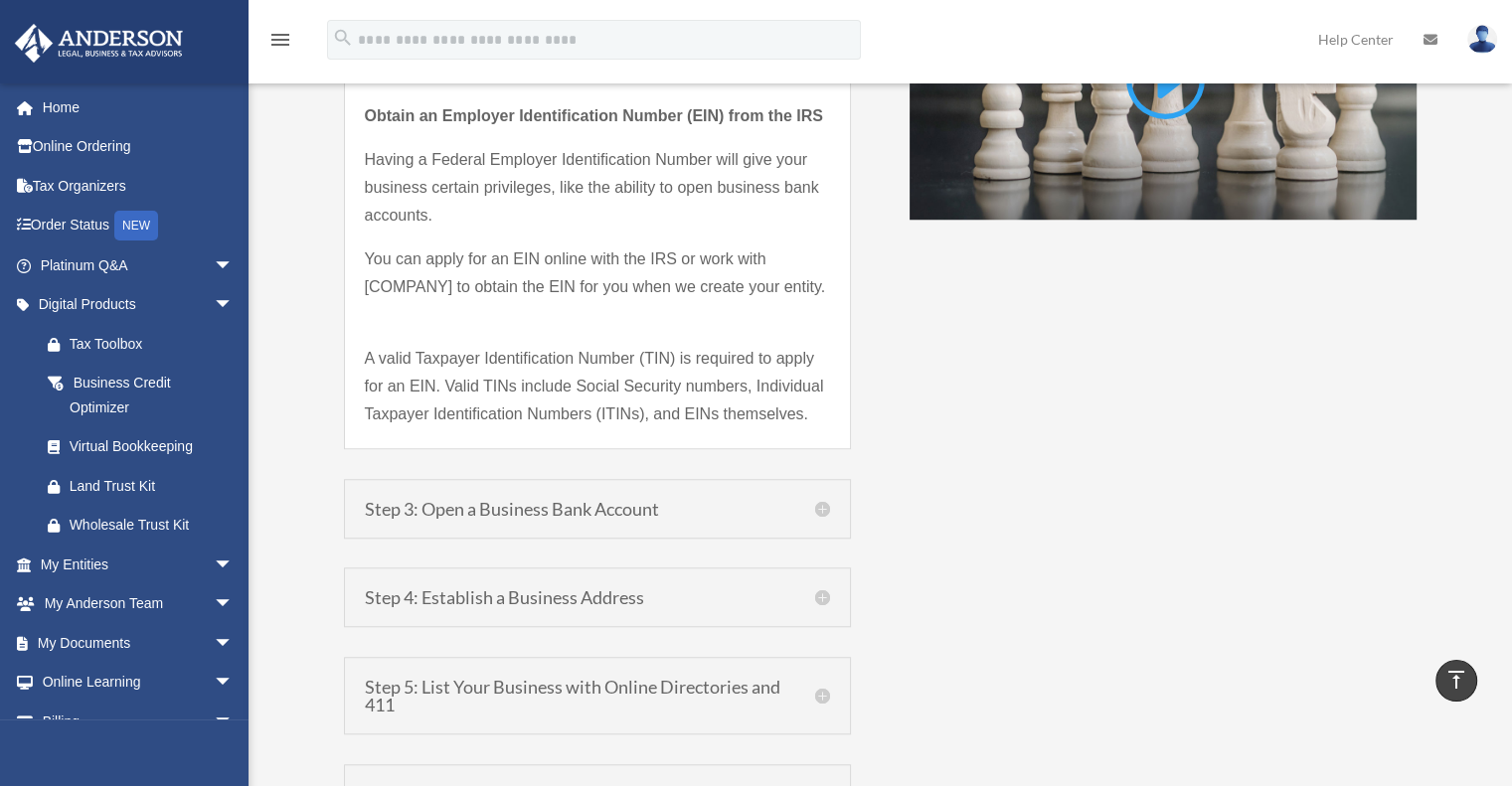 scroll, scrollTop: 1609, scrollLeft: 0, axis: vertical 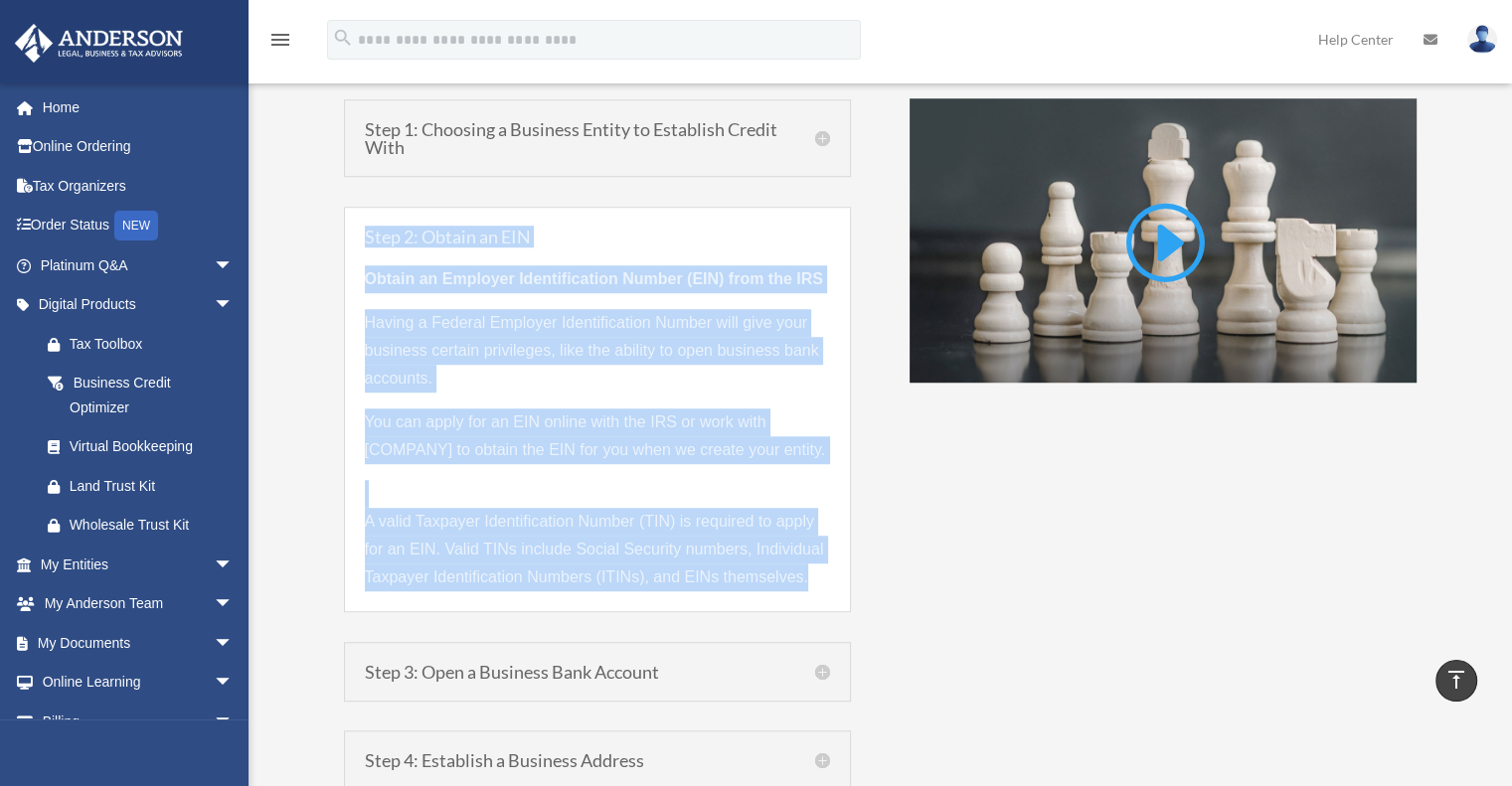 drag, startPoint x: 356, startPoint y: 228, endPoint x: 820, endPoint y: 604, distance: 597.22023 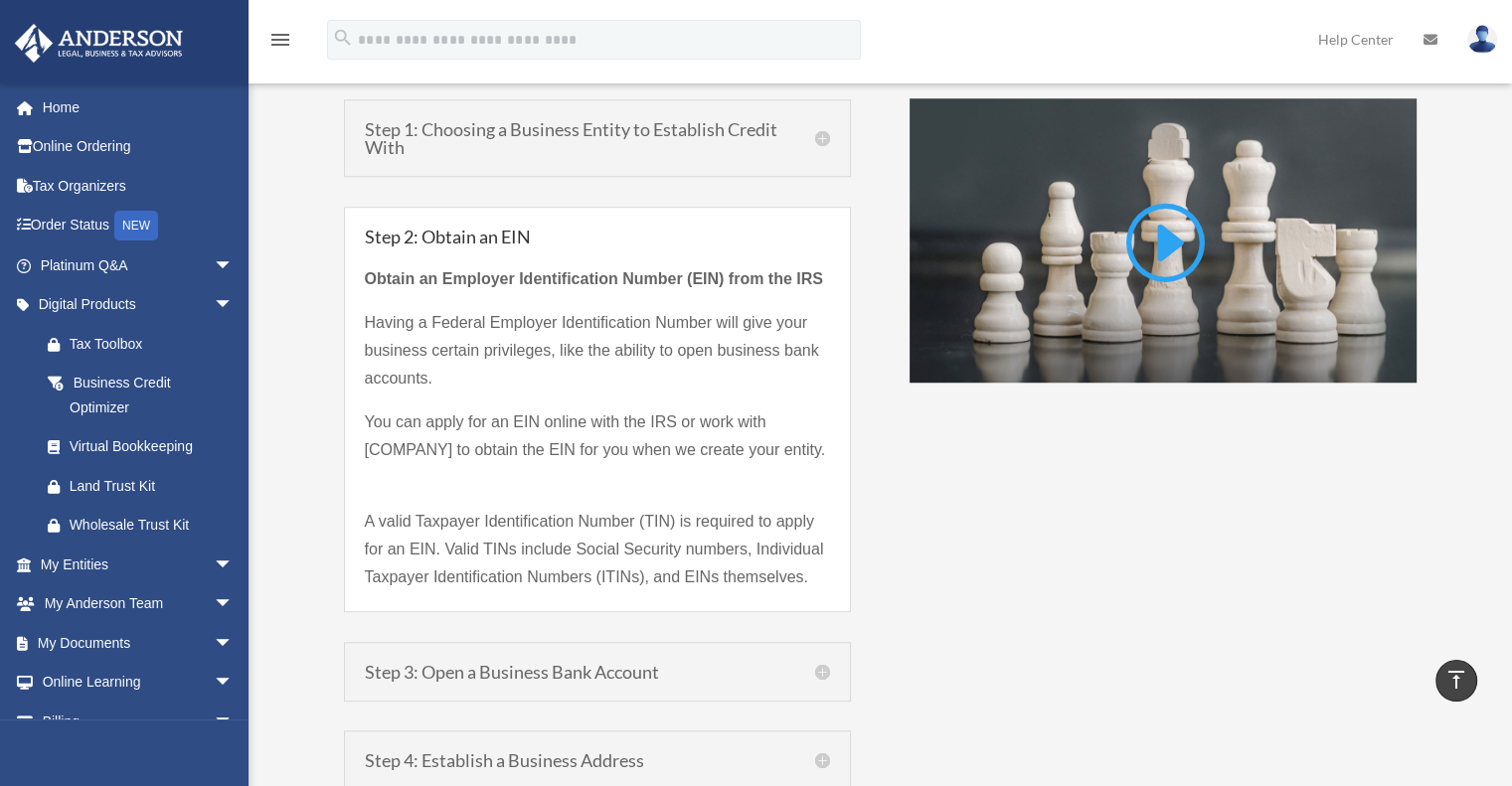 click on "Step 3: Open a Business Bank Account" at bounding box center [597, 672] 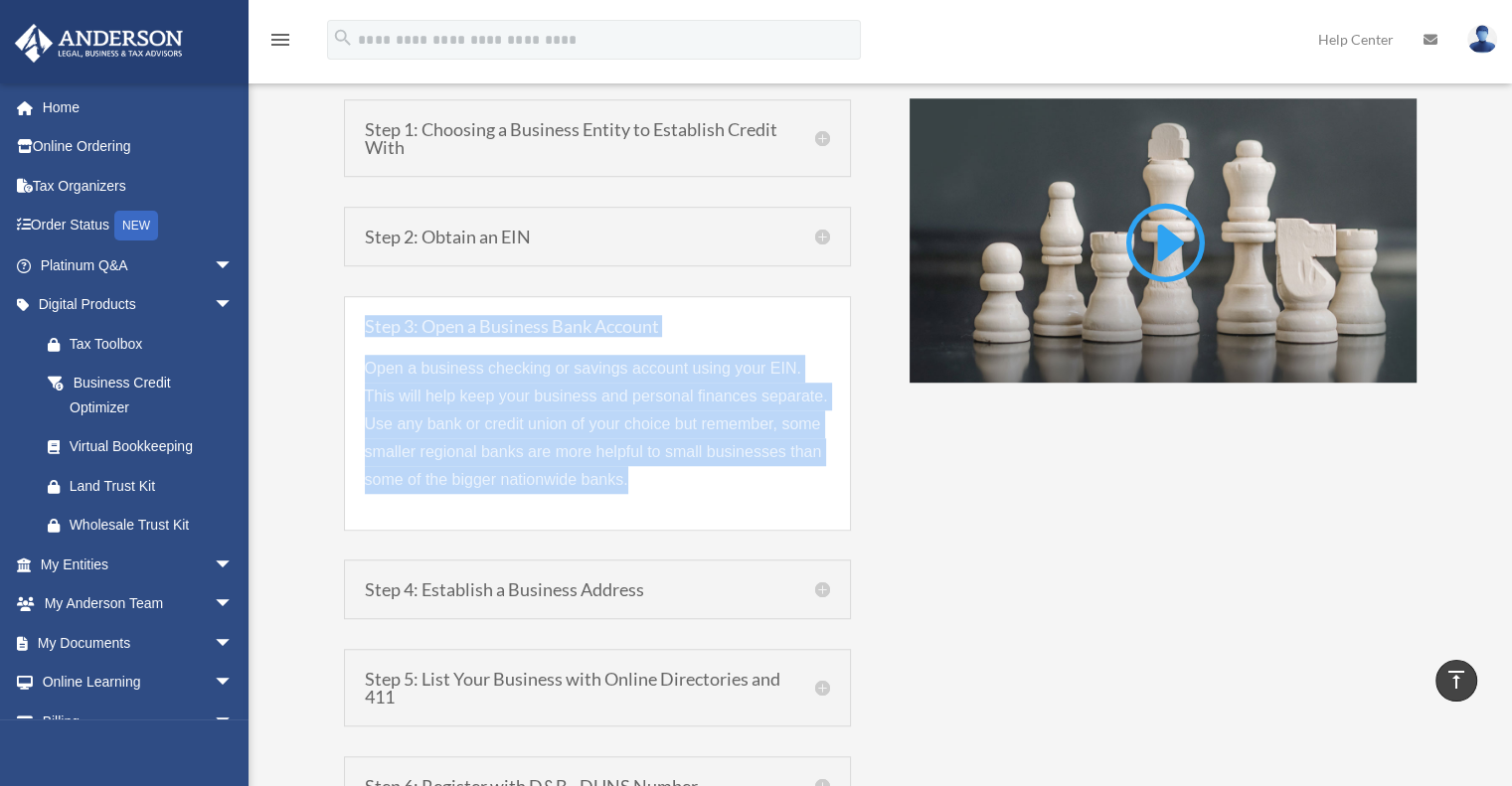drag, startPoint x: 359, startPoint y: 314, endPoint x: 671, endPoint y: 483, distance: 354.83095 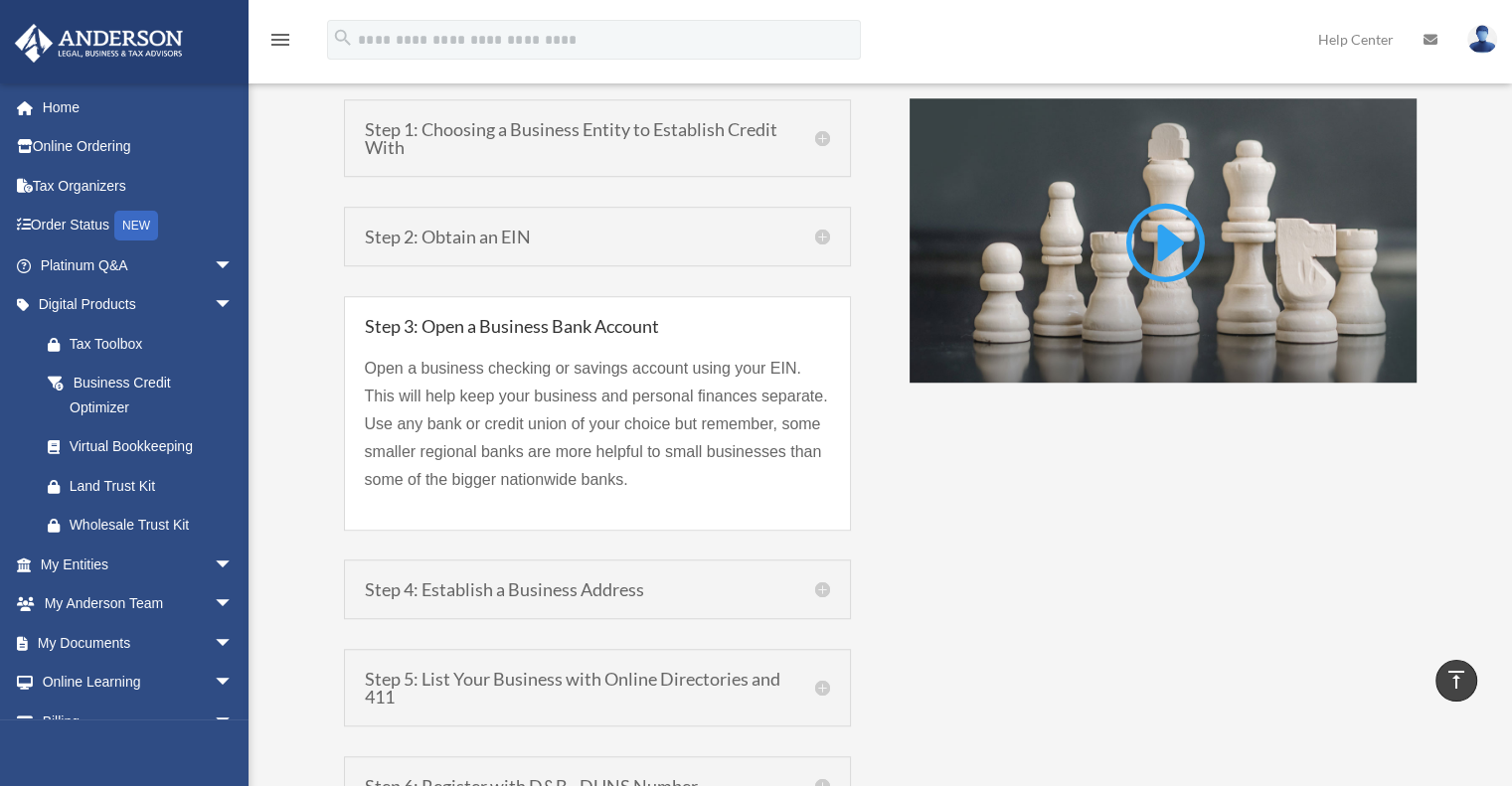 click on "Step 4: Establish a Business Address" at bounding box center [597, 589] 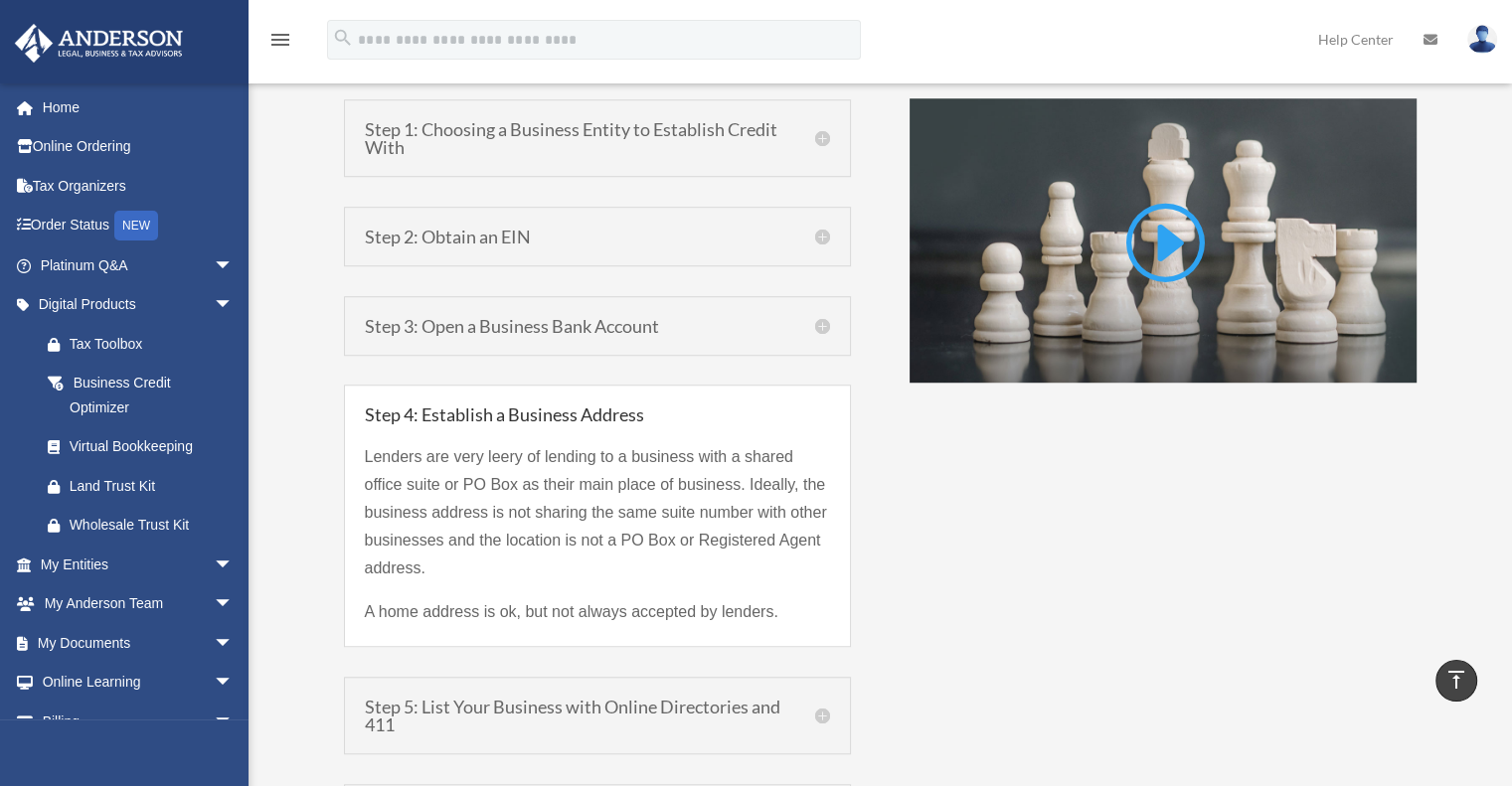 drag, startPoint x: 362, startPoint y: 403, endPoint x: 798, endPoint y: 618, distance: 486.1286 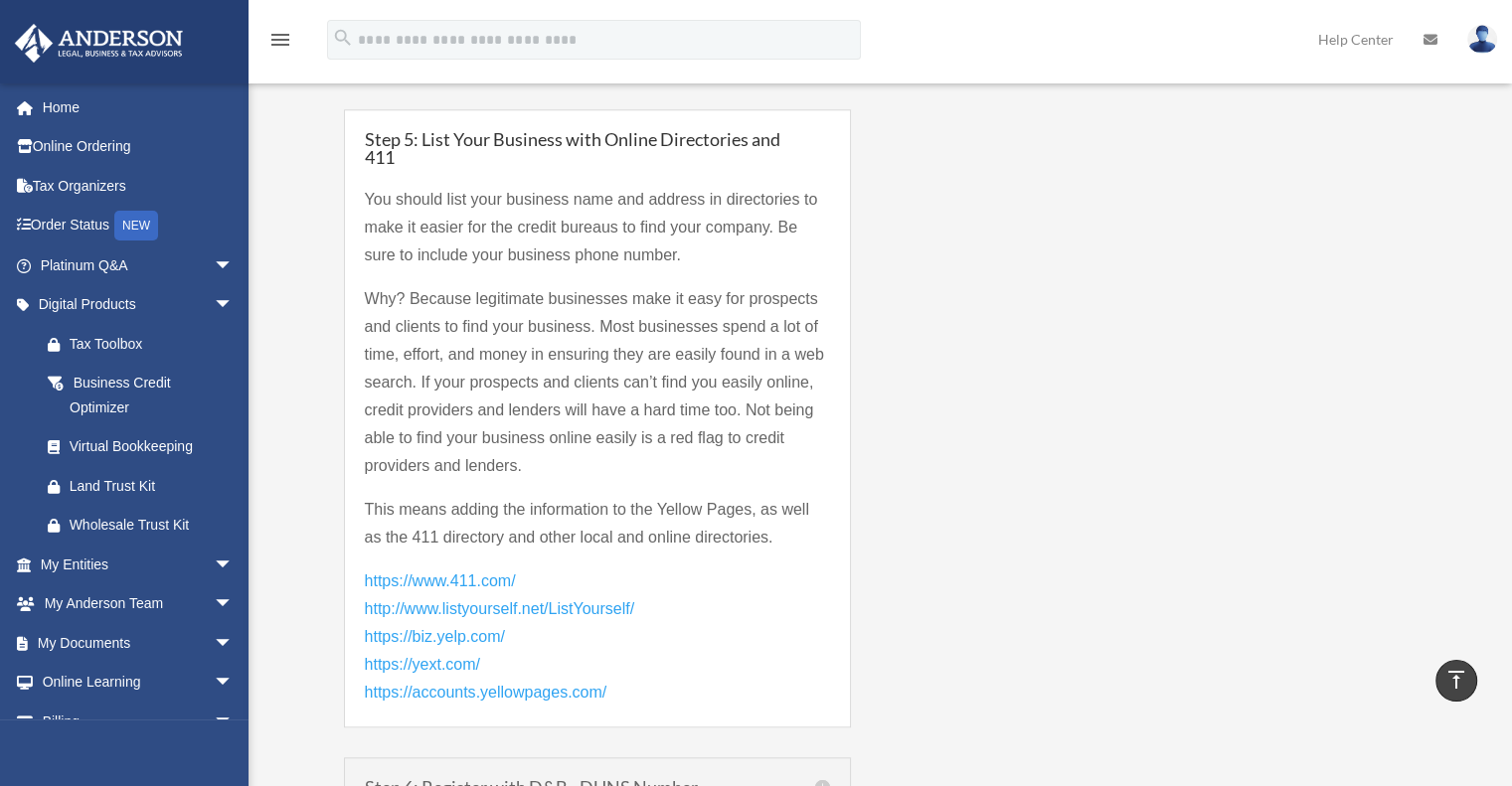 scroll, scrollTop: 1808, scrollLeft: 0, axis: vertical 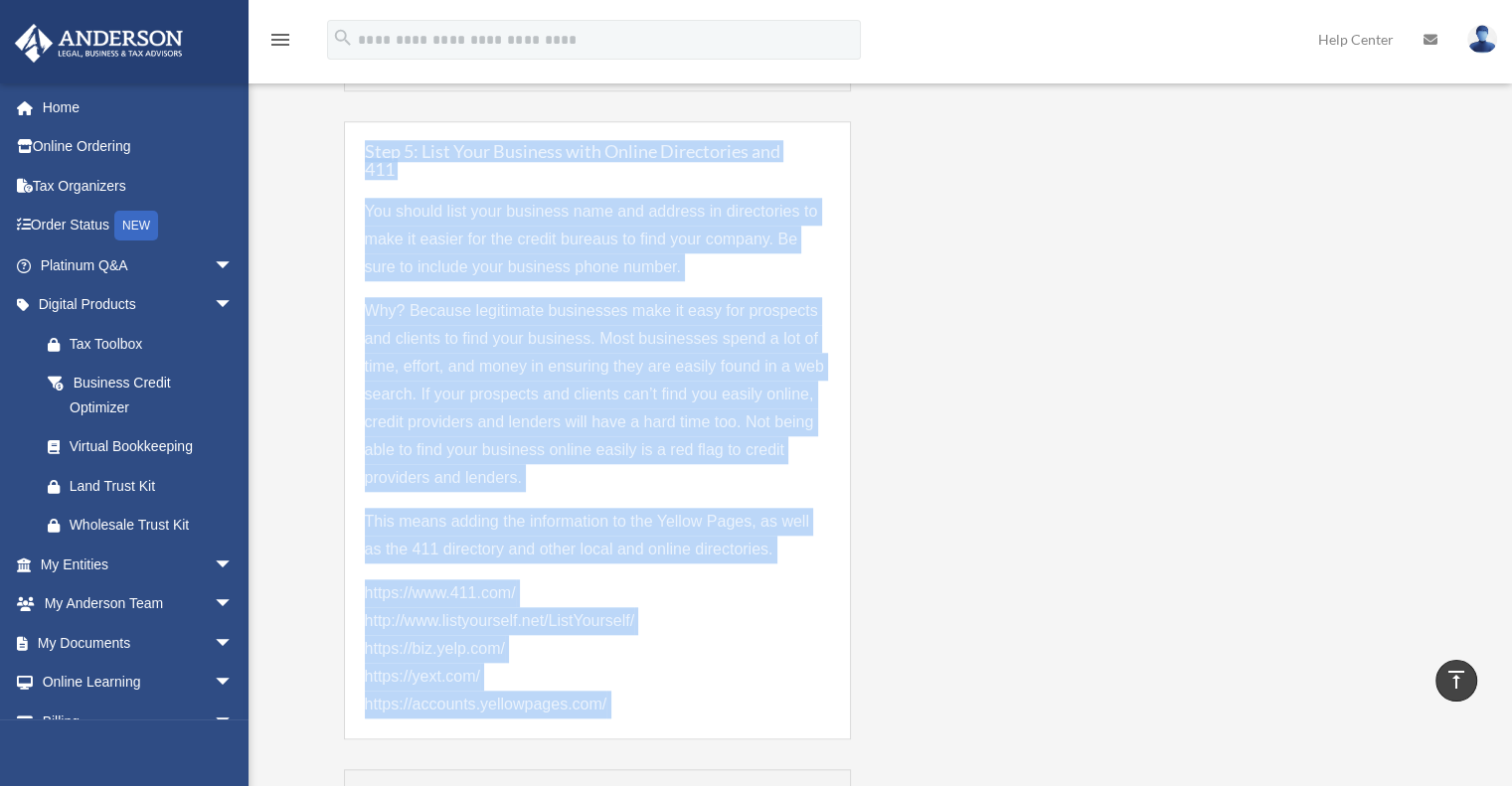 drag, startPoint x: 362, startPoint y: 138, endPoint x: 697, endPoint y: 691, distance: 646.55549 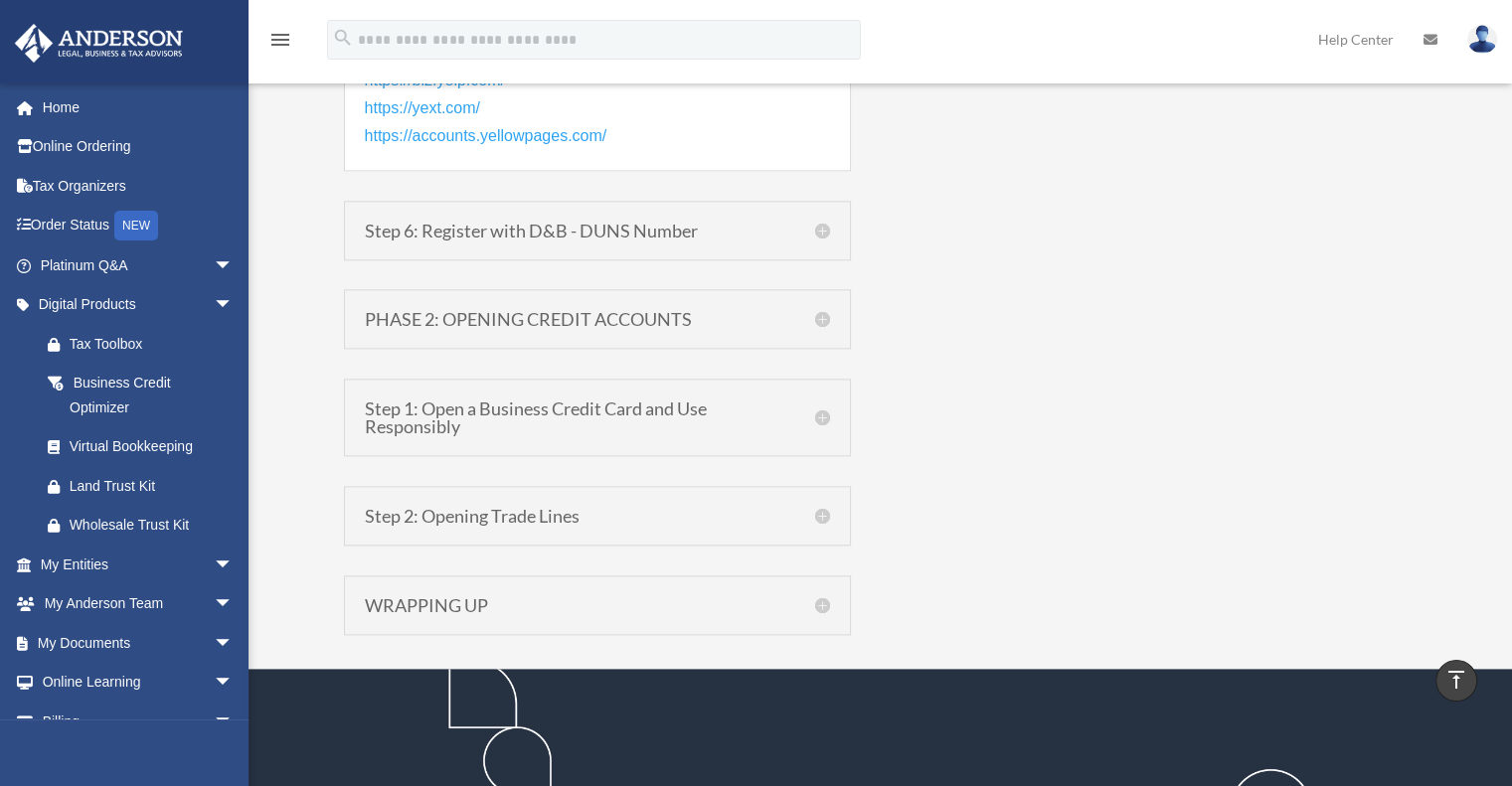 scroll, scrollTop: 2388, scrollLeft: 0, axis: vertical 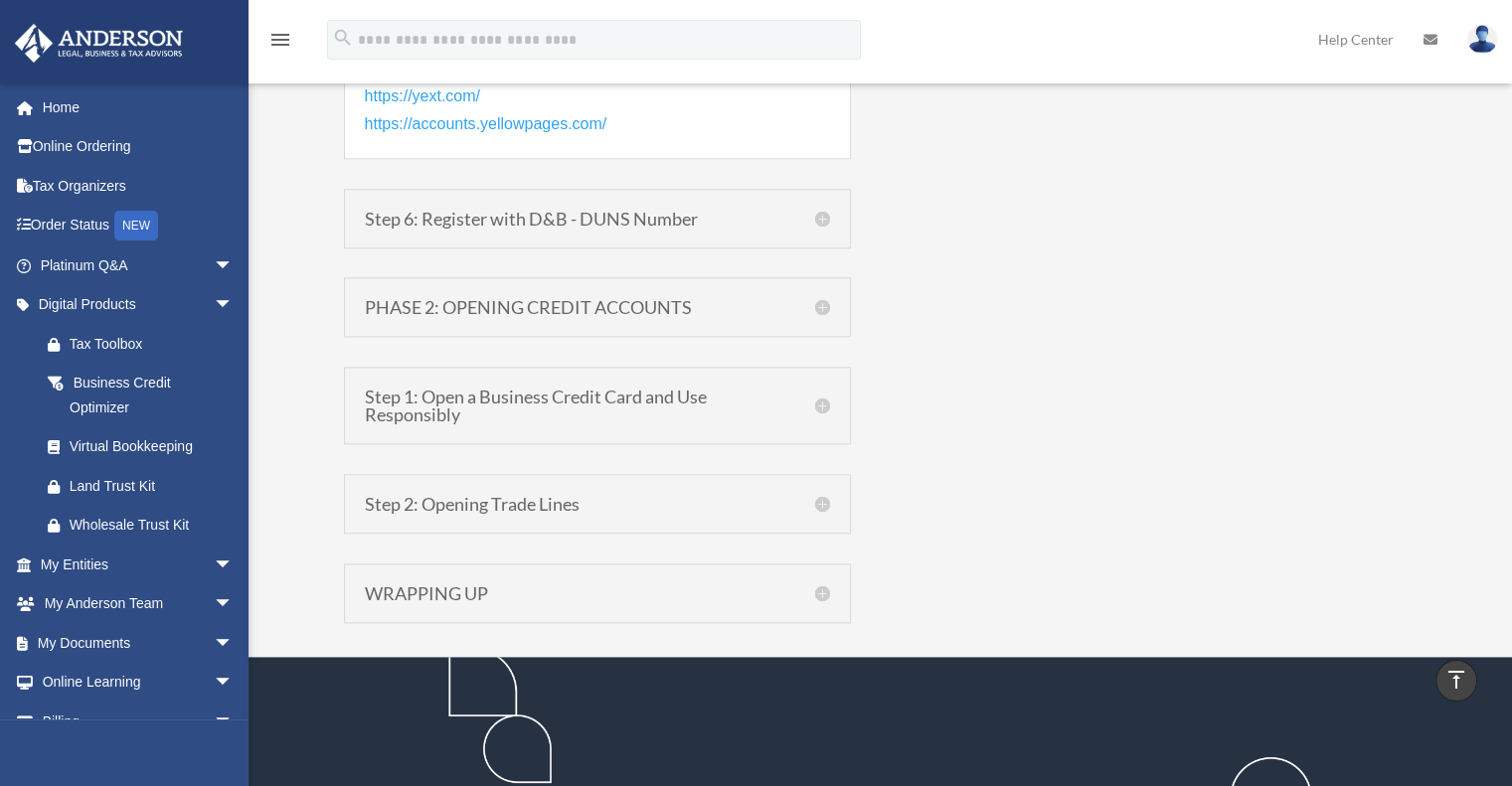 click on "Step 6: Register with D&B - DUNS Number" at bounding box center [597, 219] 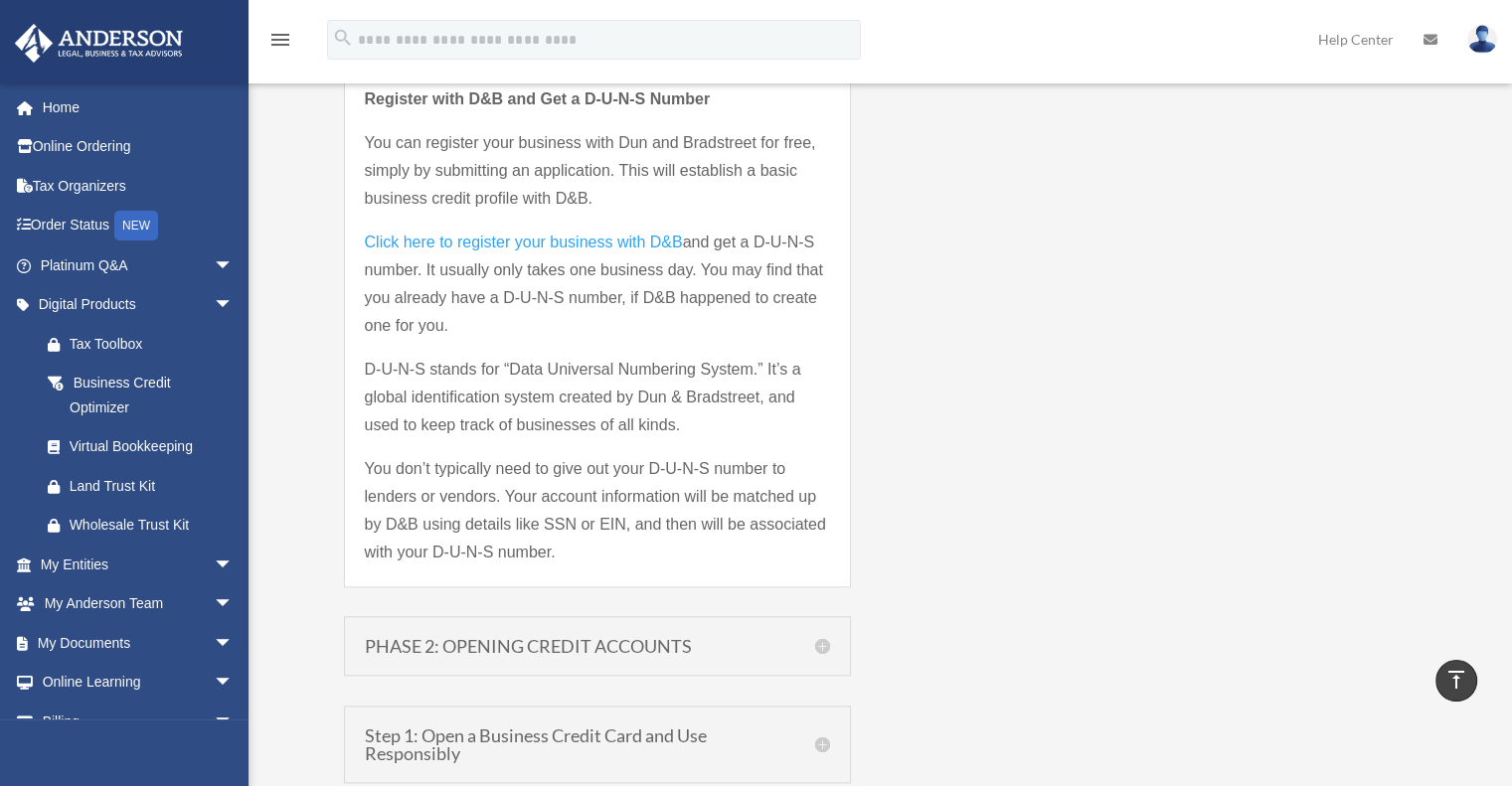 scroll, scrollTop: 1981, scrollLeft: 0, axis: vertical 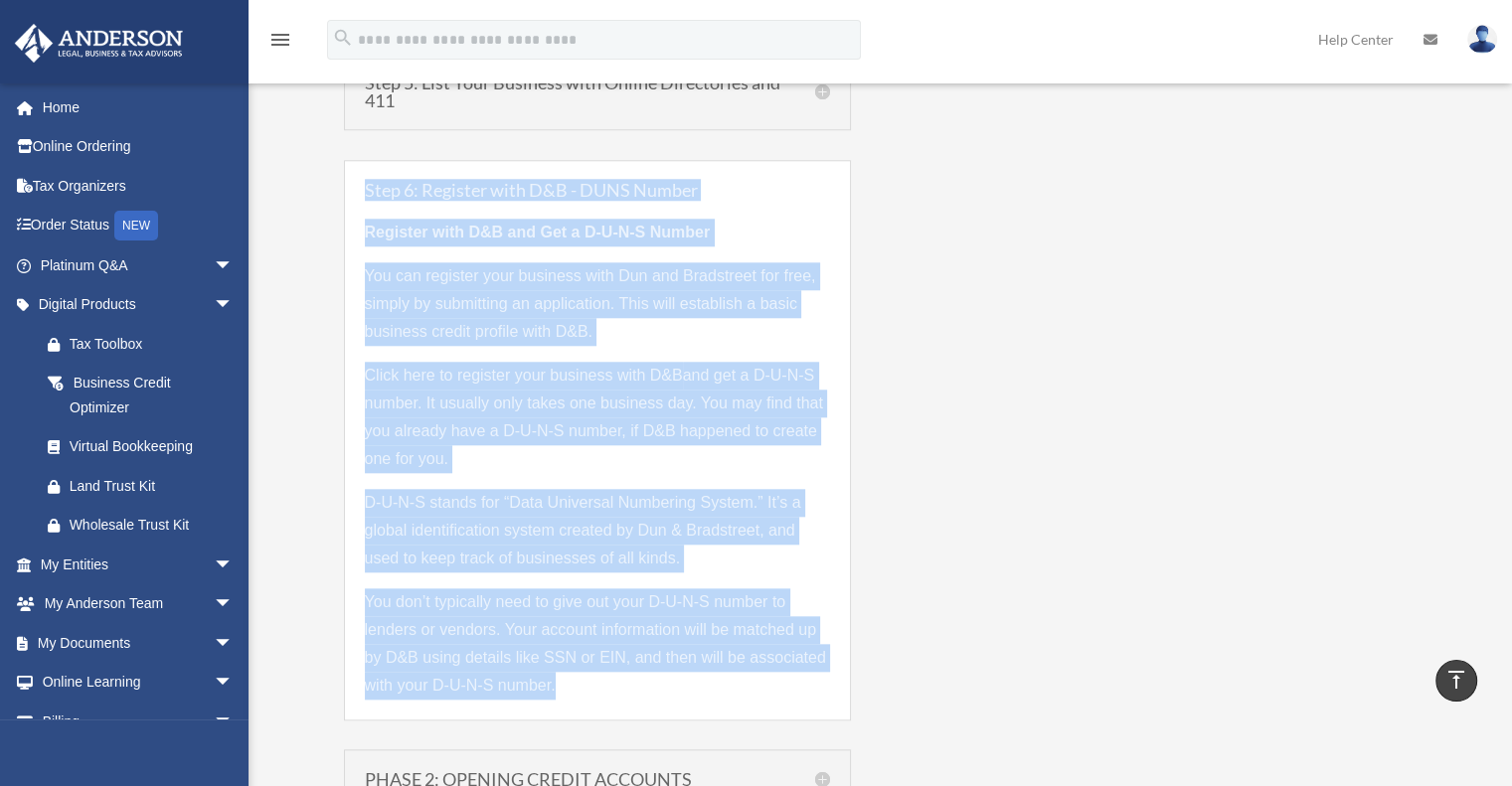 drag, startPoint x: 354, startPoint y: 179, endPoint x: 688, endPoint y: 679, distance: 601.2953 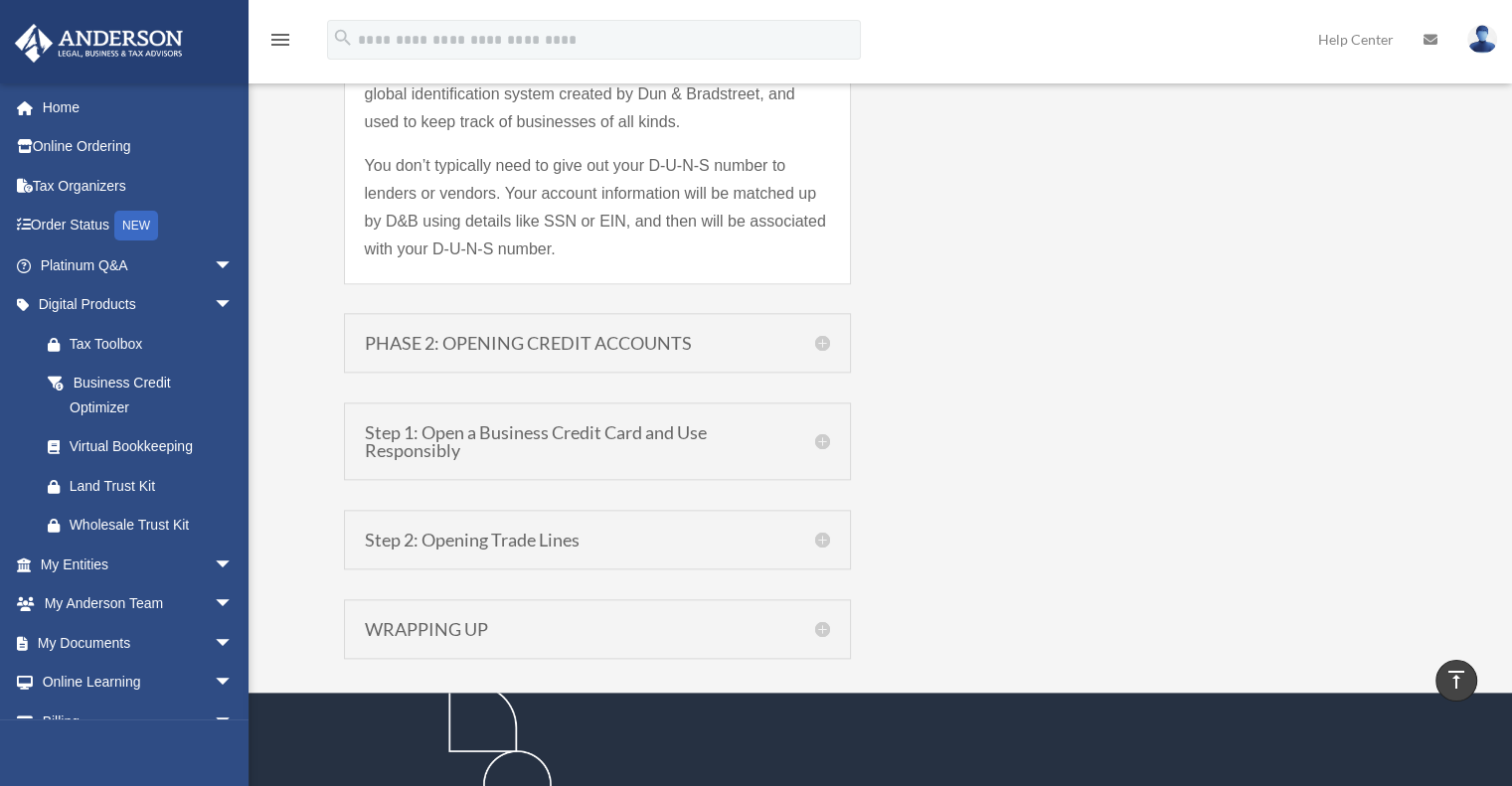 scroll, scrollTop: 2316, scrollLeft: 0, axis: vertical 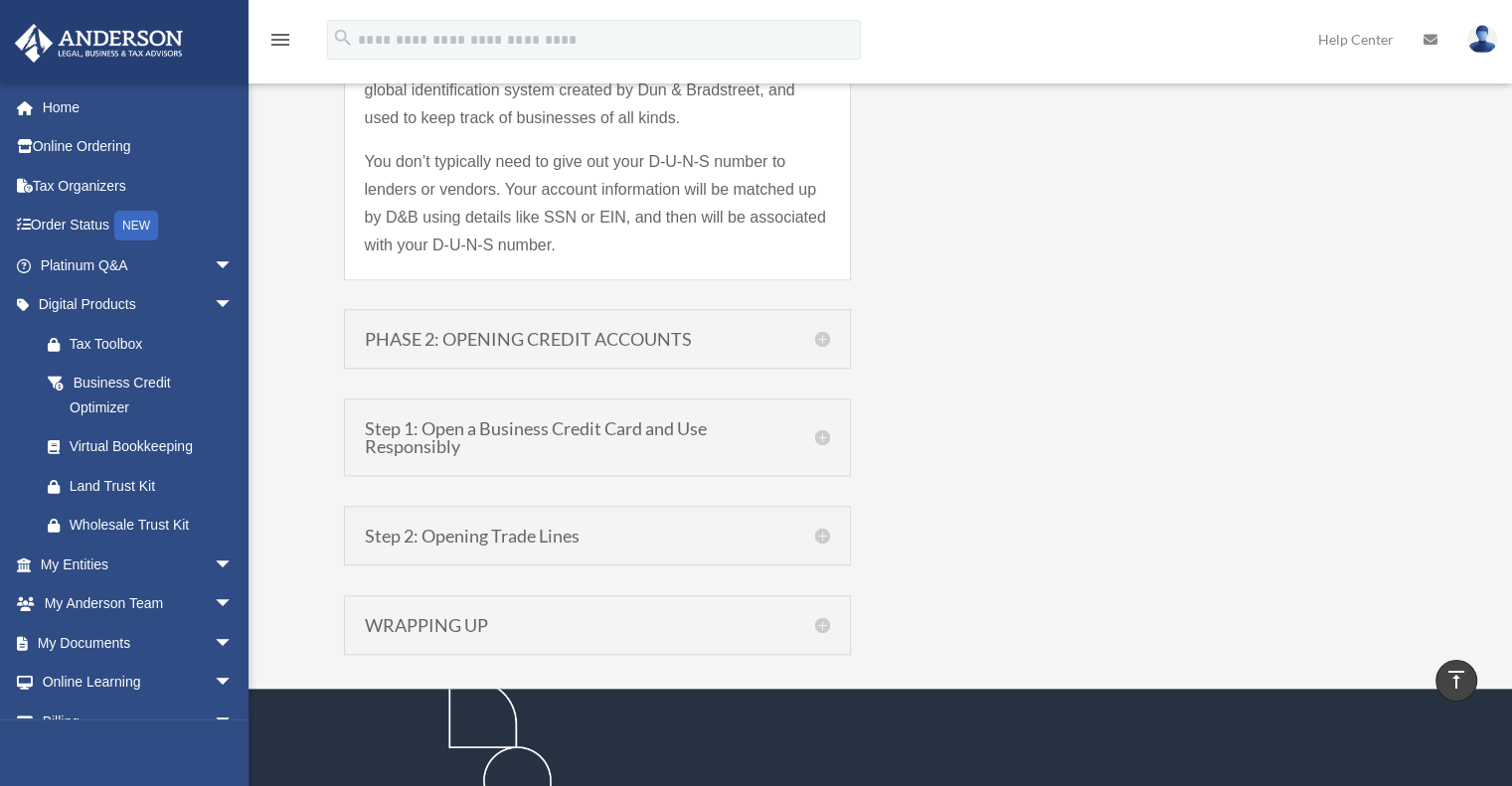 click on "PHASE 2: OPENING CREDIT ACCOUNTS" at bounding box center [597, 339] 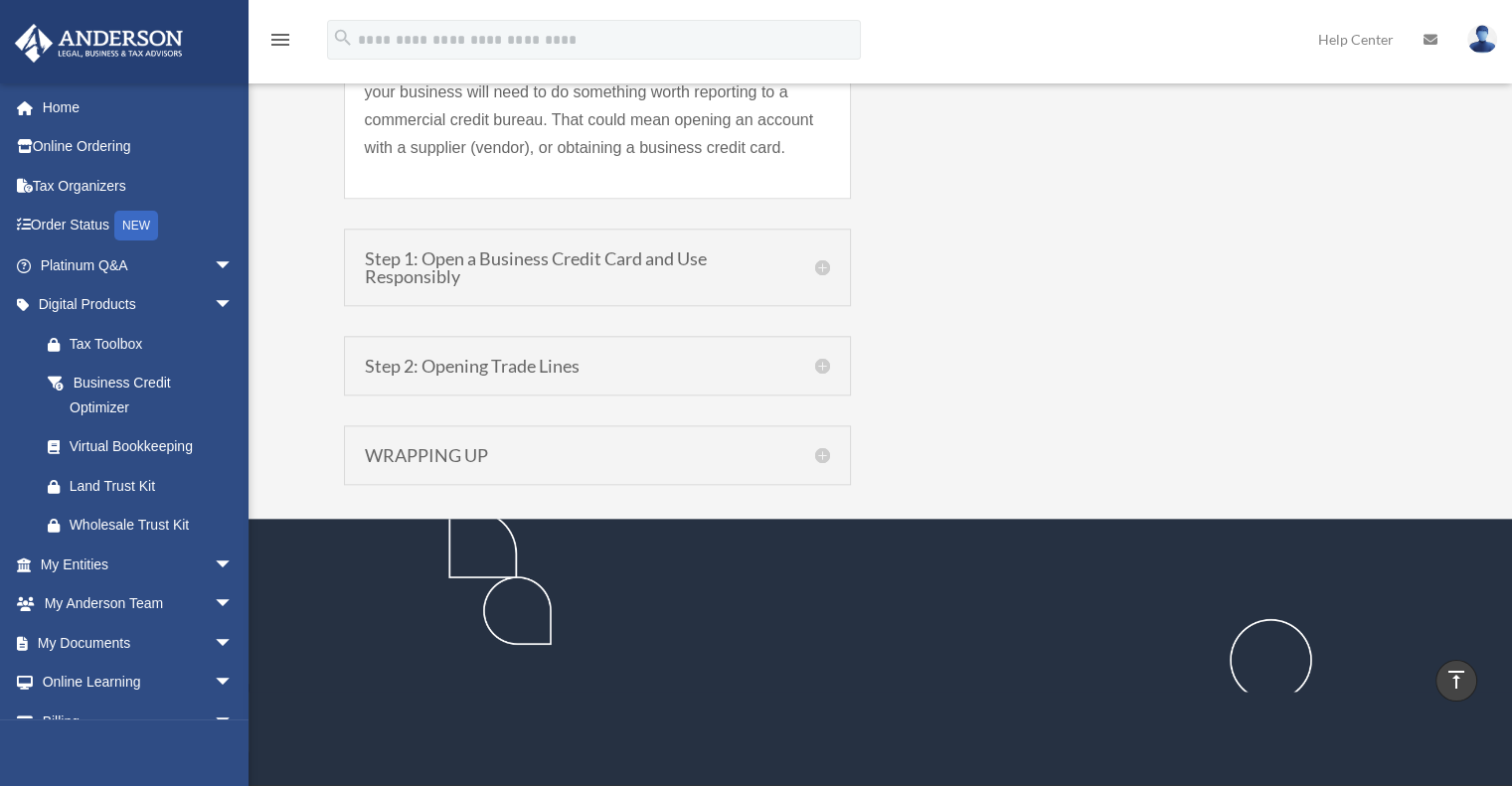 scroll, scrollTop: 2071, scrollLeft: 0, axis: vertical 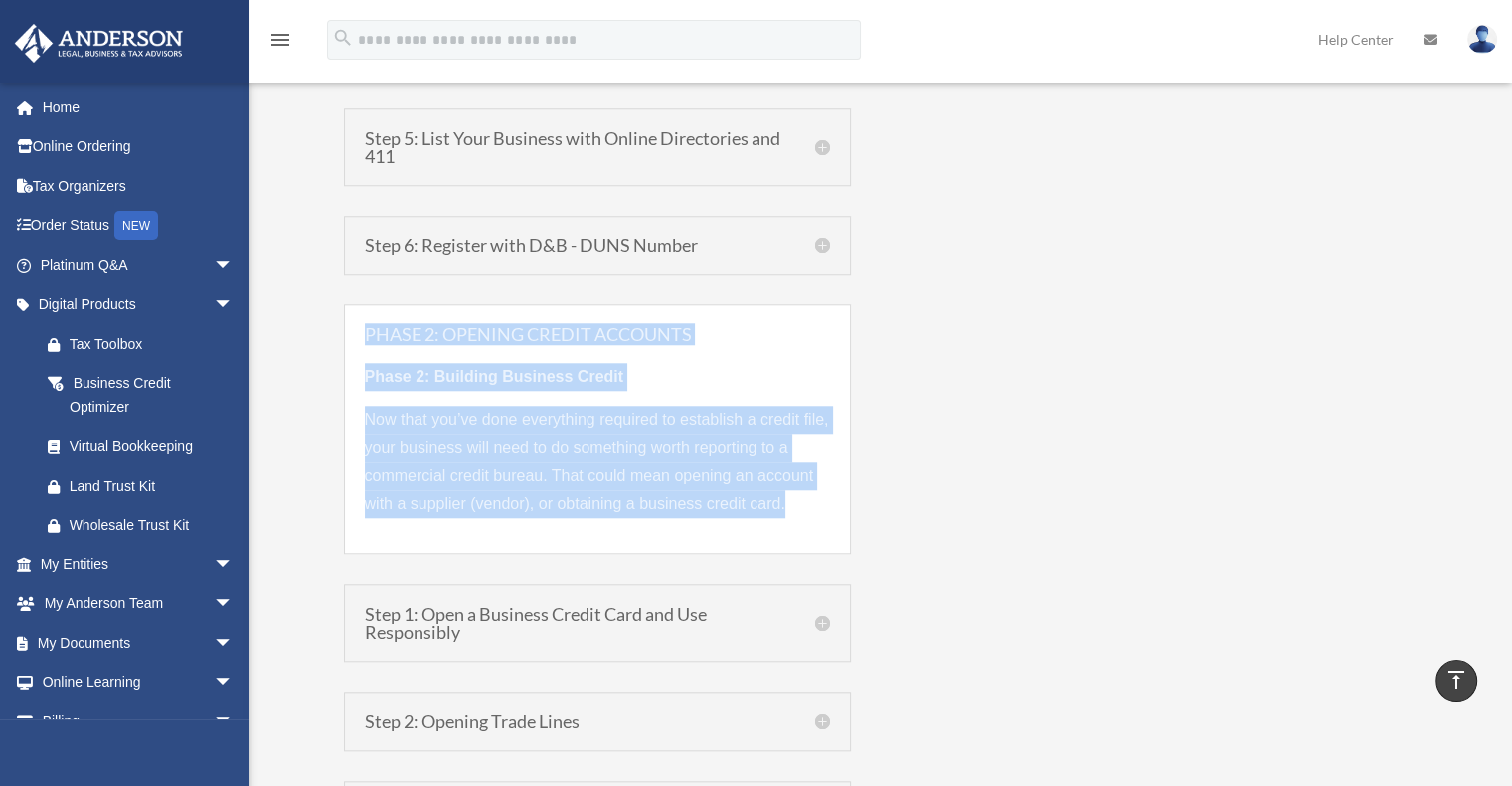 drag, startPoint x: 356, startPoint y: 312, endPoint x: 819, endPoint y: 504, distance: 501.23148 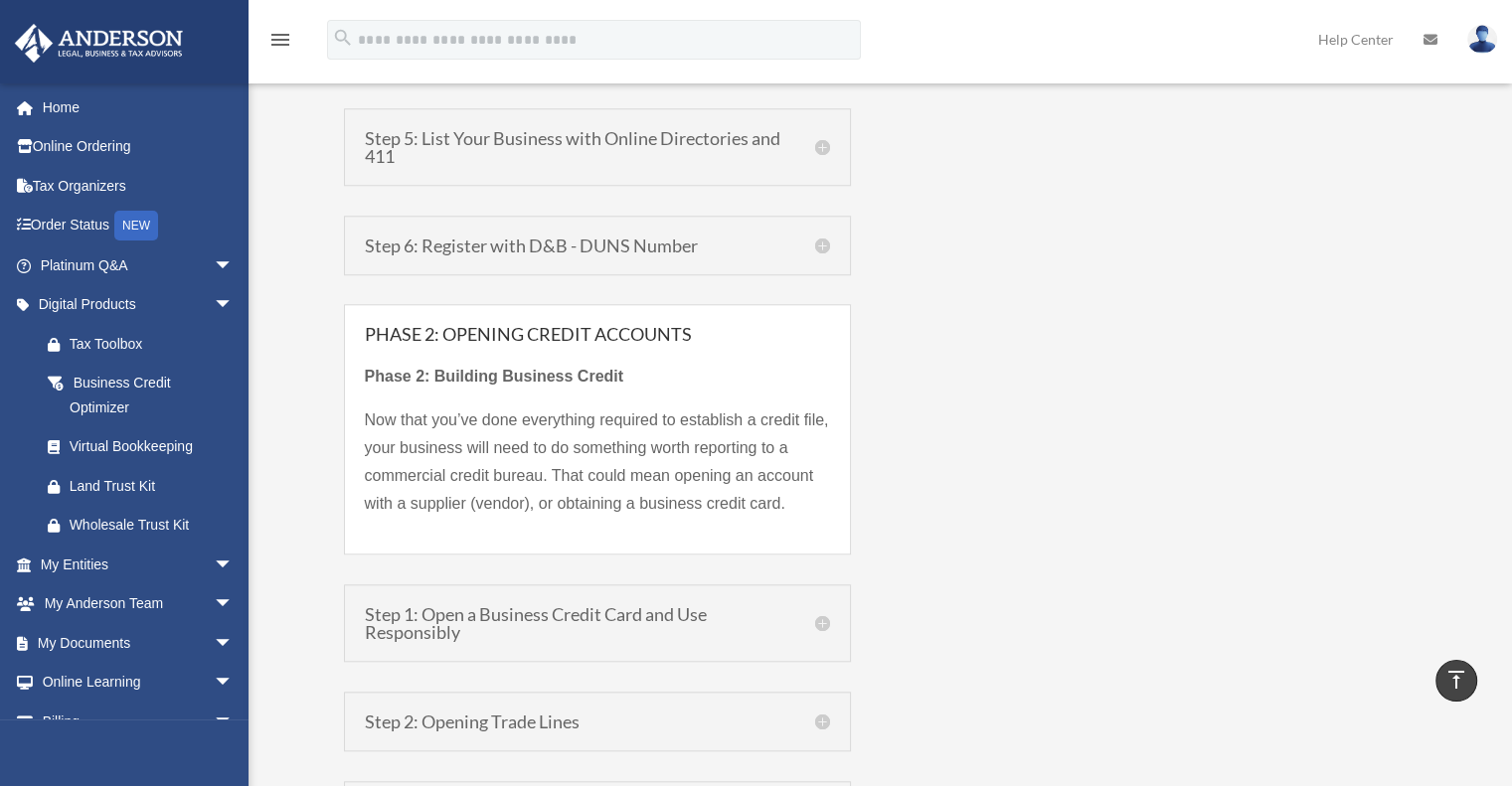 click on "Step 1: Open a Business Credit Card and Use Responsibly" at bounding box center [597, 623] 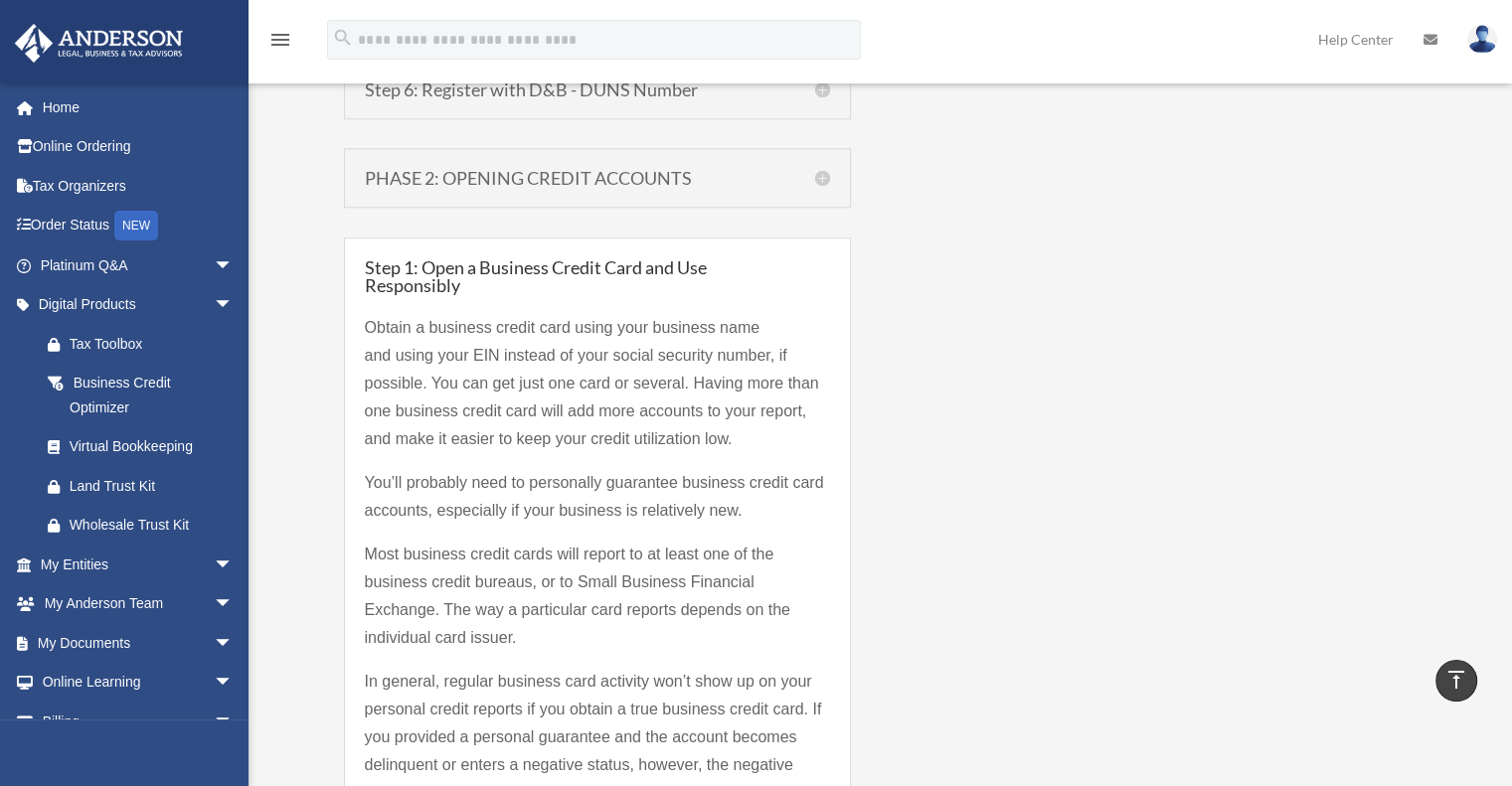 scroll, scrollTop: 1981, scrollLeft: 0, axis: vertical 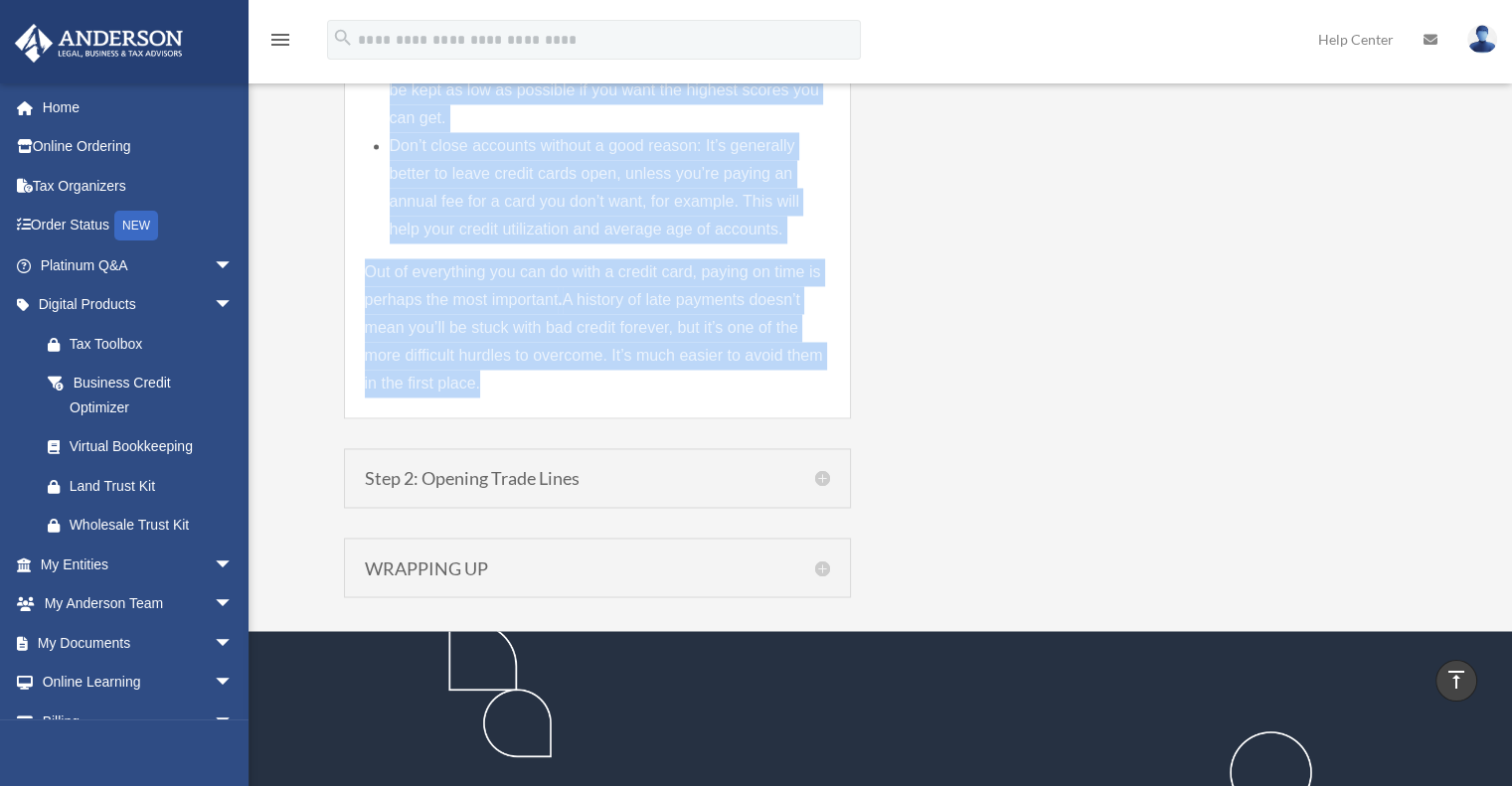drag, startPoint x: 356, startPoint y: 248, endPoint x: 596, endPoint y: 382, distance: 274.8745 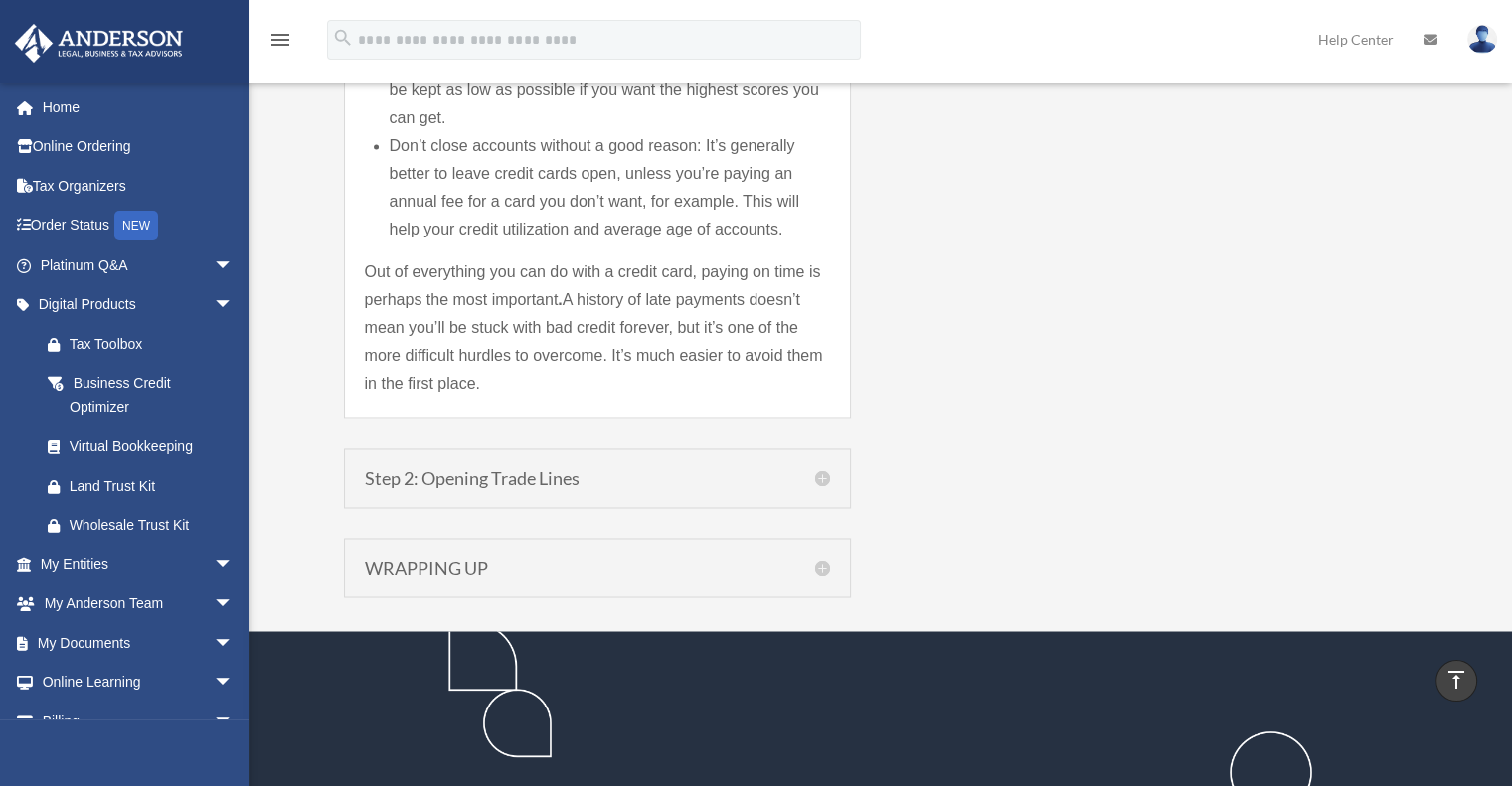 click on "Step 2: Opening Trade Lines" at bounding box center (597, 478) 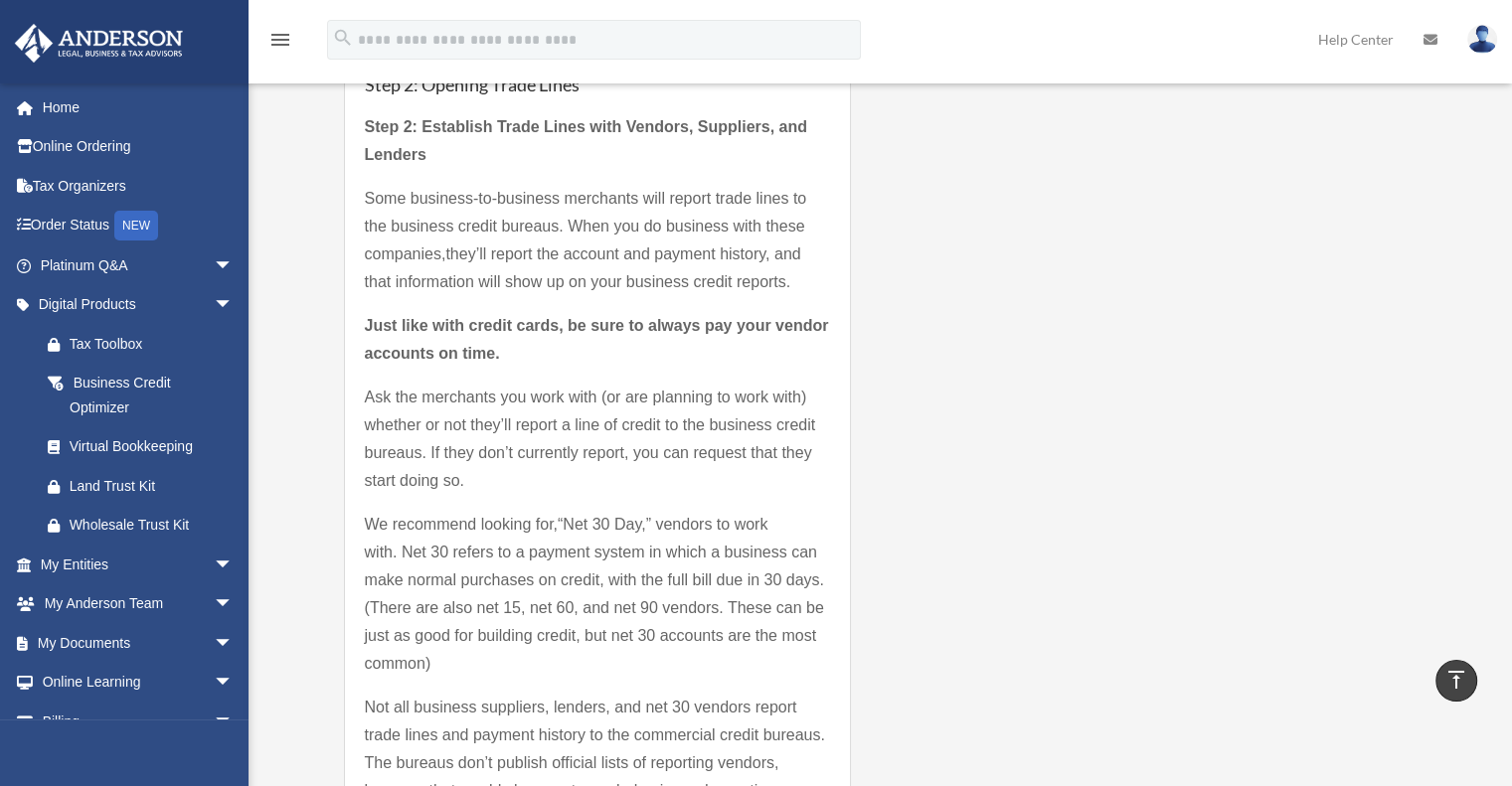 scroll, scrollTop: 2266, scrollLeft: 0, axis: vertical 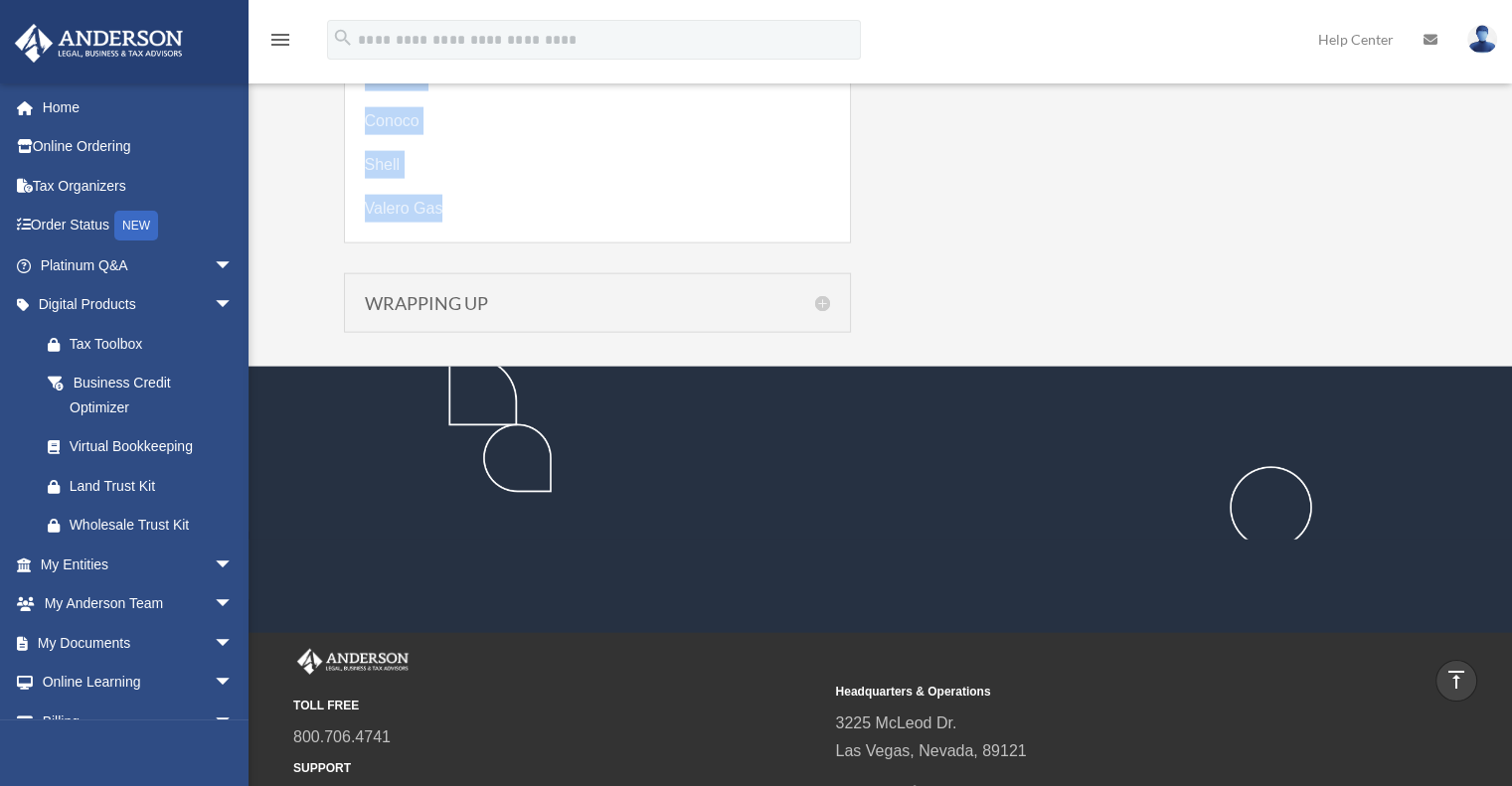 drag, startPoint x: 358, startPoint y: 208, endPoint x: 630, endPoint y: 199, distance: 272.14886 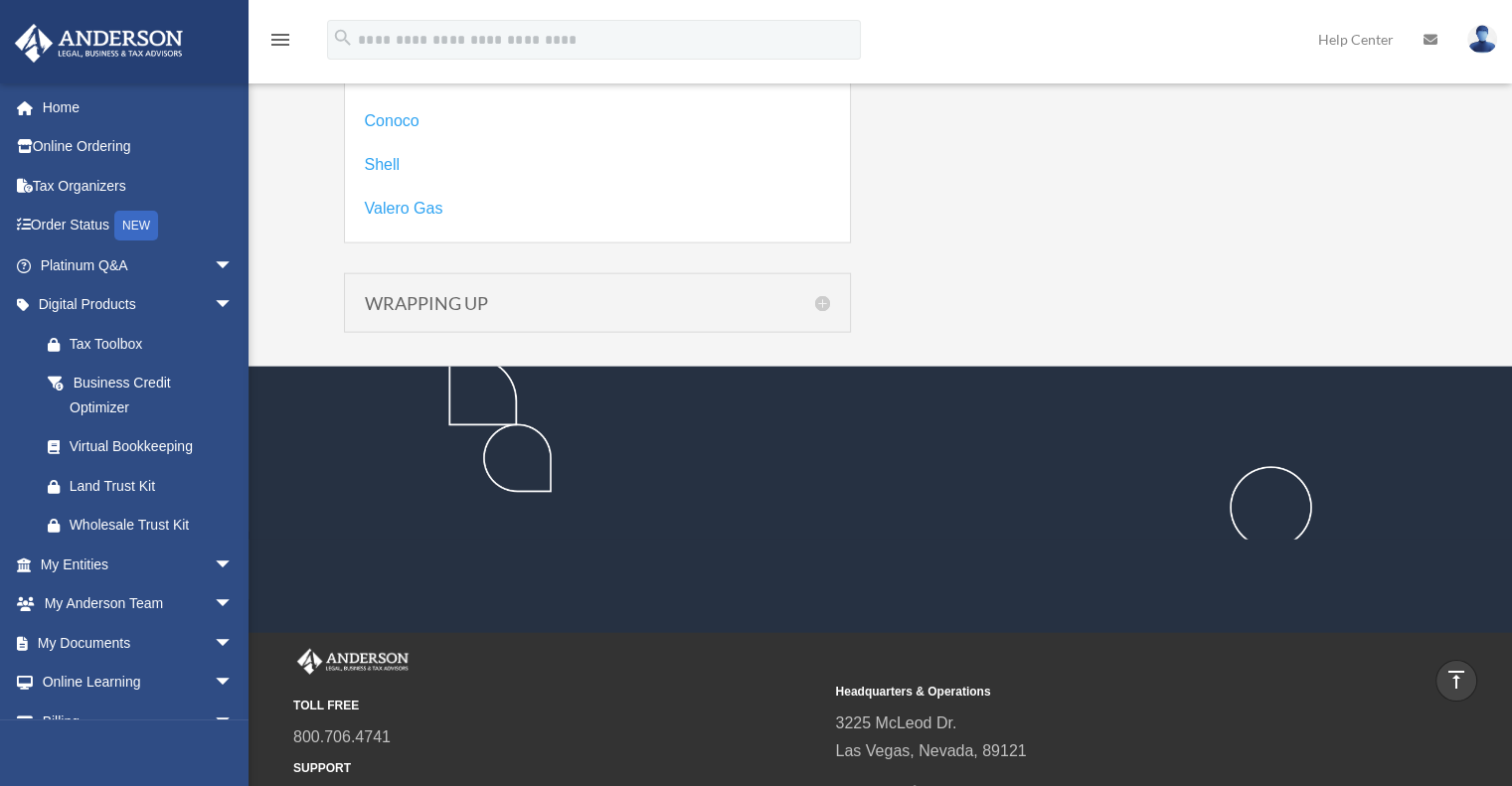 click on "WRAPPING UP" at bounding box center [597, 303] 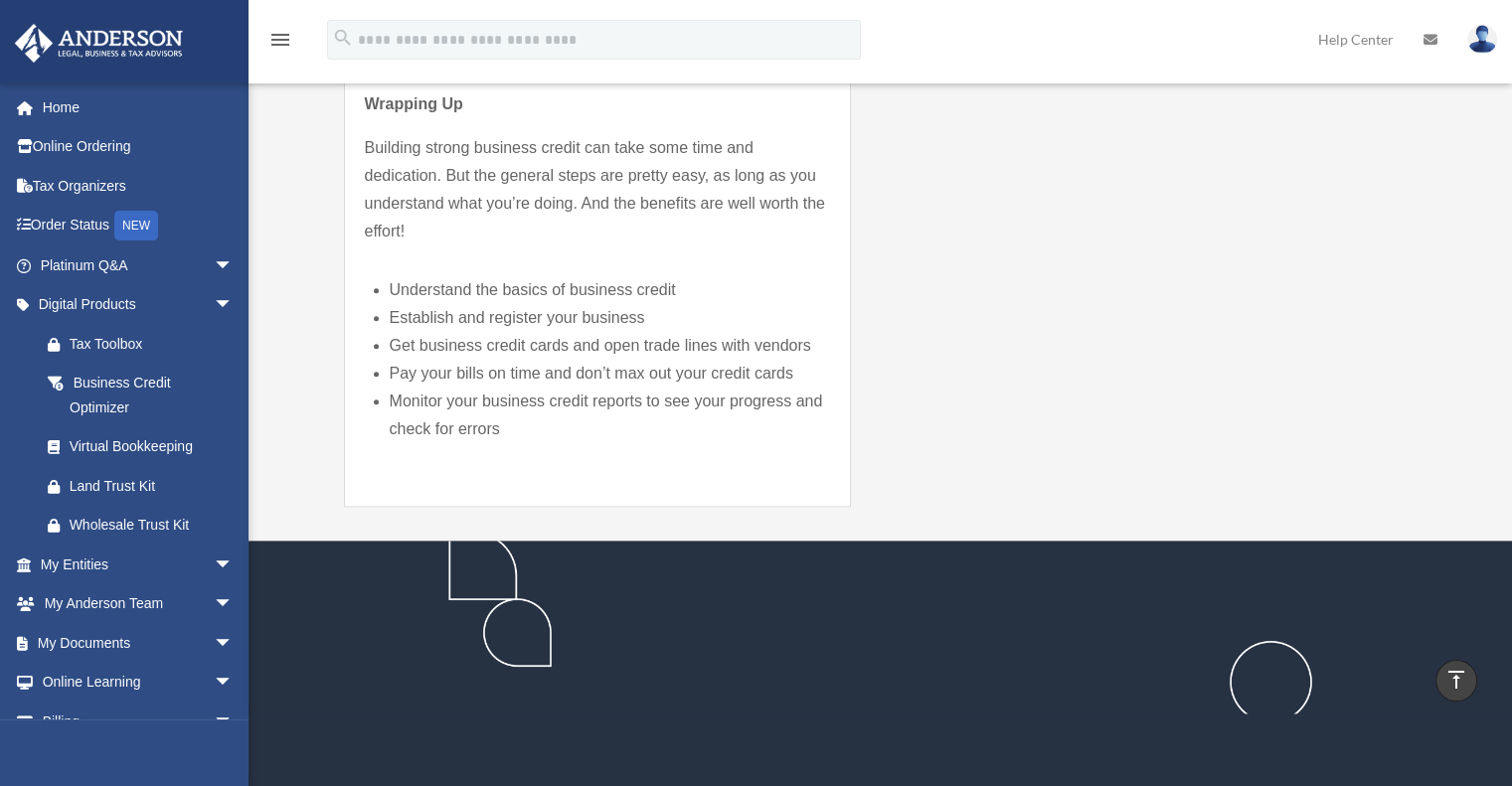 scroll, scrollTop: 2354, scrollLeft: 0, axis: vertical 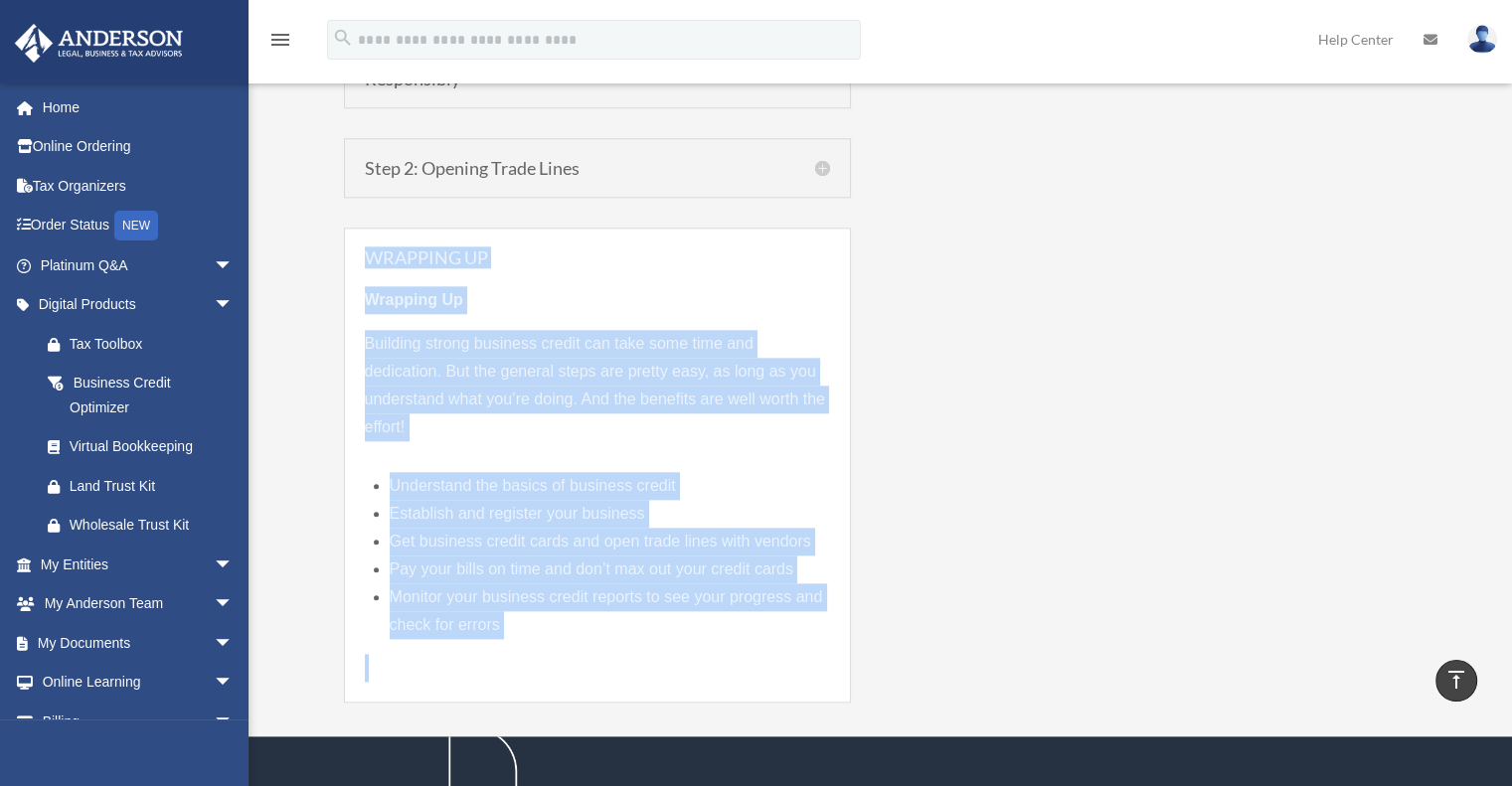 drag, startPoint x: 362, startPoint y: 243, endPoint x: 664, endPoint y: 635, distance: 494.84139 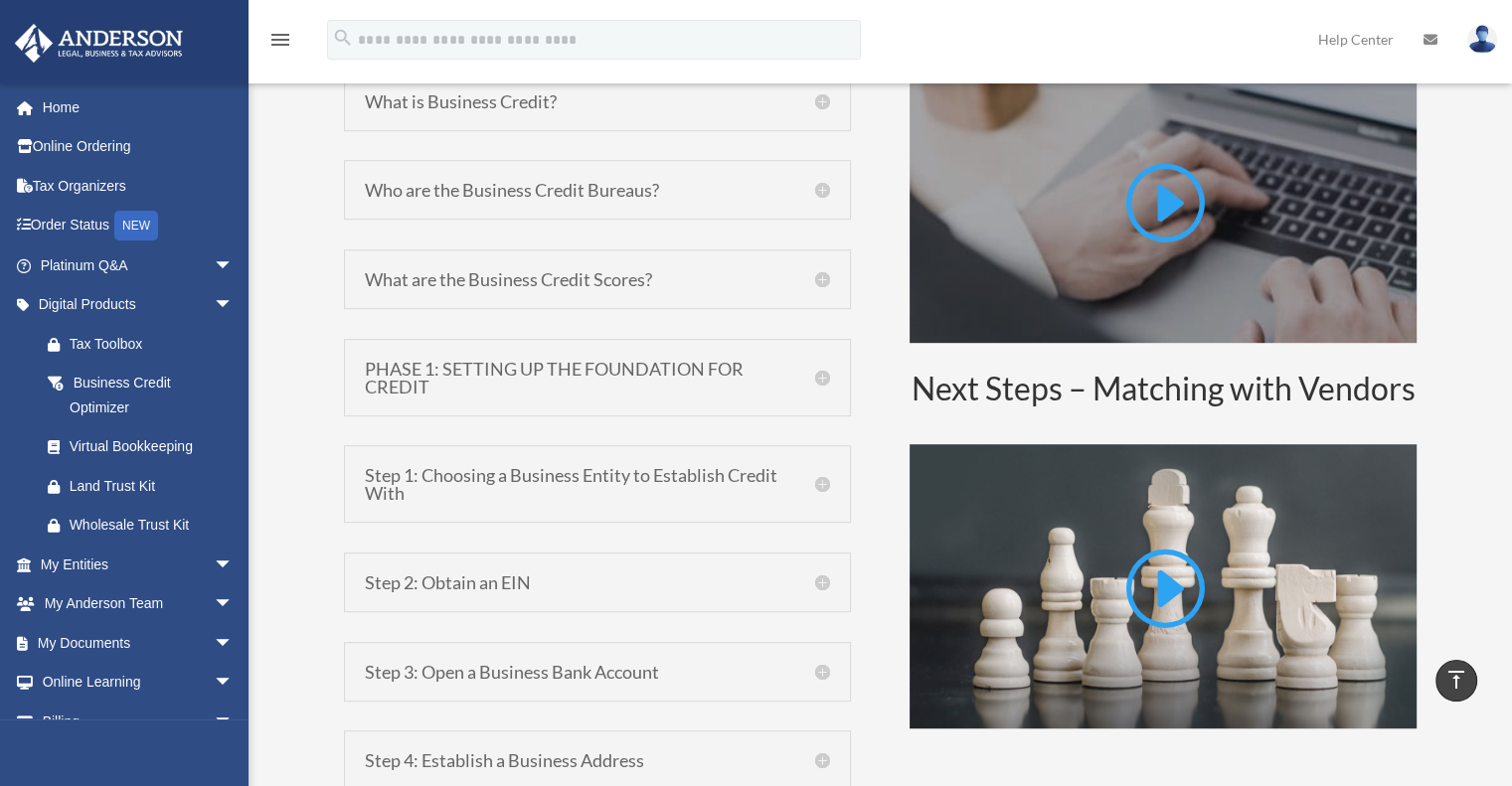 scroll, scrollTop: 1125, scrollLeft: 0, axis: vertical 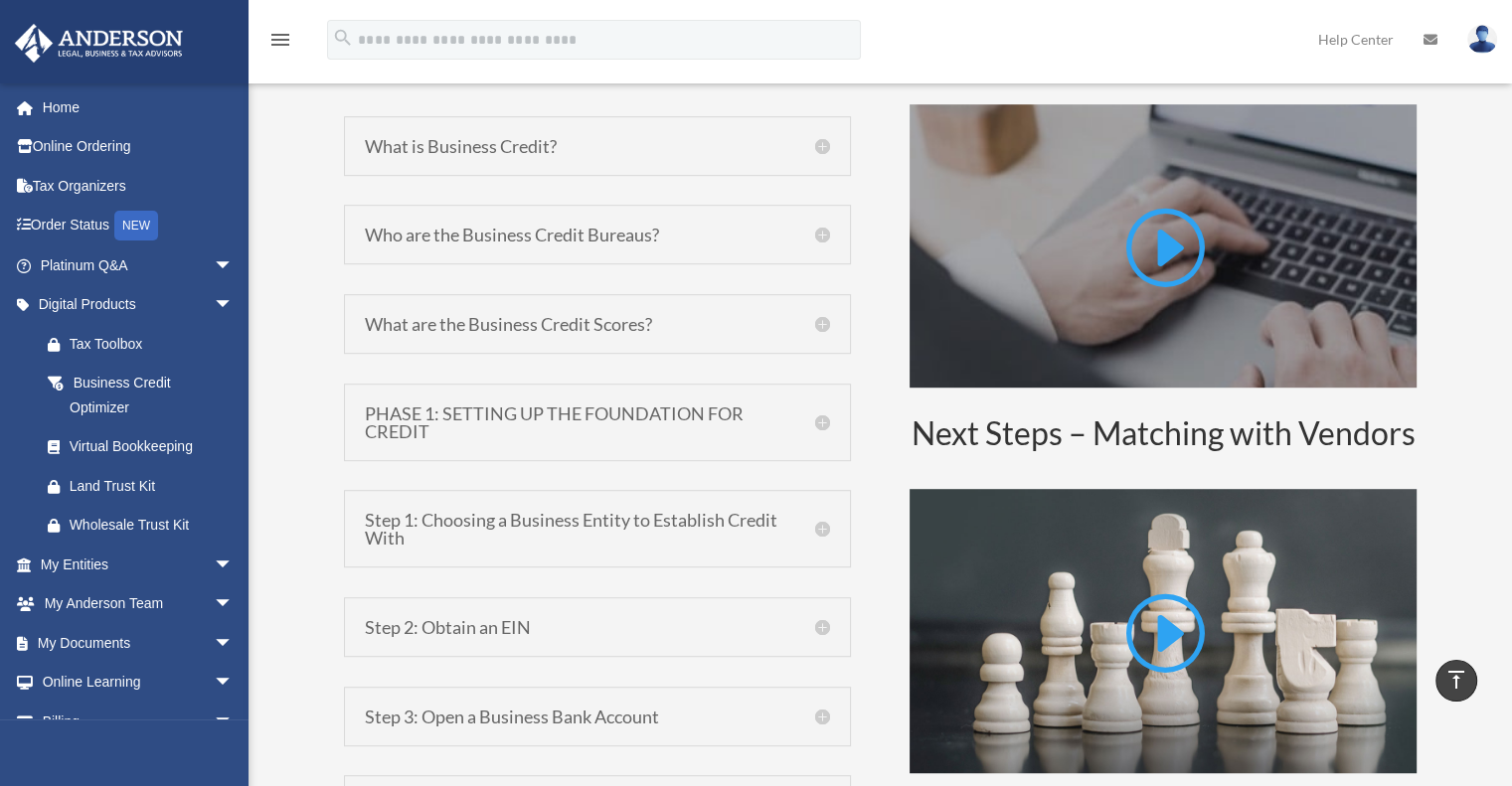 click on "PHASE 1: SETTING UP THE FOUNDATION FOR CREDIT" at bounding box center [597, 422] 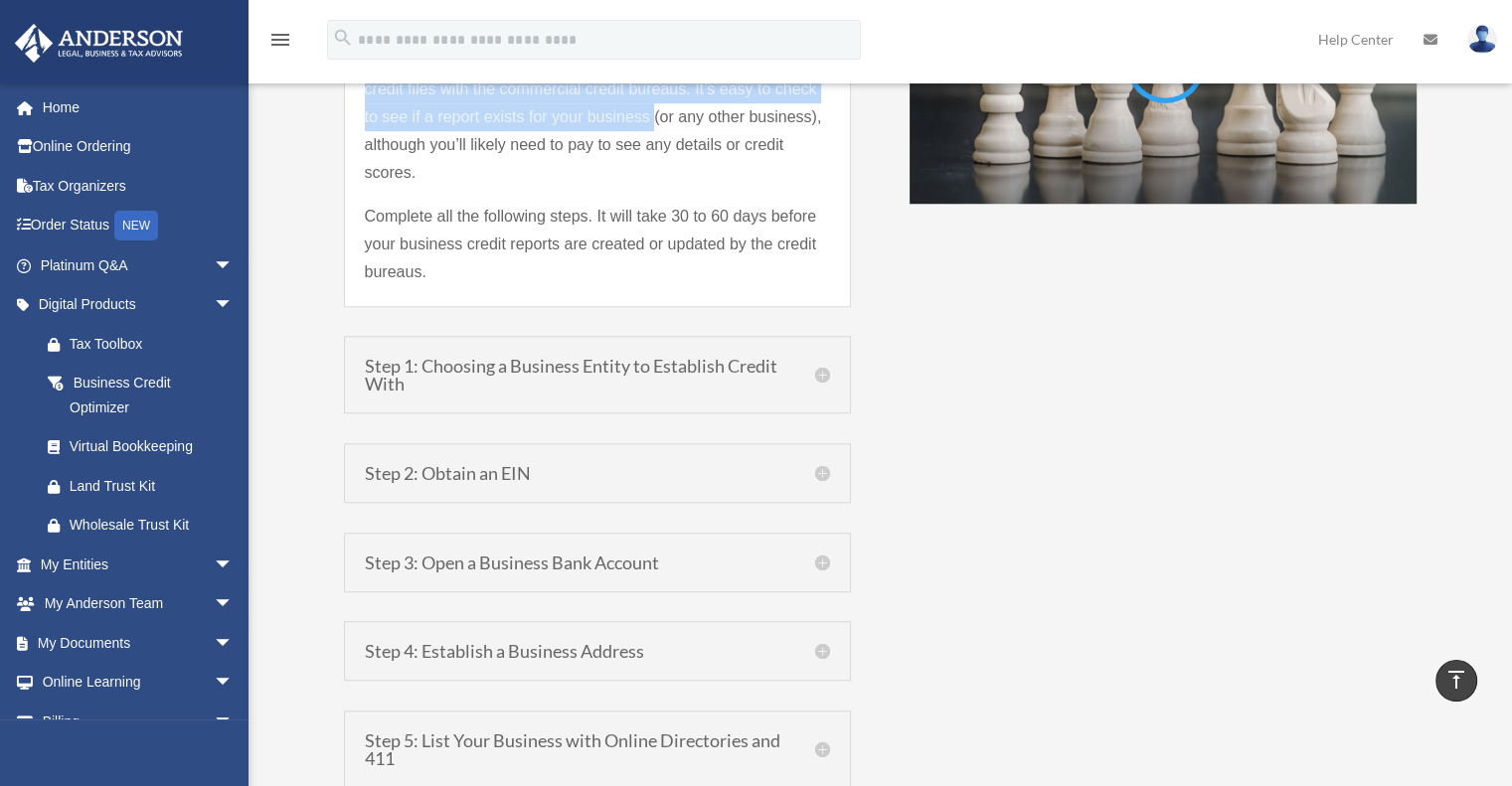 scroll, scrollTop: 1606, scrollLeft: 0, axis: vertical 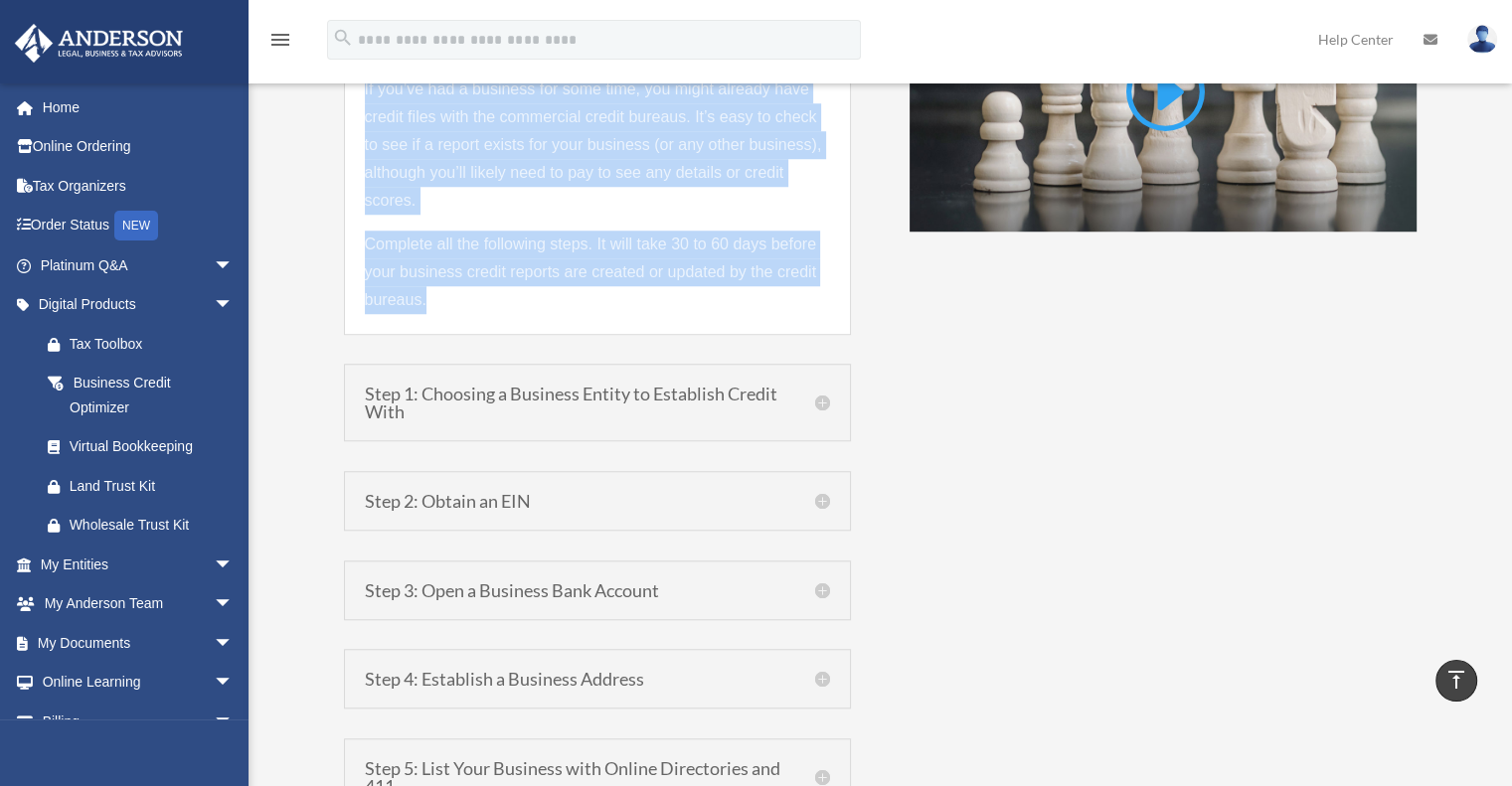 drag, startPoint x: 358, startPoint y: 400, endPoint x: 580, endPoint y: 304, distance: 241.86773 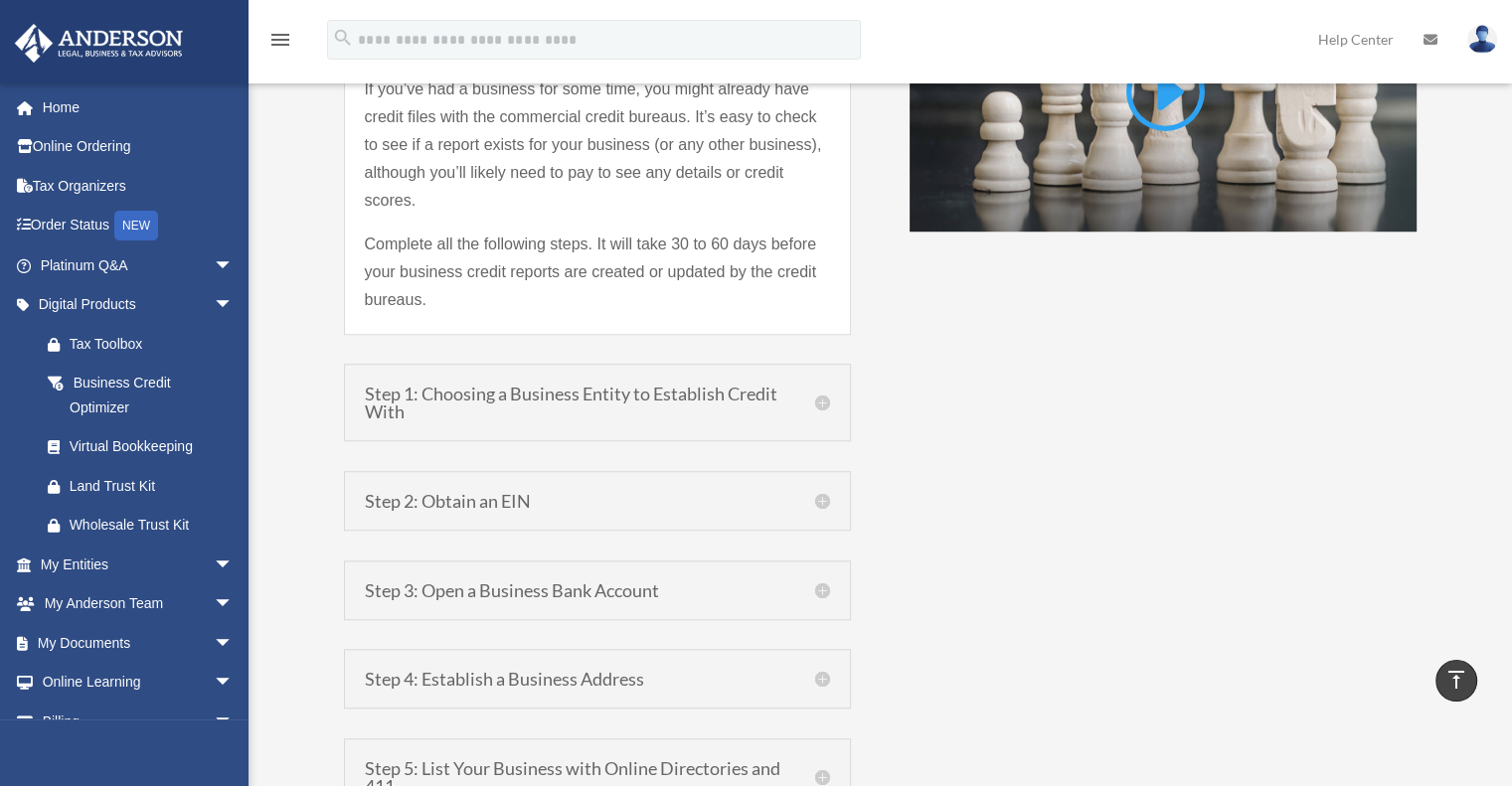 click on "Steps to Building Business Credit
What is Business Credit?
A business credit report is a record of your company’s history managing credit ,  such as loans, lines of credit, credit cards, and vendor accounts. Your business credit reports may also contain other information like the year your company was established and your business registration details.
You may have a business credit file without knowing it. Or you may not yet have a business credit file, even if you’ve had an established business for some time.
A business credit report includes detailed information, such as:
The business profile (company name, address, owner(s), number of employees, etc.)
Financial information (annual sales, financial statements, etc.)
Historical business data (date established, etc.)
Business registration information
Tradelines
Credit accounts
Overall credit utilization" at bounding box center (881, 421) 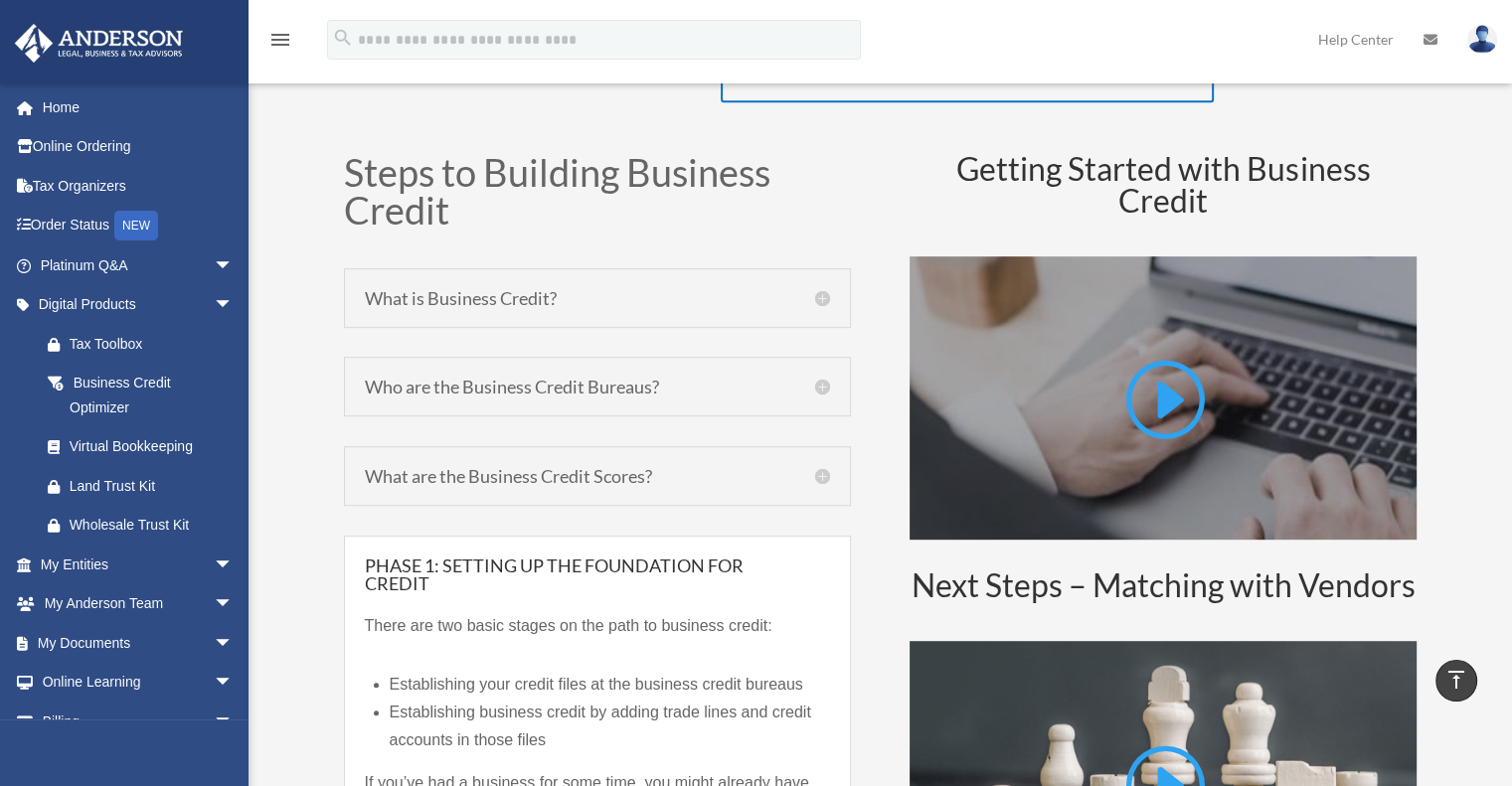 scroll, scrollTop: 946, scrollLeft: 0, axis: vertical 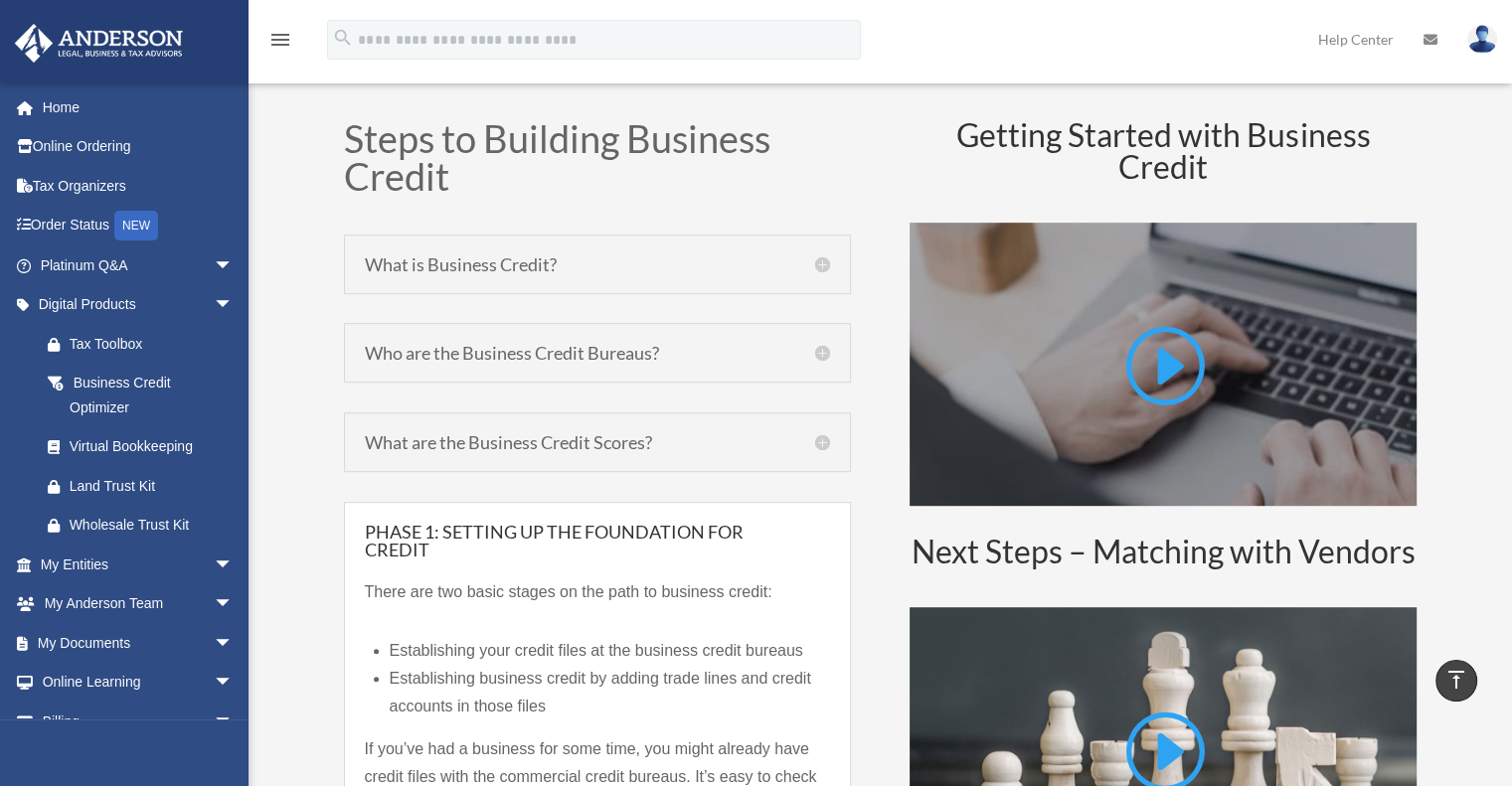 click on "What is Business Credit?" at bounding box center (597, 264) 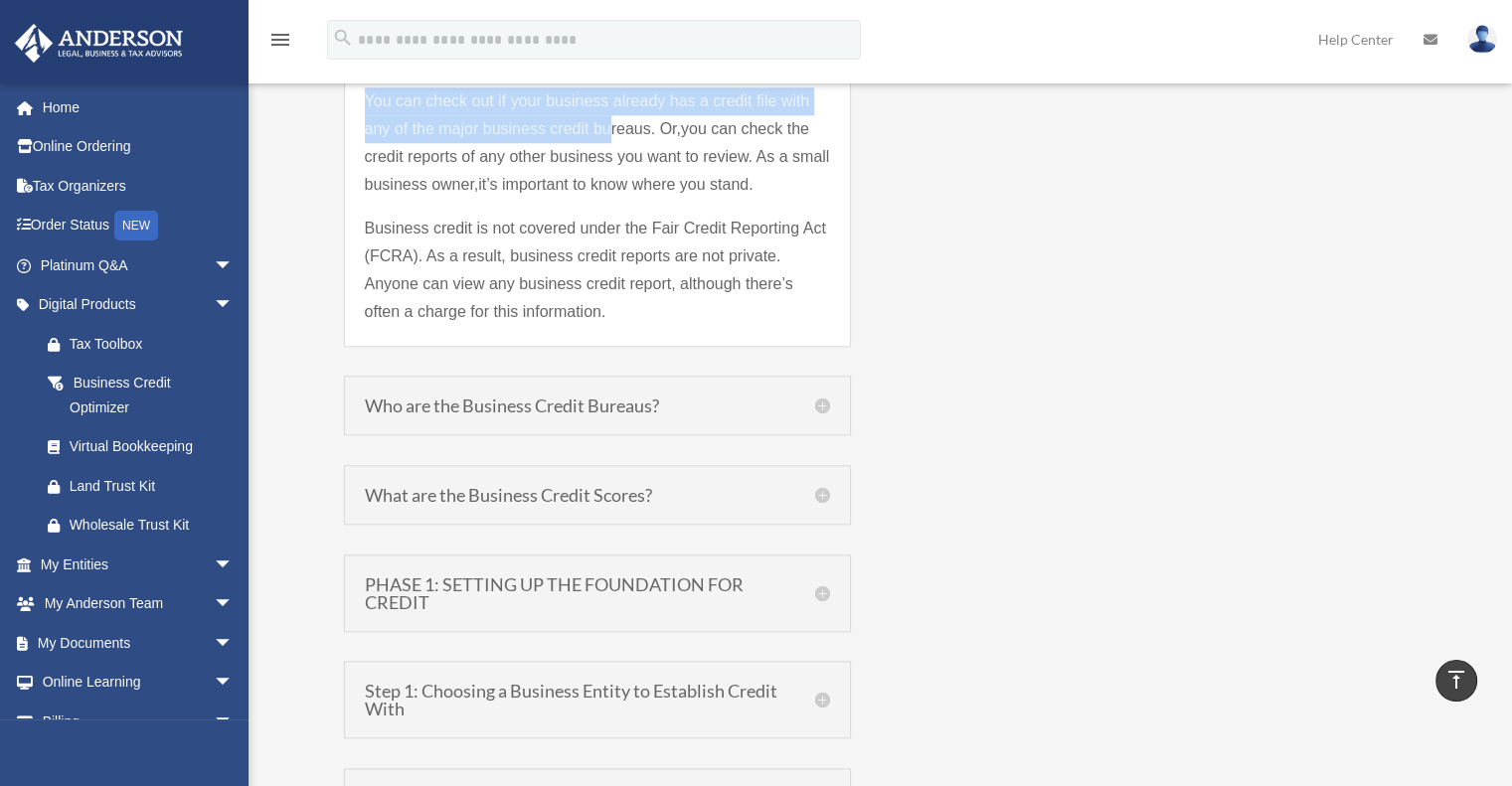 scroll, scrollTop: 2032, scrollLeft: 0, axis: vertical 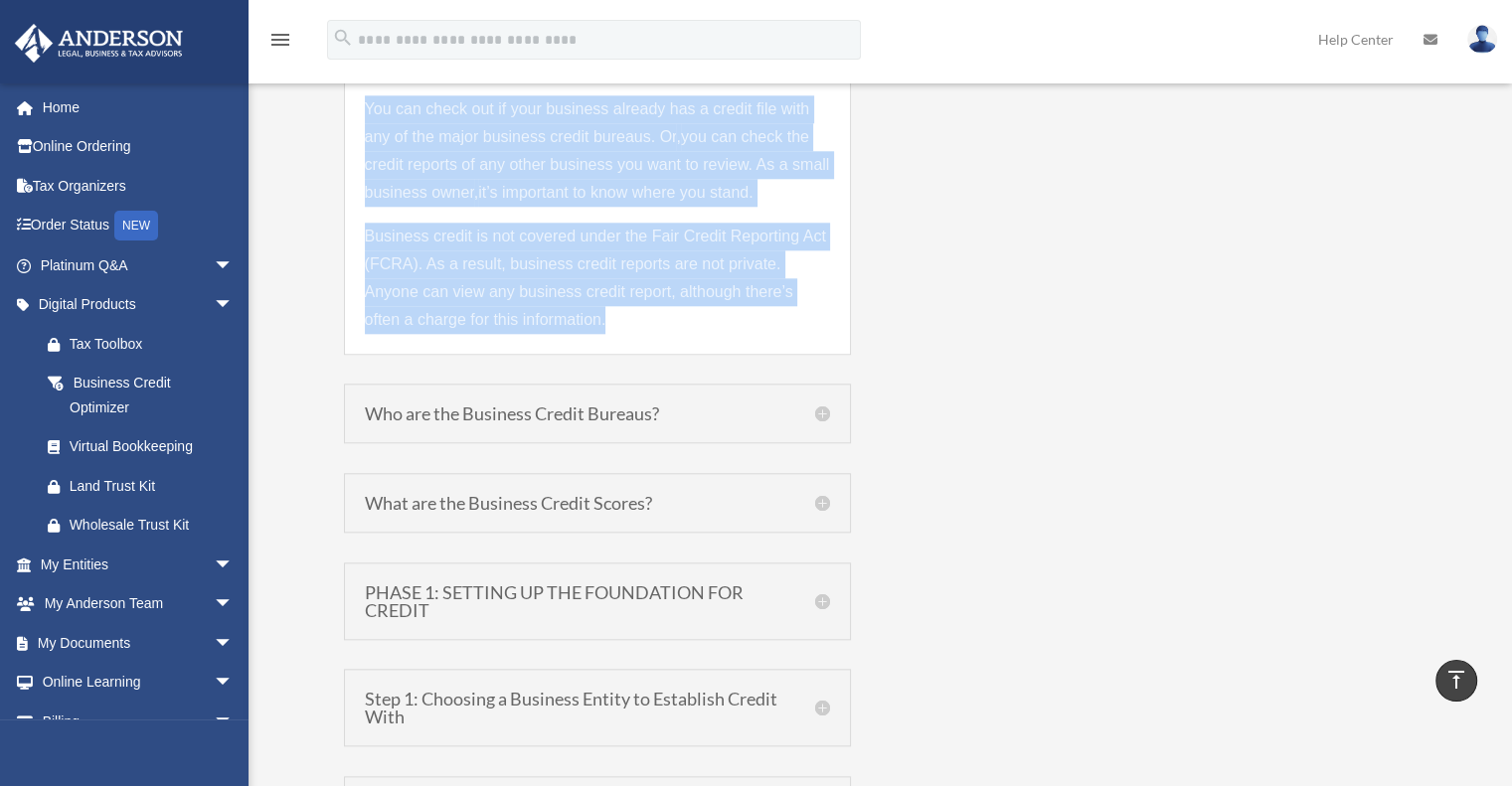 drag, startPoint x: 358, startPoint y: 260, endPoint x: 647, endPoint y: 317, distance: 294.56748 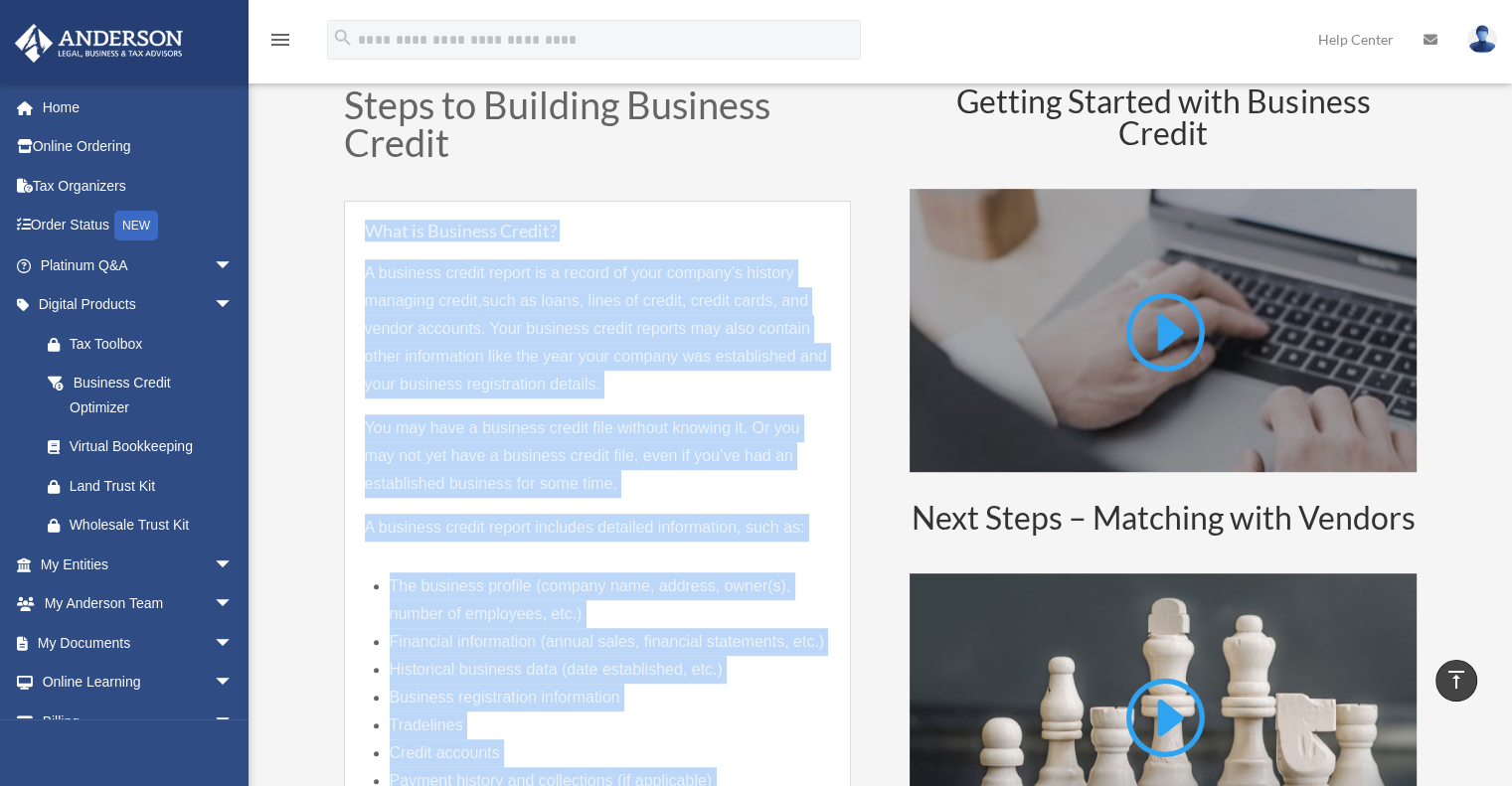 scroll, scrollTop: 994, scrollLeft: 0, axis: vertical 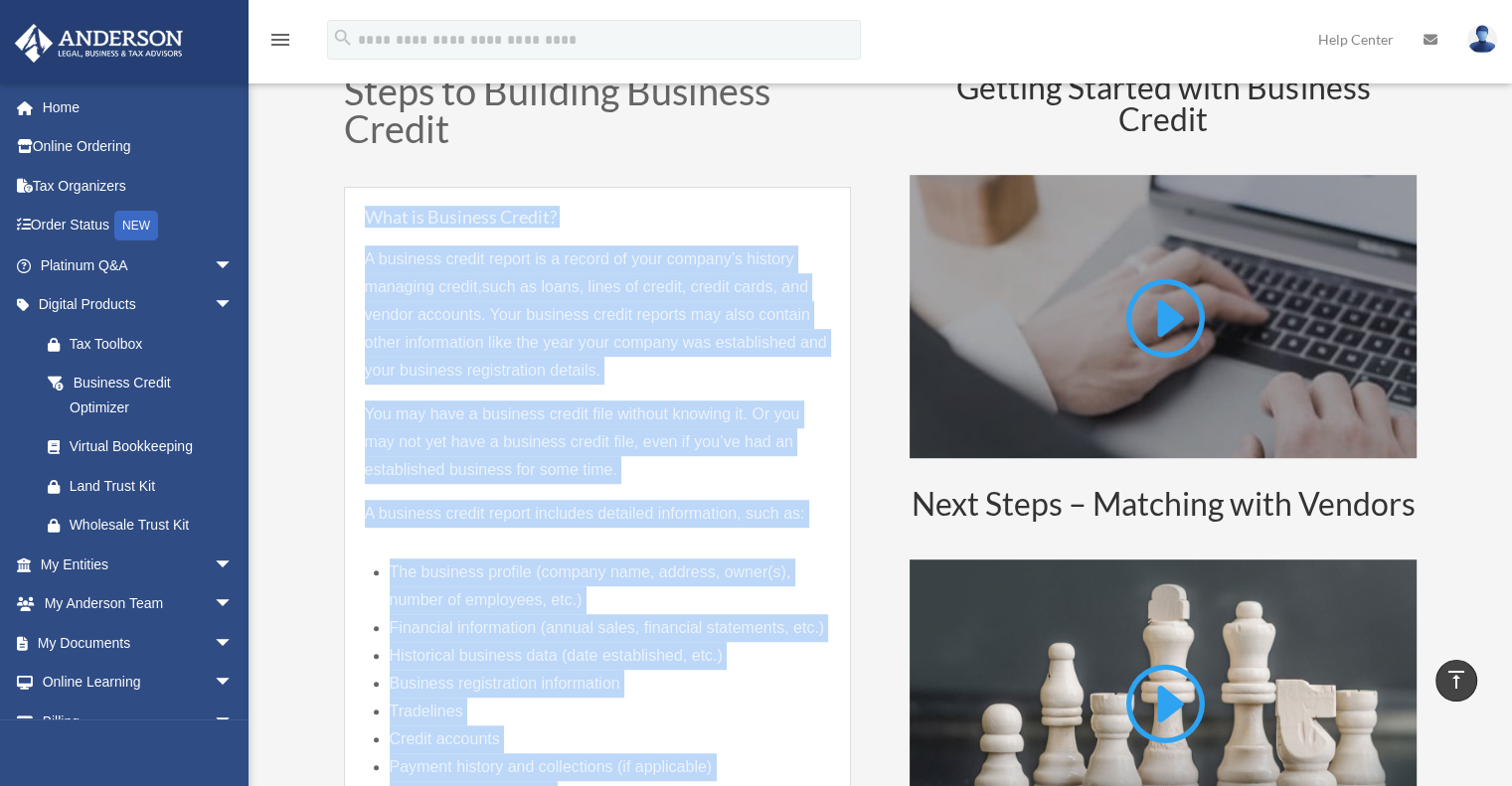click on "Steps to Building Business Credit
What is Business Credit?
A business credit report is a record of your company’s history managing credit ,  such as loans, lines of credit, credit cards, and vendor accounts. Your business credit reports may also contain other information like the year your company was established and your business registration details.
You may have a business credit file without knowing it. Or you may not yet have a business credit file, even if you’ve had an established business for some time.
A business credit report includes detailed information, such as:
The business profile (company name, address, owner(s), number of employees, etc.)
Financial information (annual sales, financial statements, etc.)
Historical business data (date established, etc.)
Business registration information
Tradelines
Credit accounts
Overall credit utilization" at bounding box center (881, 1399) 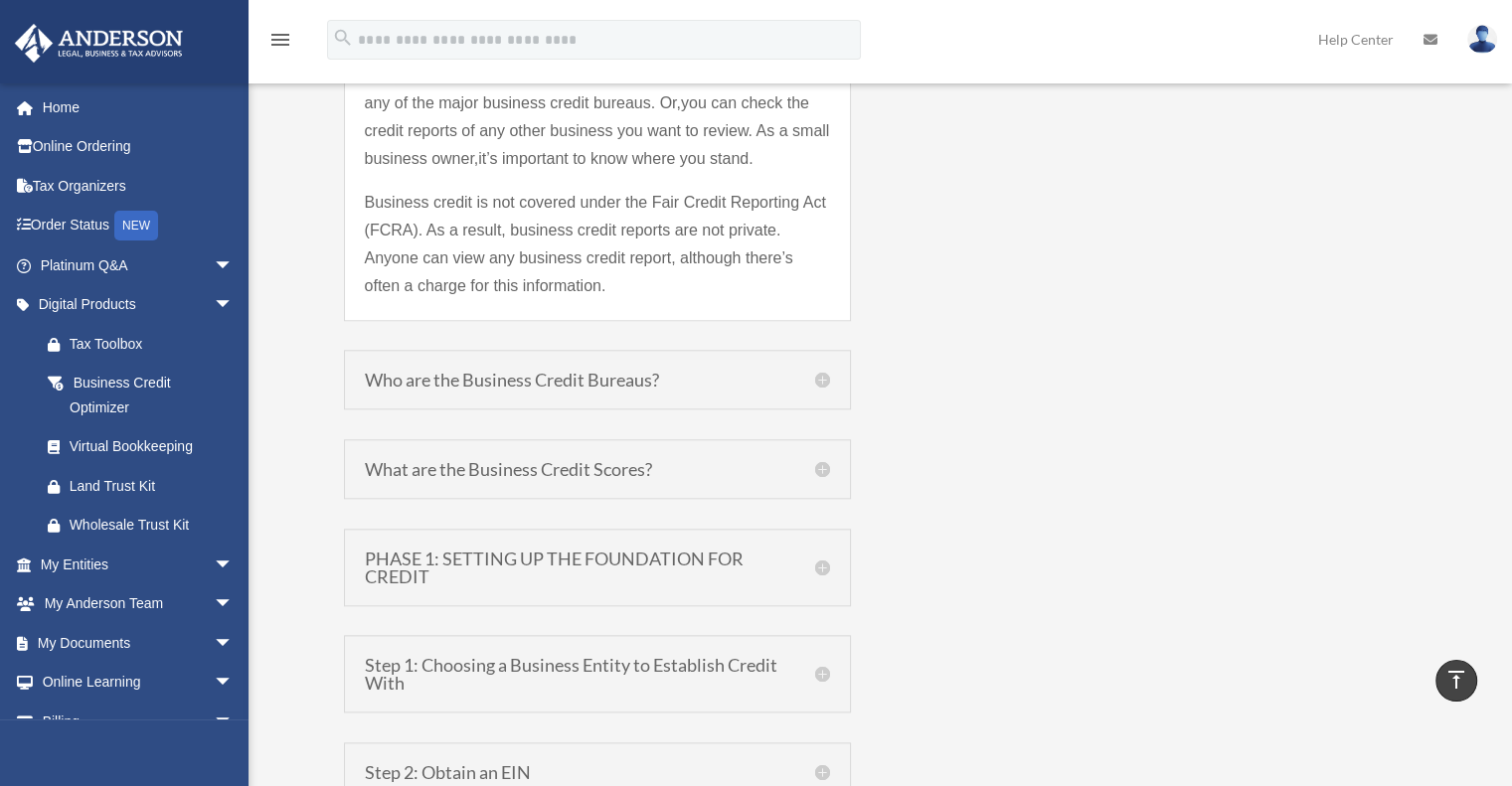 scroll, scrollTop: 2079, scrollLeft: 0, axis: vertical 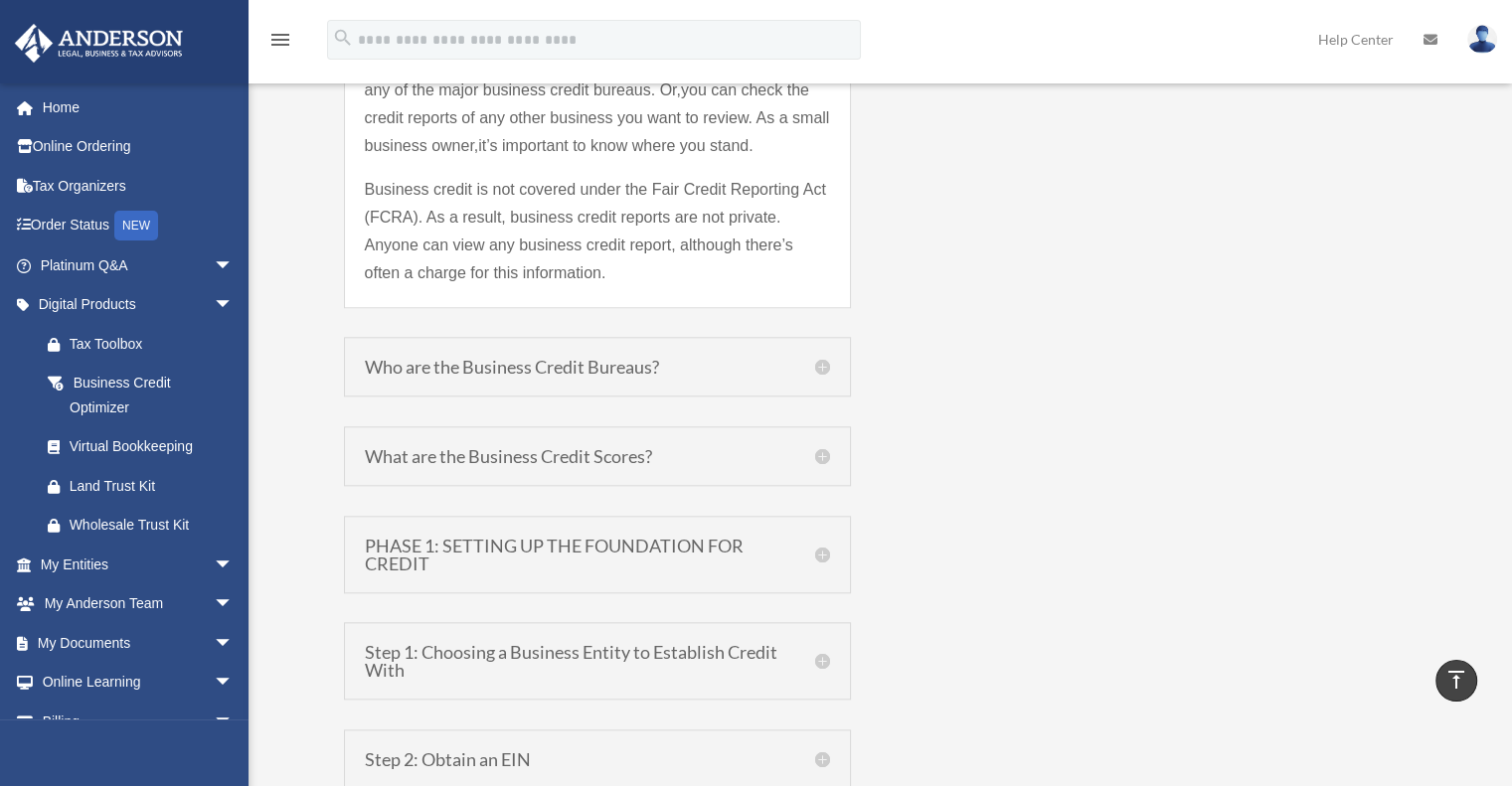 click on "Who are the Business Credit Bureaus?" at bounding box center (597, 367) 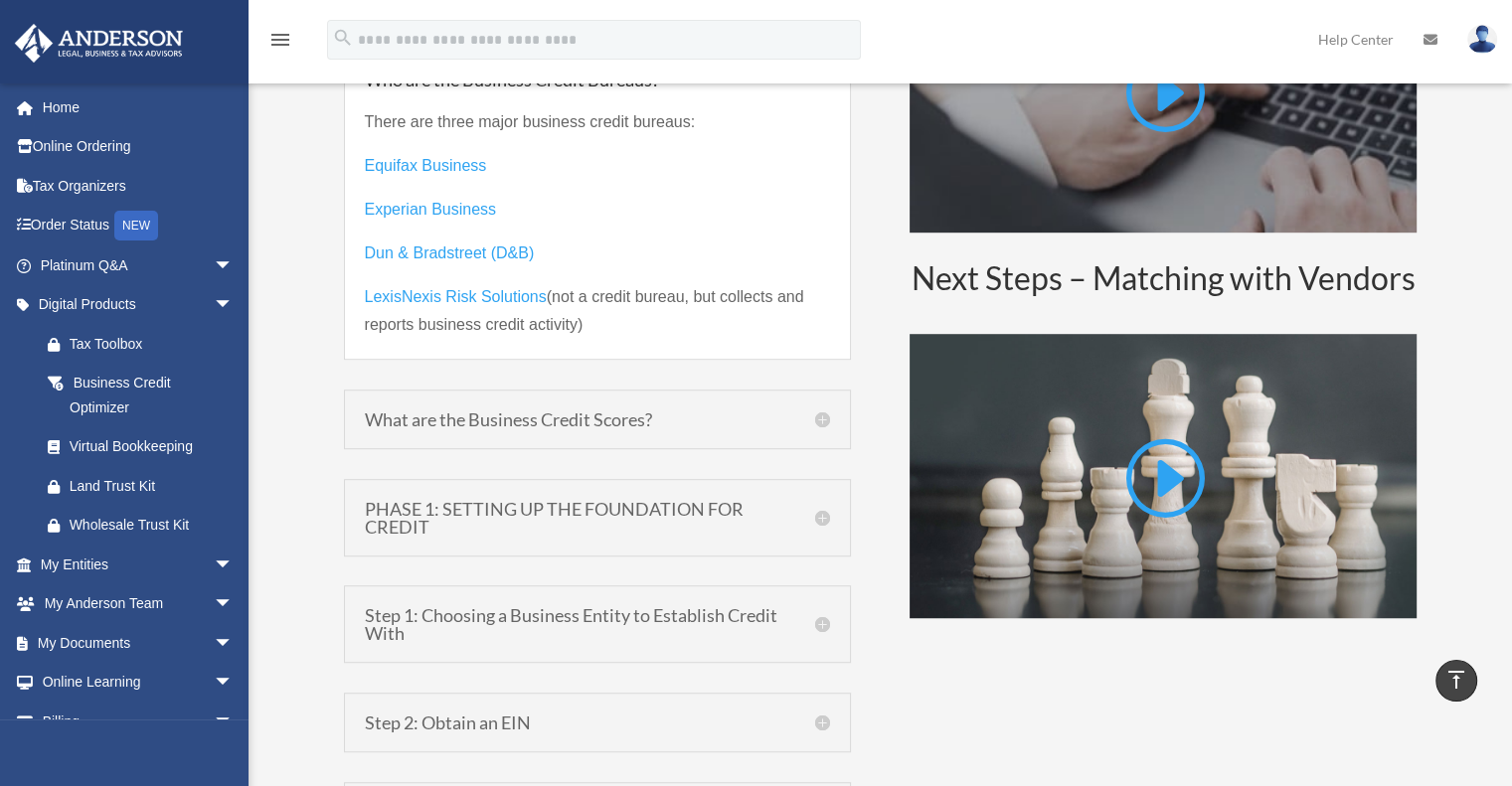 scroll, scrollTop: 1218, scrollLeft: 0, axis: vertical 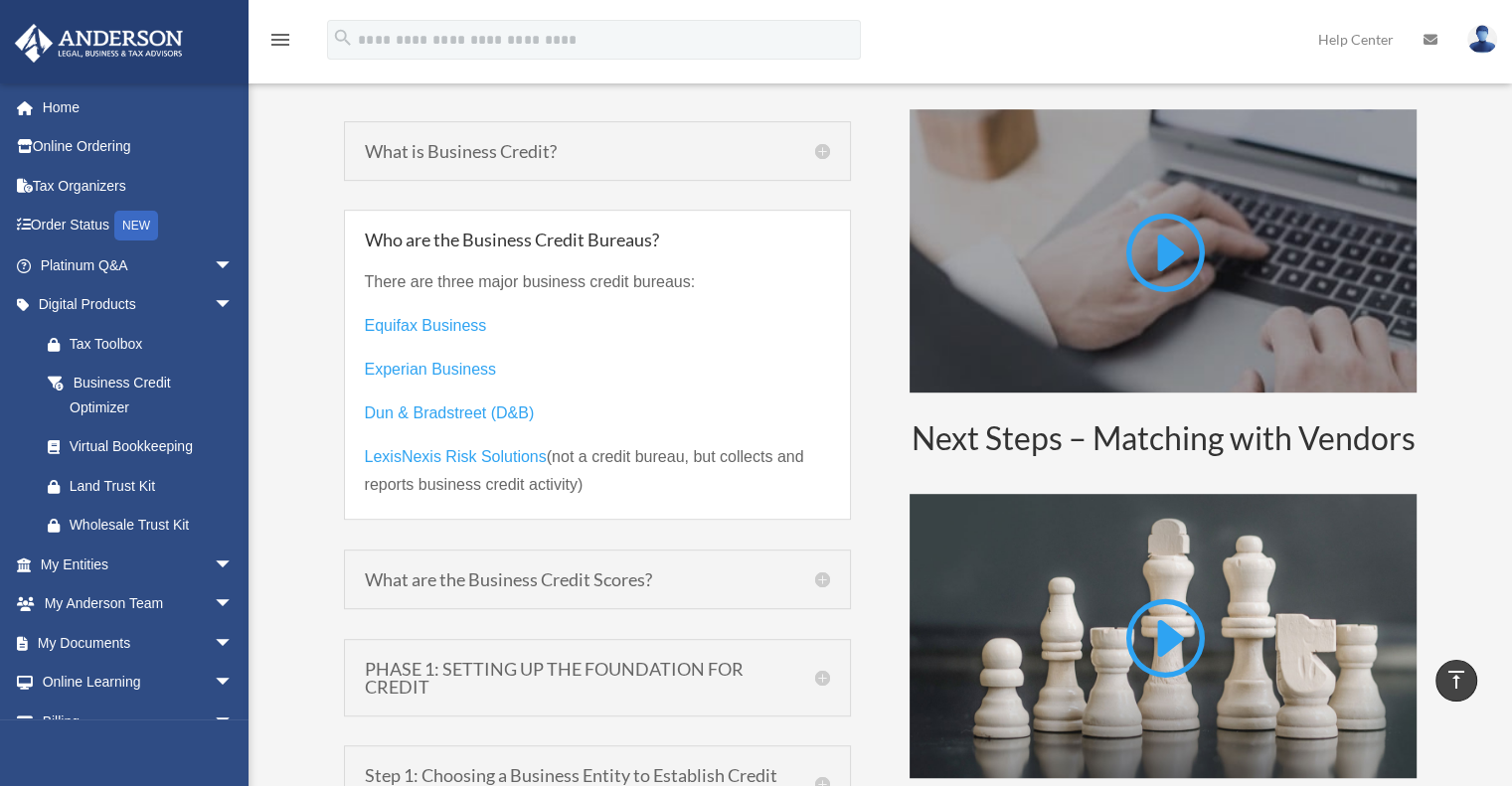 drag, startPoint x: 596, startPoint y: 326, endPoint x: 370, endPoint y: 238, distance: 242.52835 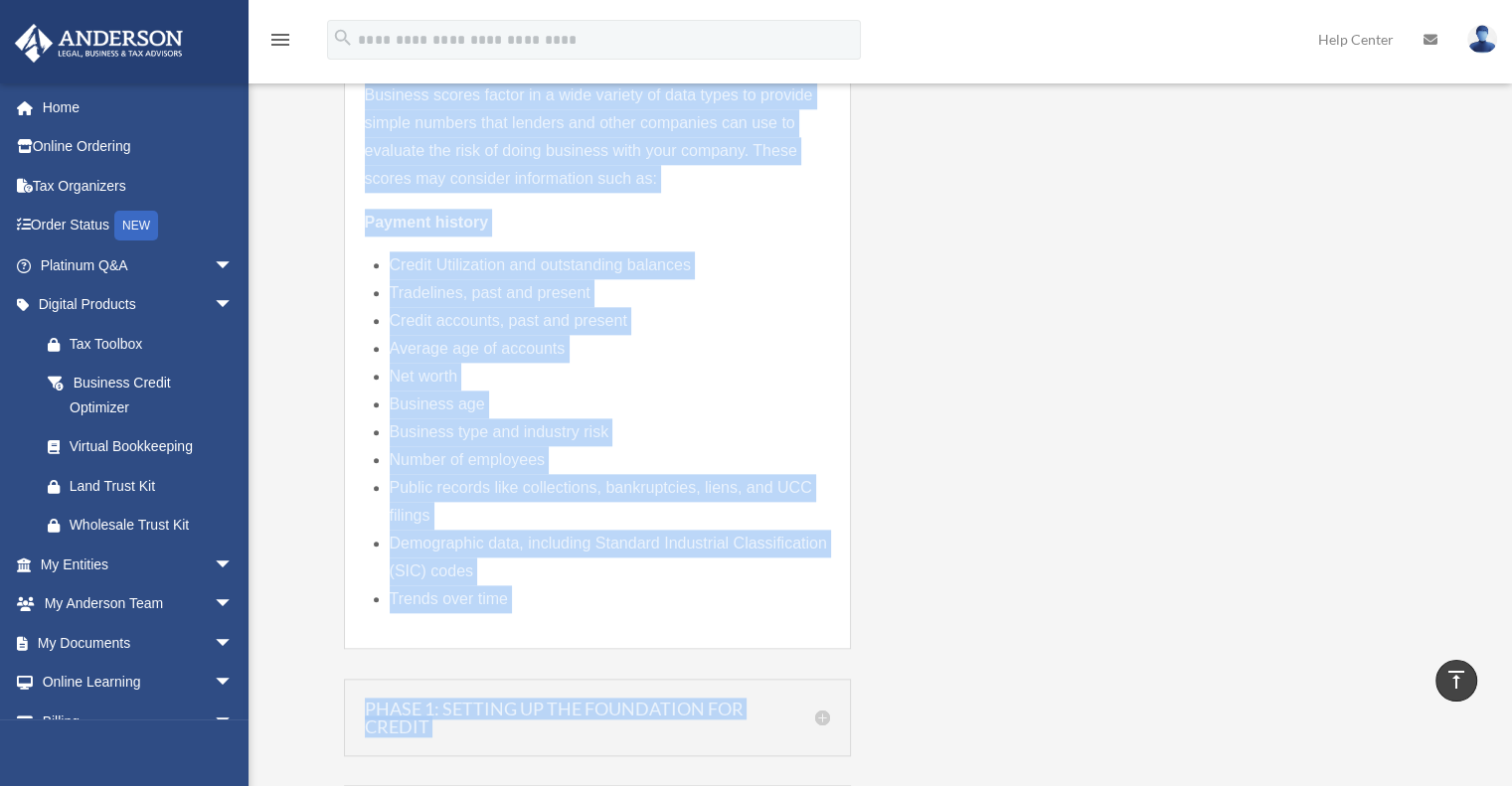 scroll, scrollTop: 2217, scrollLeft: 0, axis: vertical 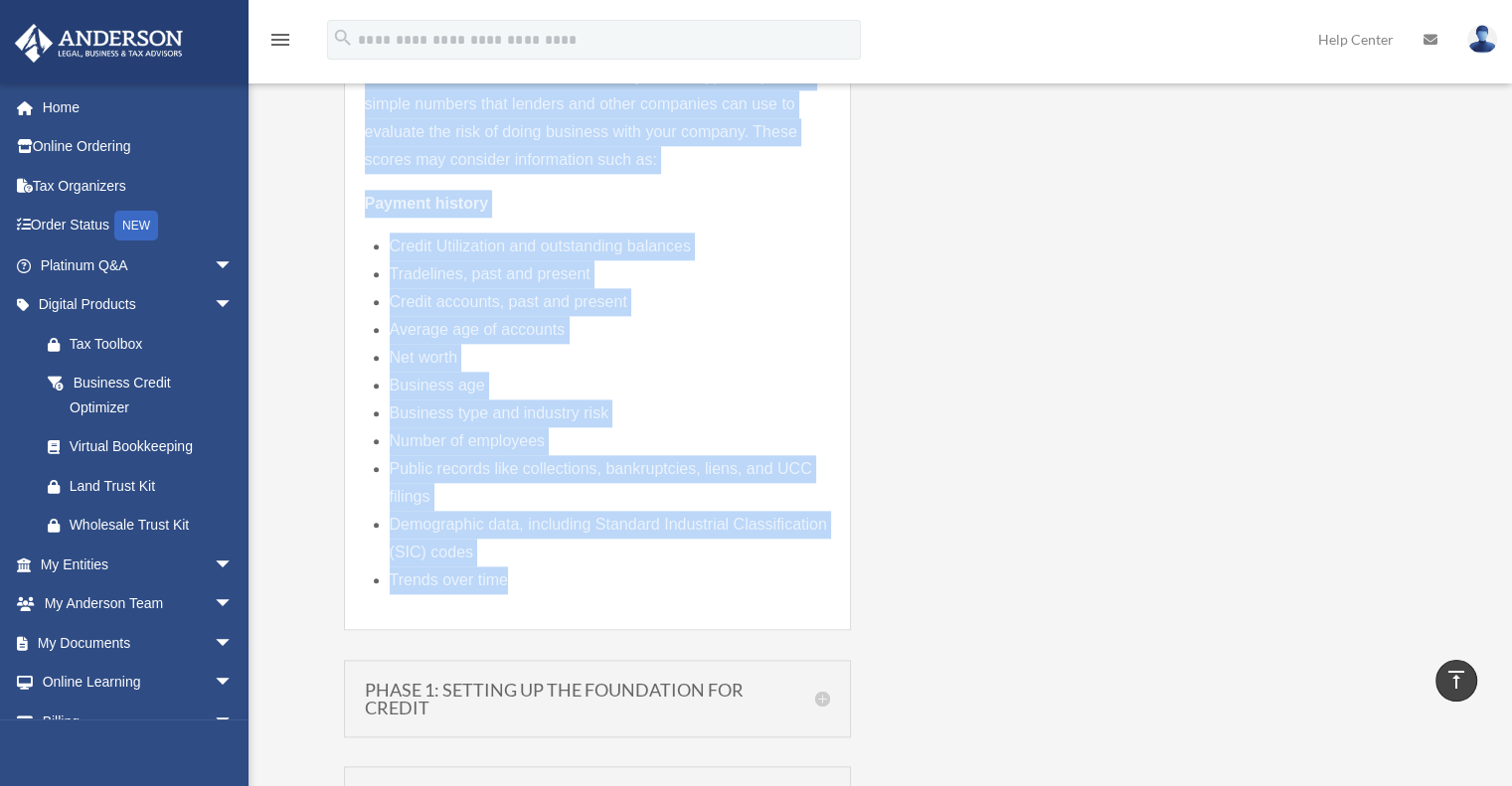 drag, startPoint x: 362, startPoint y: 317, endPoint x: 561, endPoint y: 572, distance: 323.45943 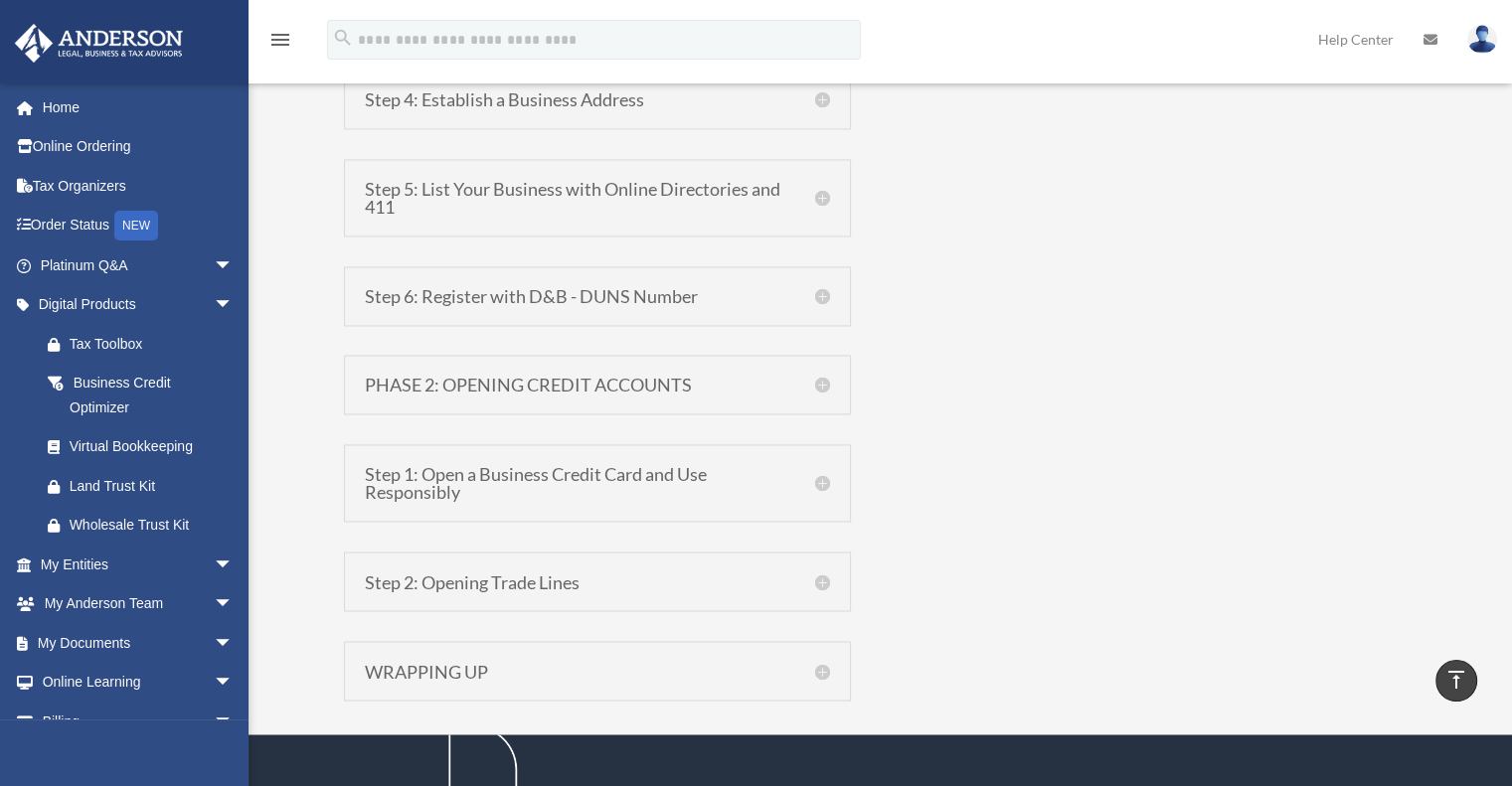 scroll, scrollTop: 3209, scrollLeft: 0, axis: vertical 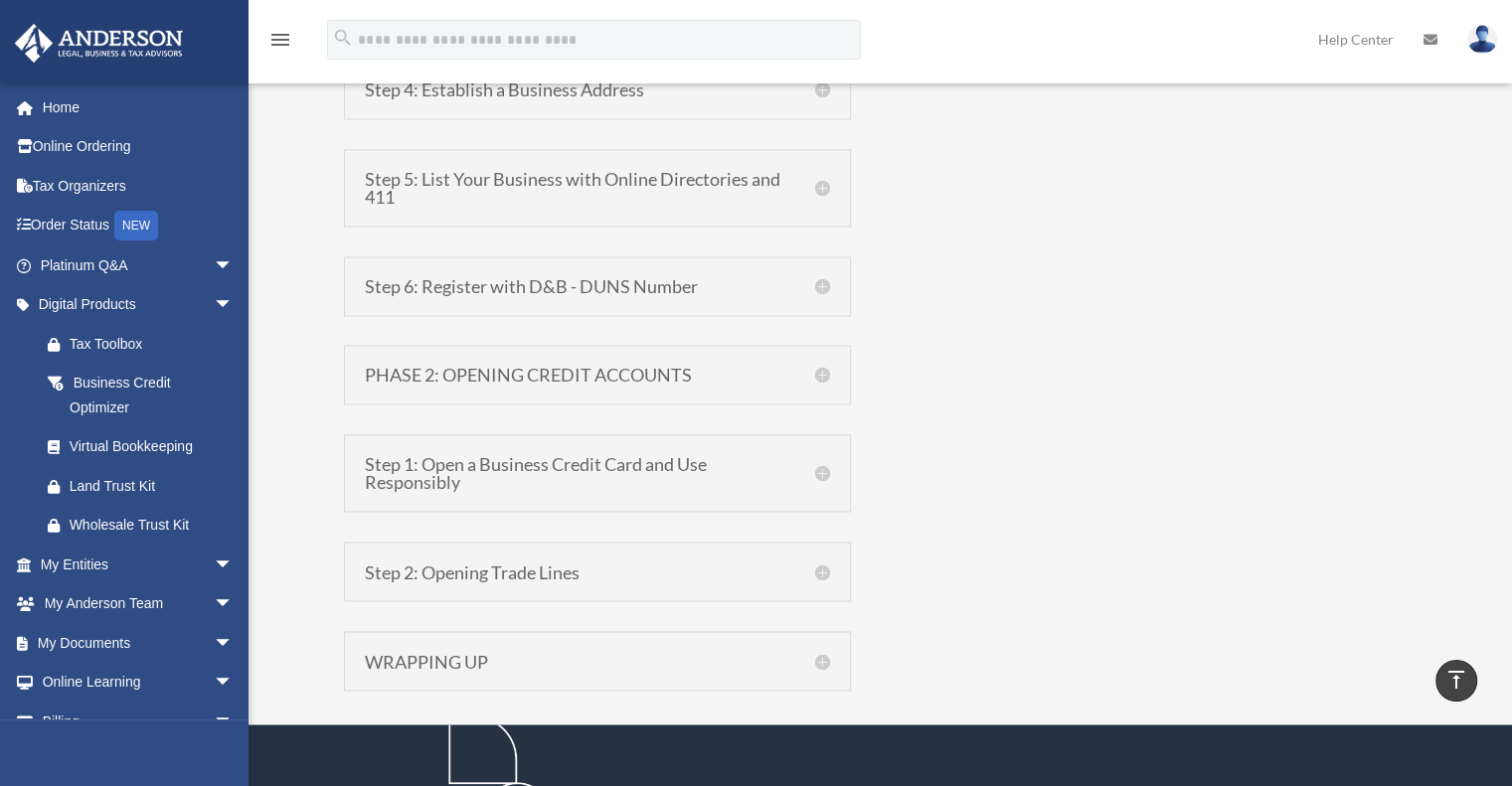 click on "Step 2: Opening Trade Lines" at bounding box center (597, 571) 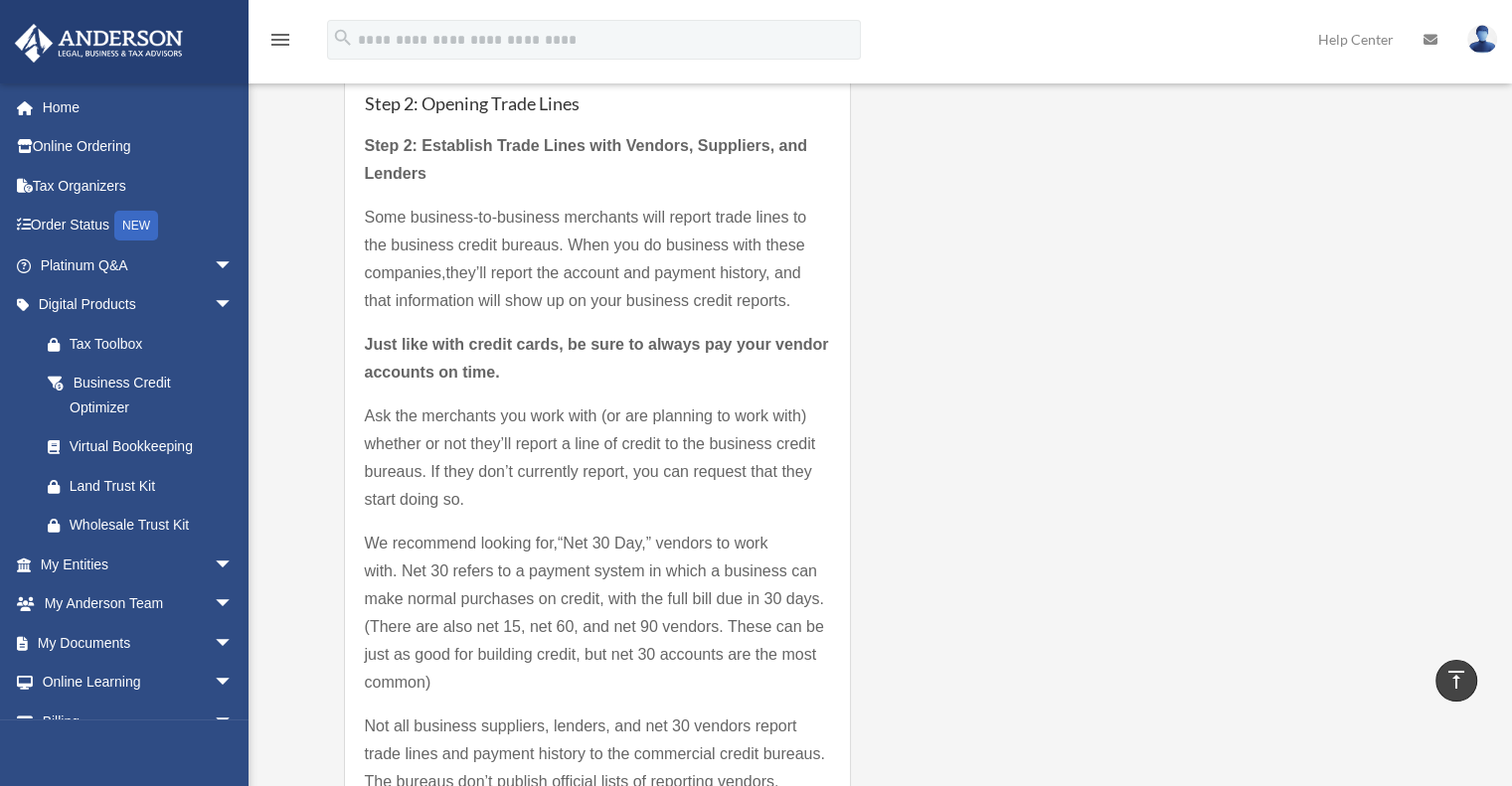 scroll, scrollTop: 2266, scrollLeft: 0, axis: vertical 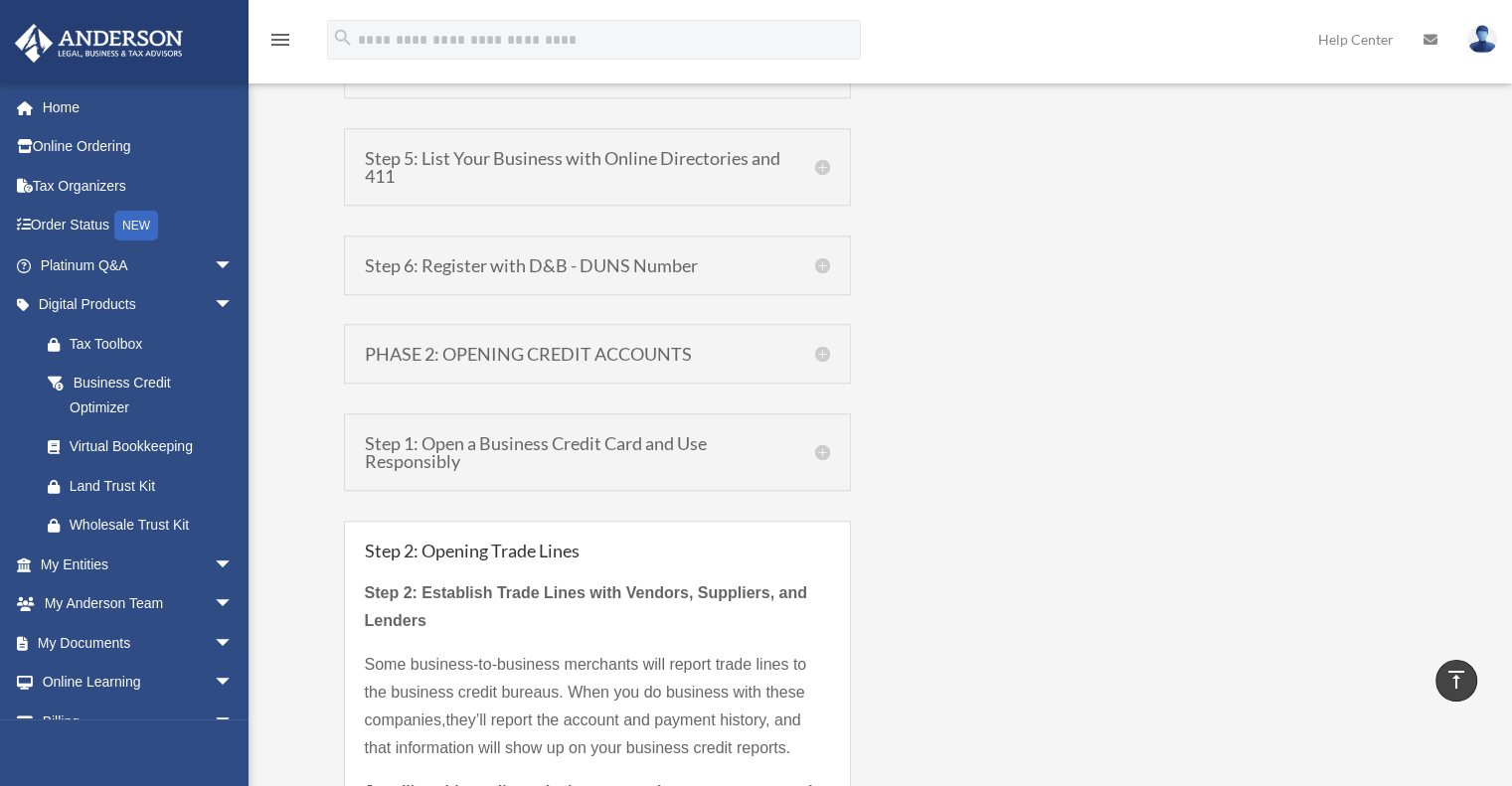 click on "Step 1: Open a Business Credit Card and Use Responsibly" at bounding box center [597, 452] 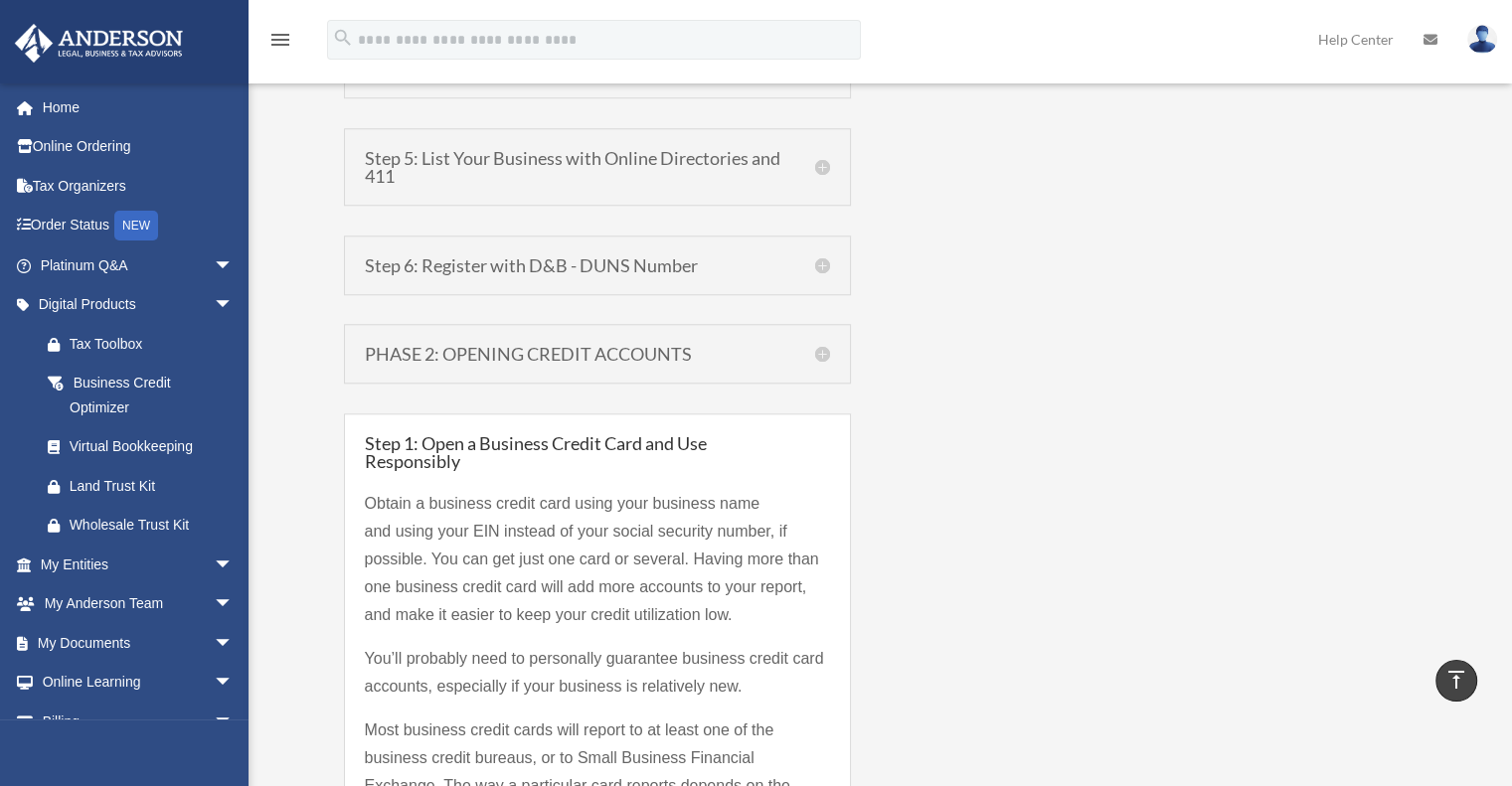 click on "PHASE 2: OPENING CREDIT ACCOUNTS" at bounding box center [597, 354] 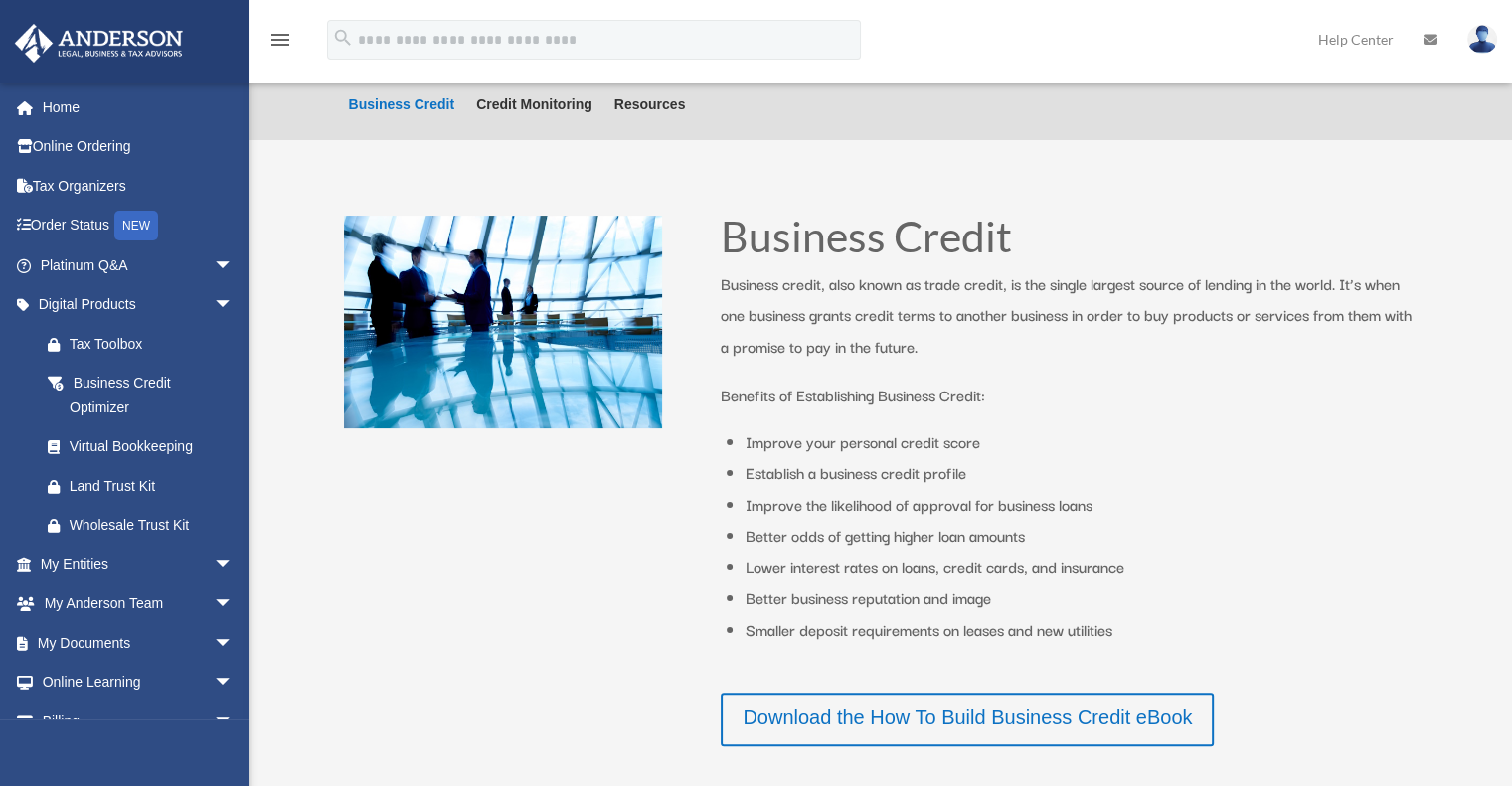 scroll, scrollTop: 181, scrollLeft: 0, axis: vertical 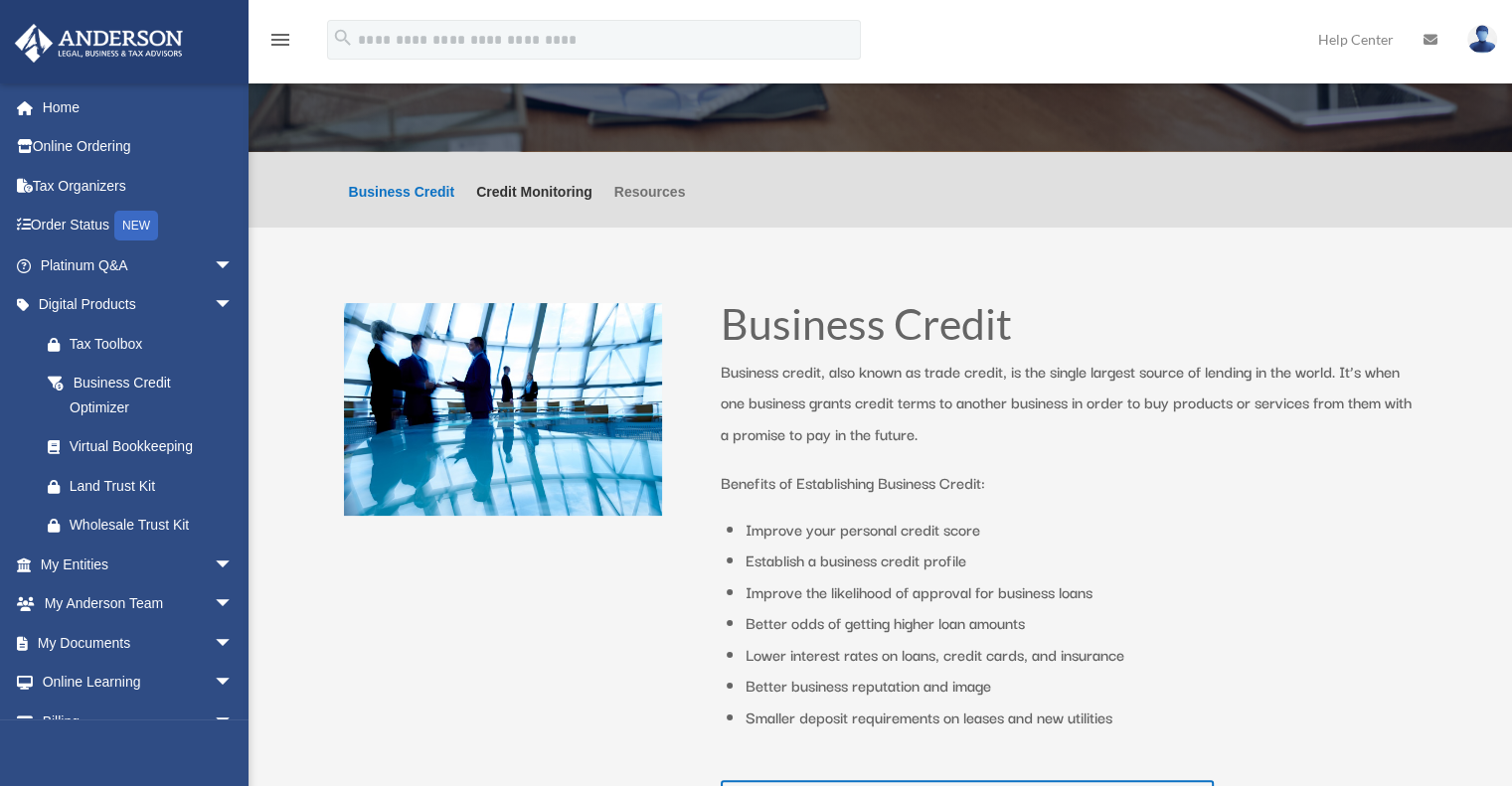click on "Resources" at bounding box center (650, 206) 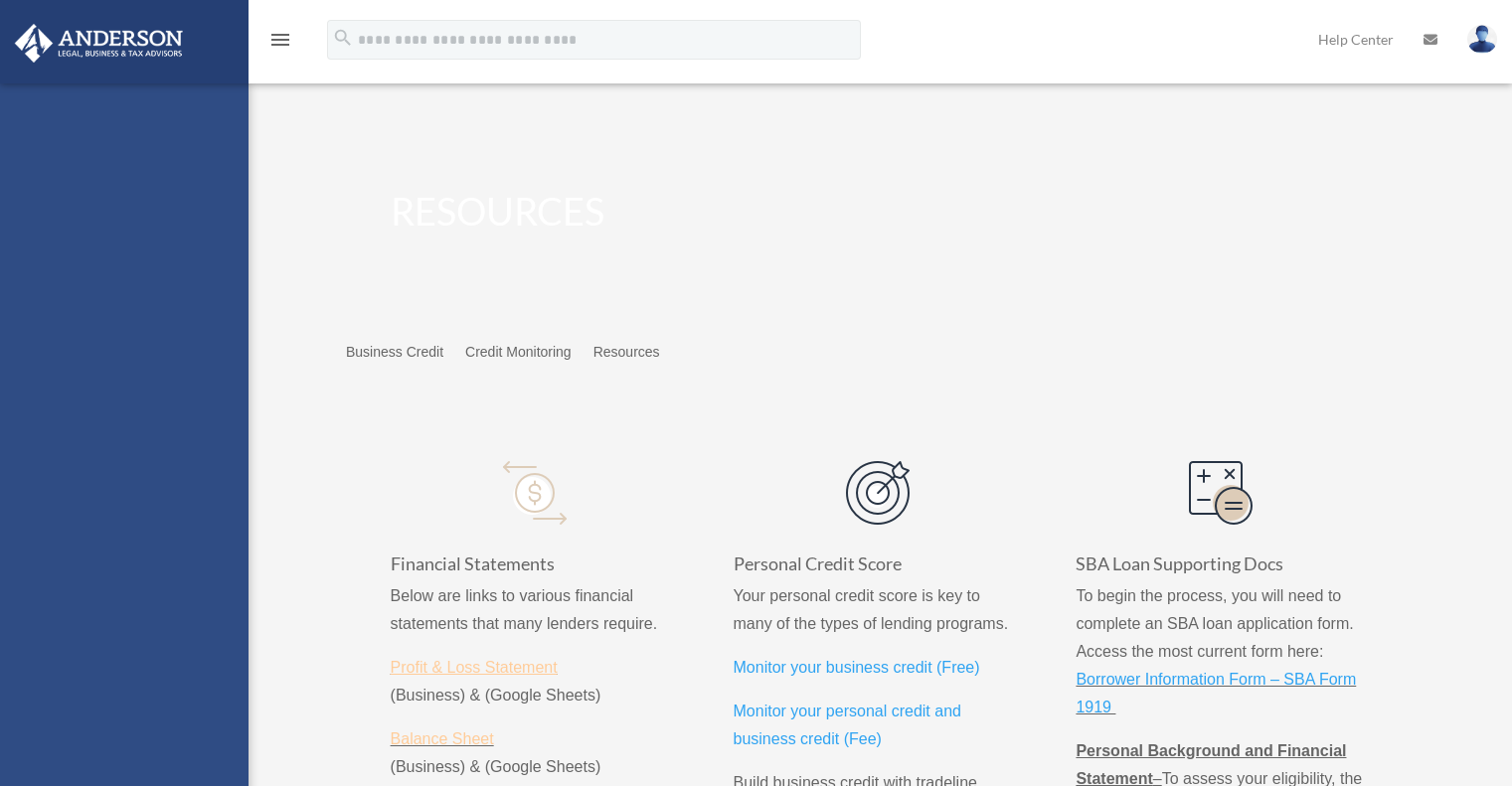 scroll, scrollTop: 0, scrollLeft: 0, axis: both 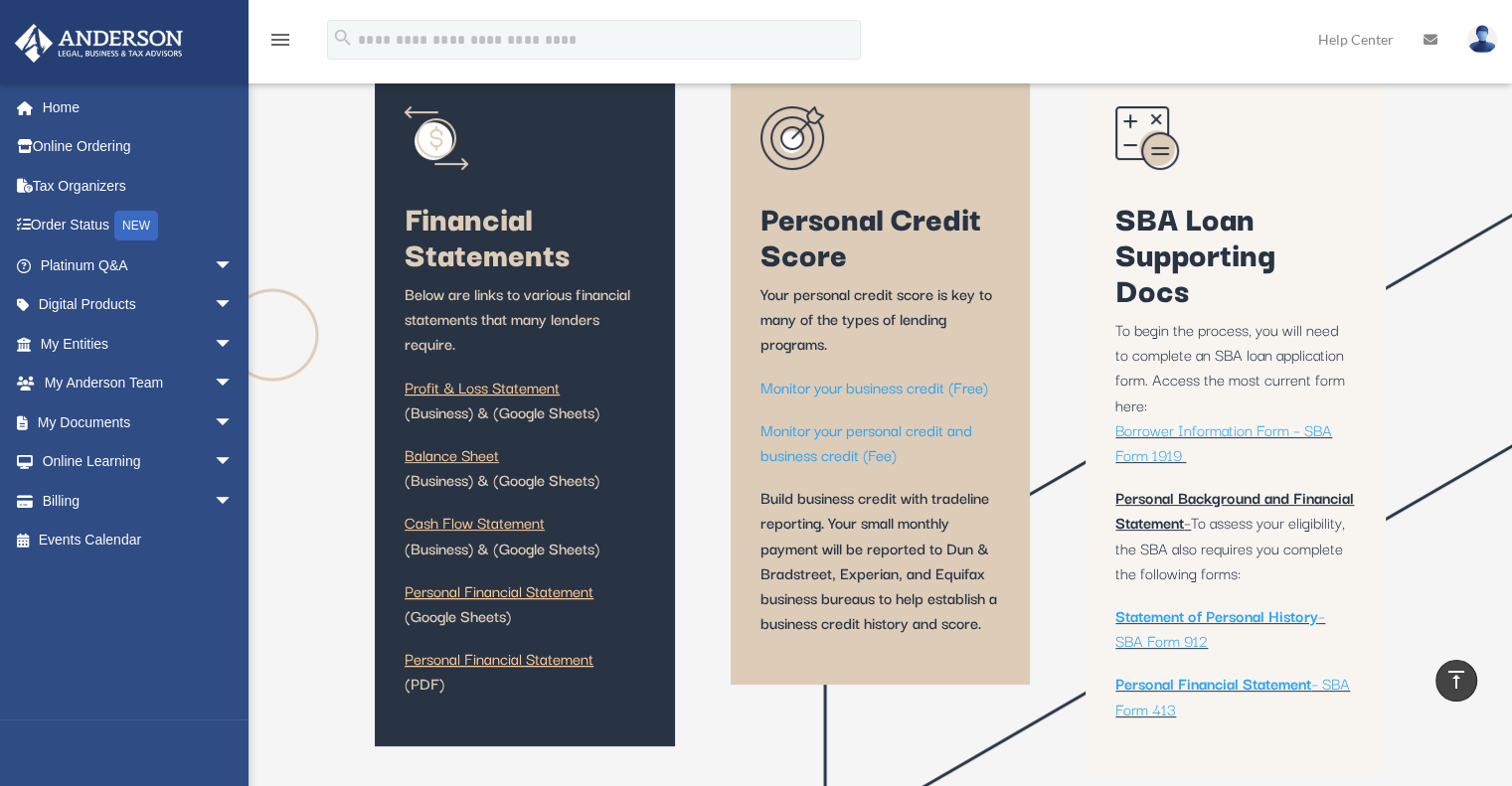 click on "Profit & Loss Statement" at bounding box center [482, 392] 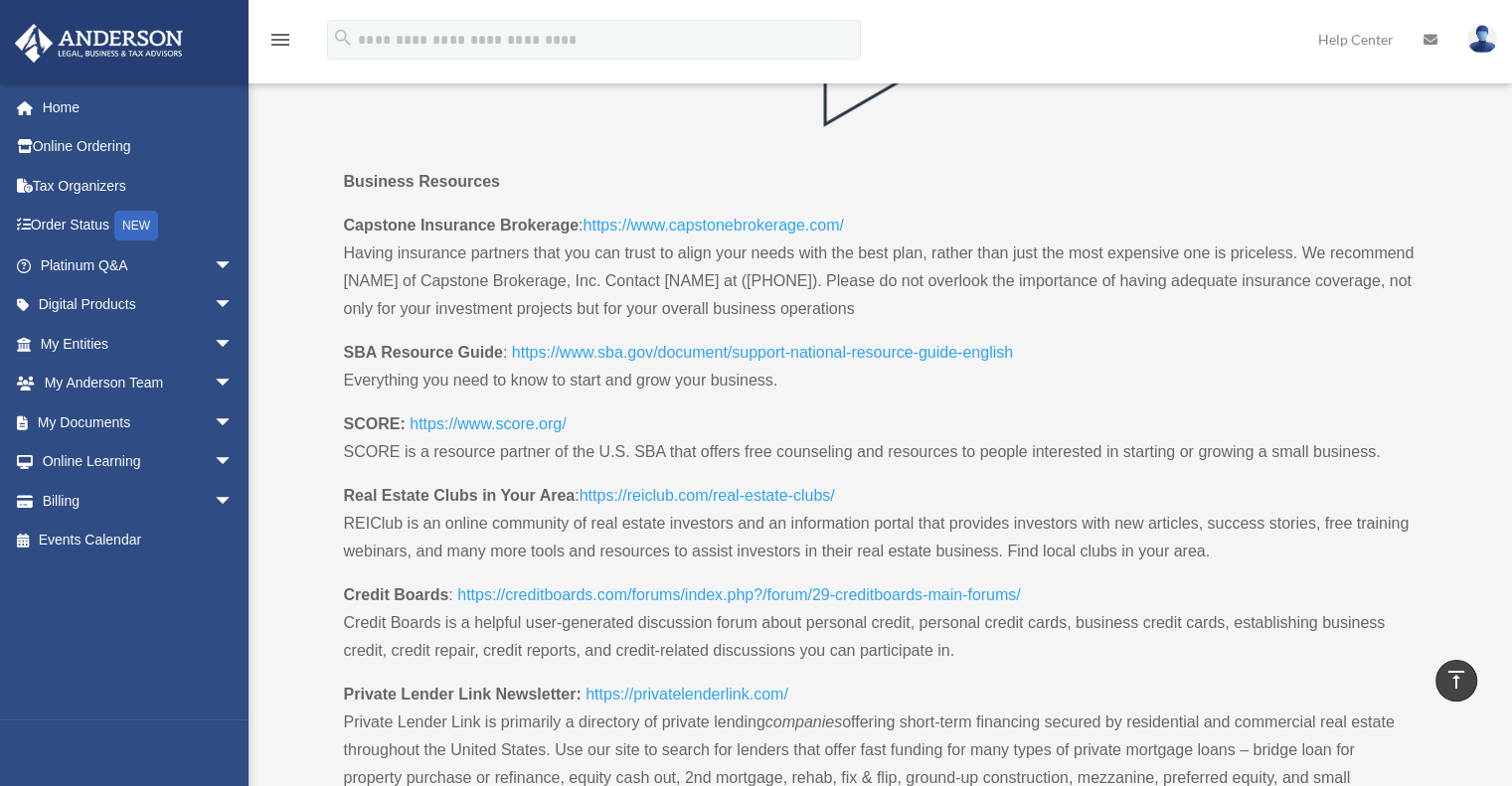 scroll, scrollTop: 1125, scrollLeft: 0, axis: vertical 